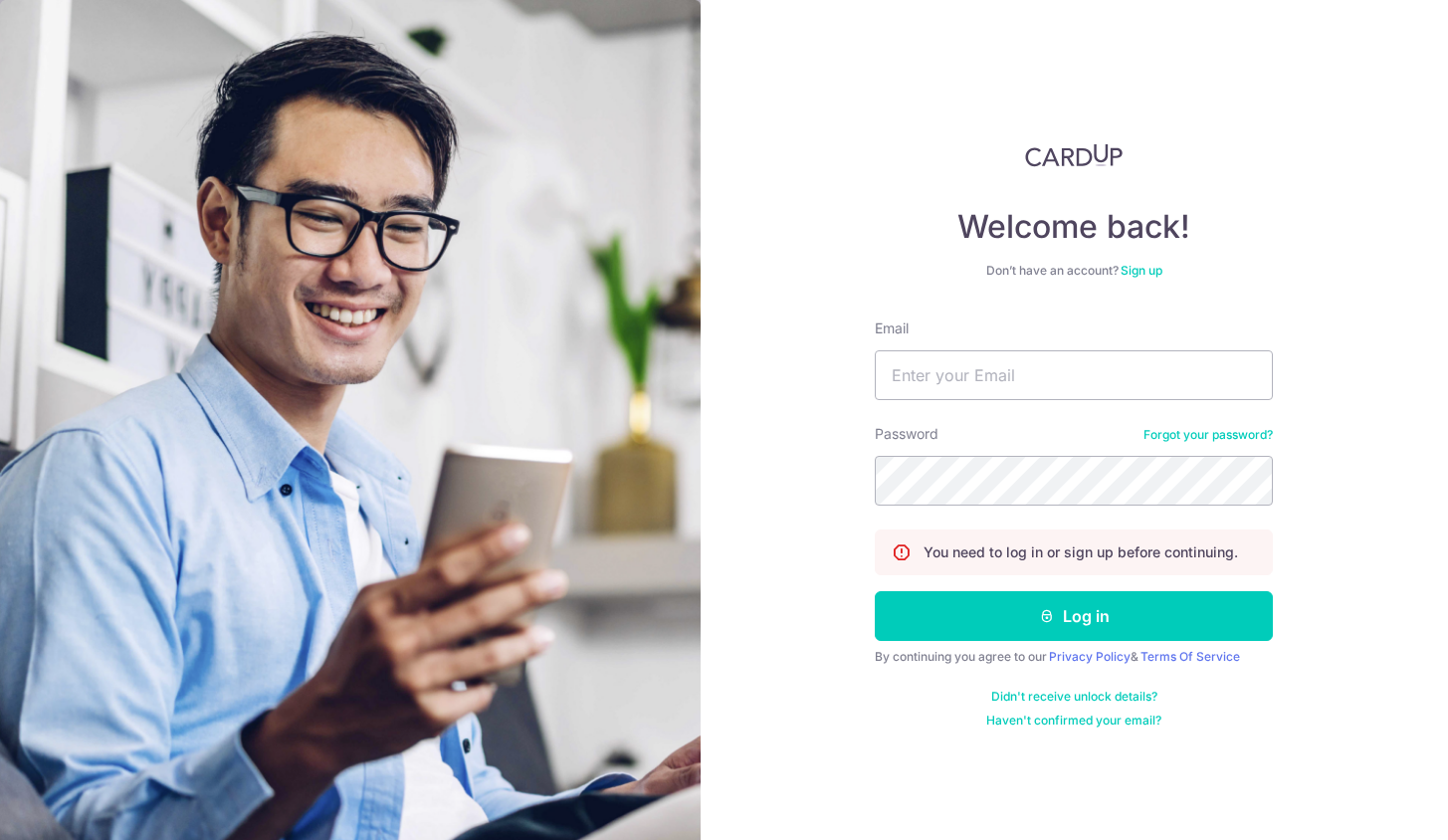 scroll, scrollTop: 0, scrollLeft: 0, axis: both 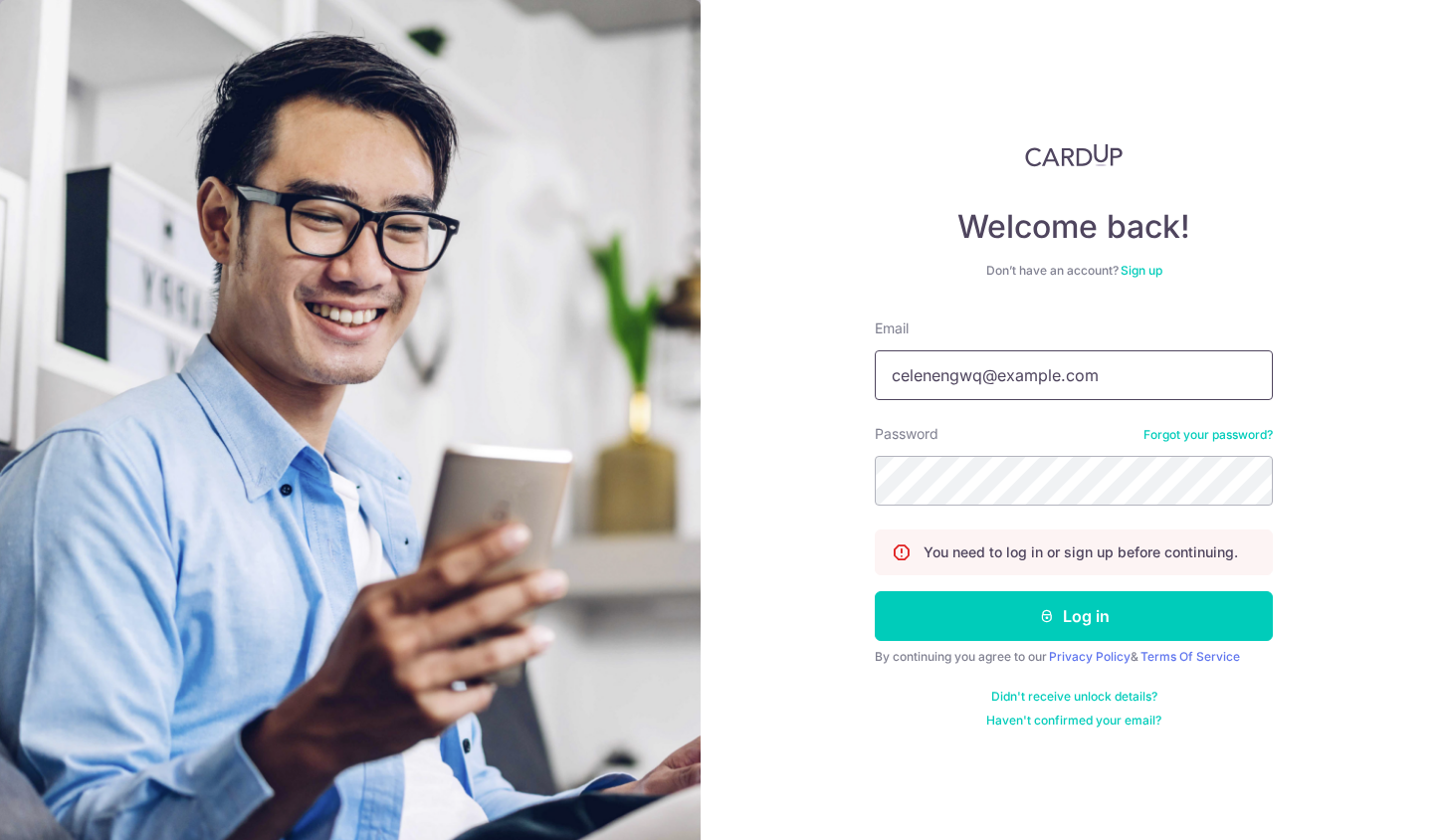 click on "celenengwq@gmail.com" at bounding box center (1074, 375) 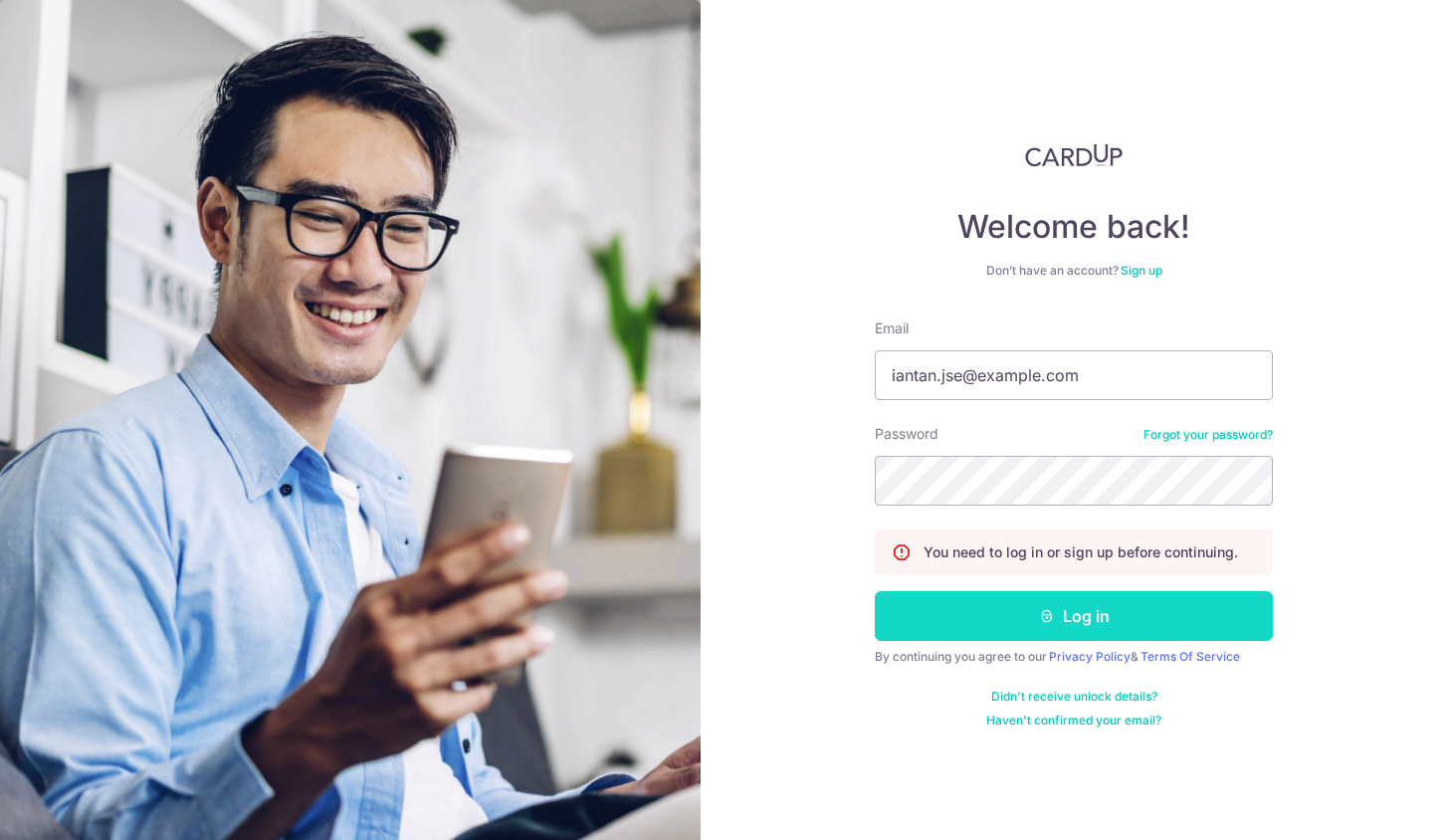 click at bounding box center [1047, 616] 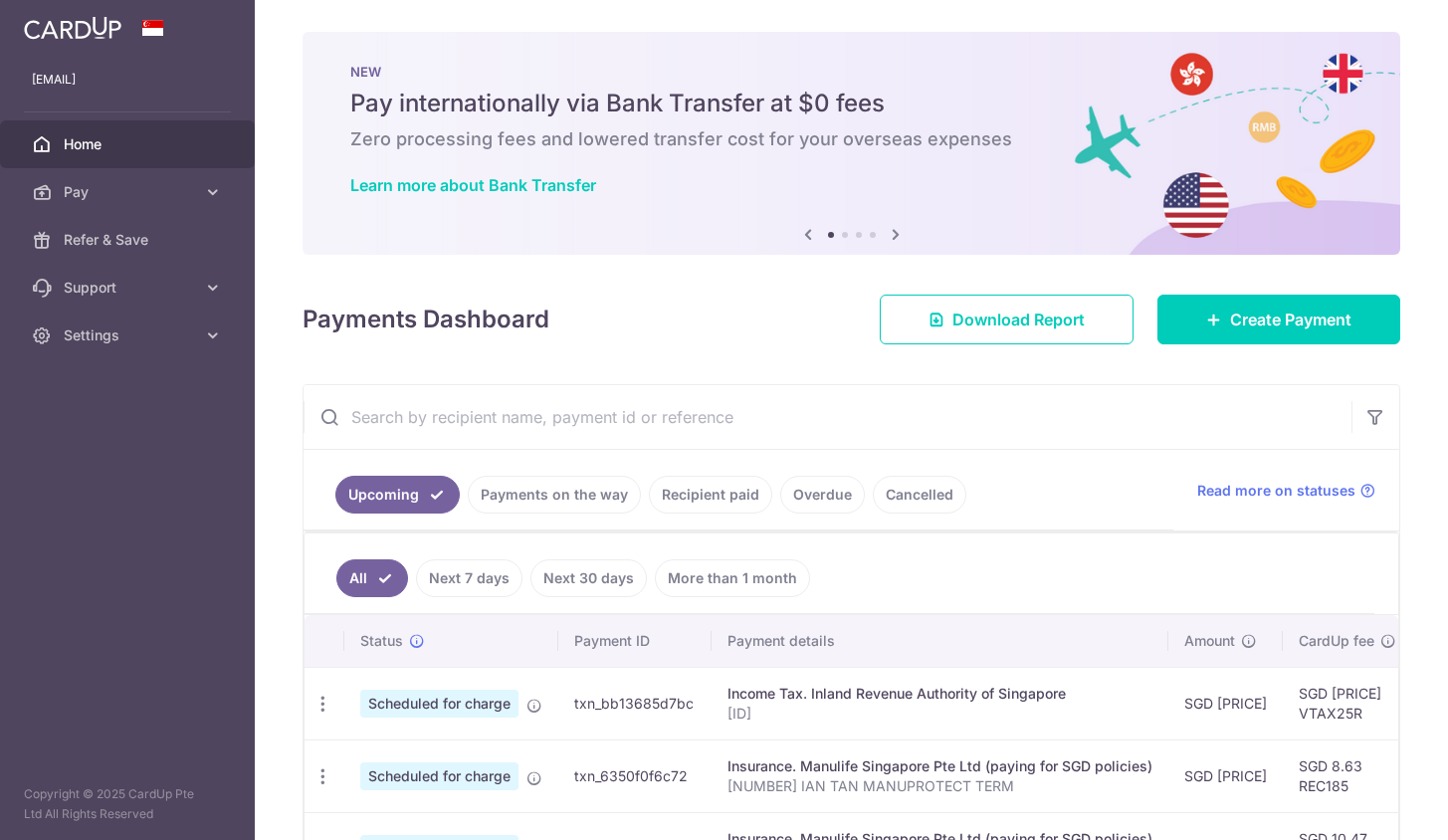scroll, scrollTop: 0, scrollLeft: 0, axis: both 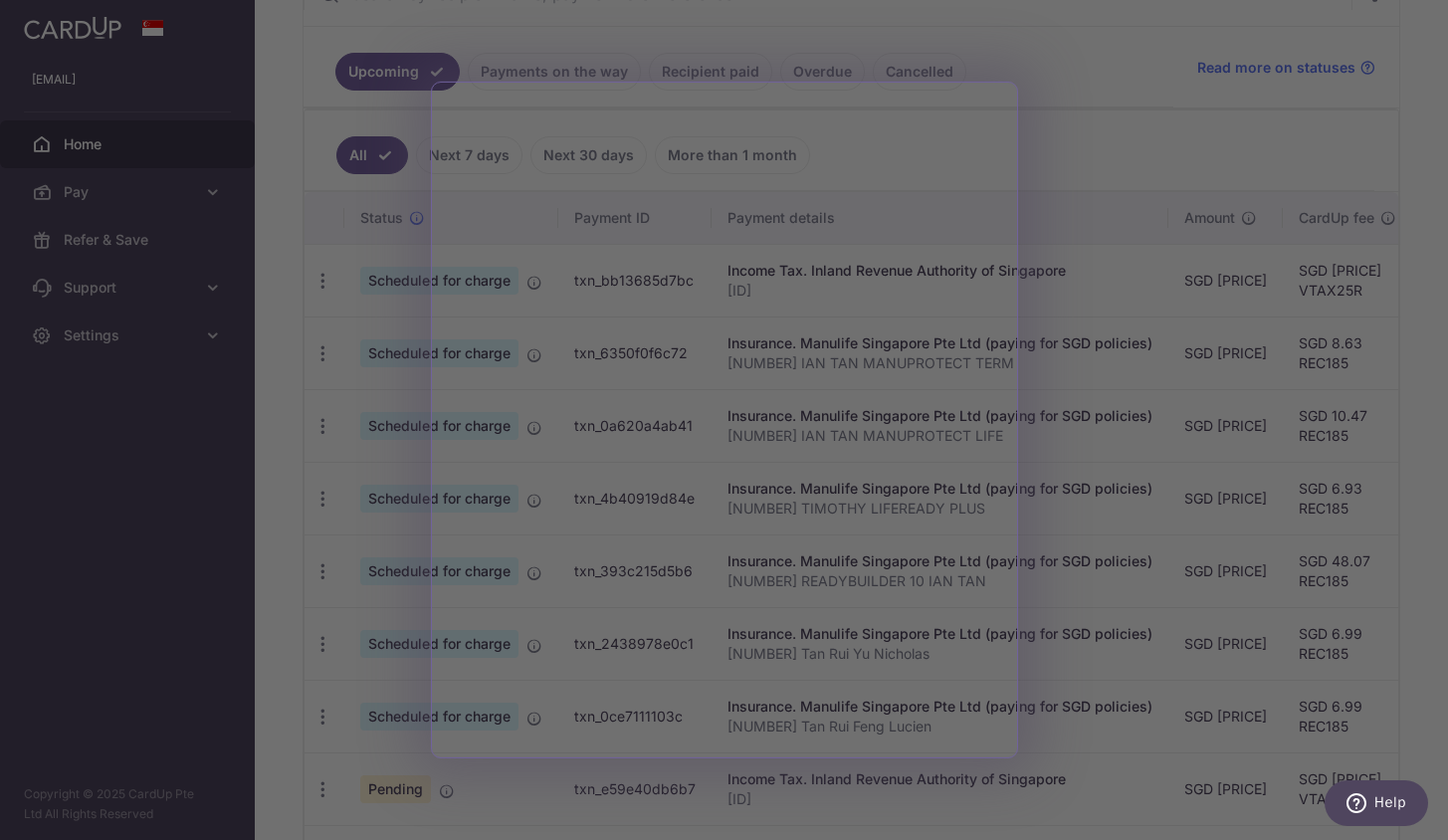 click at bounding box center [731, 424] 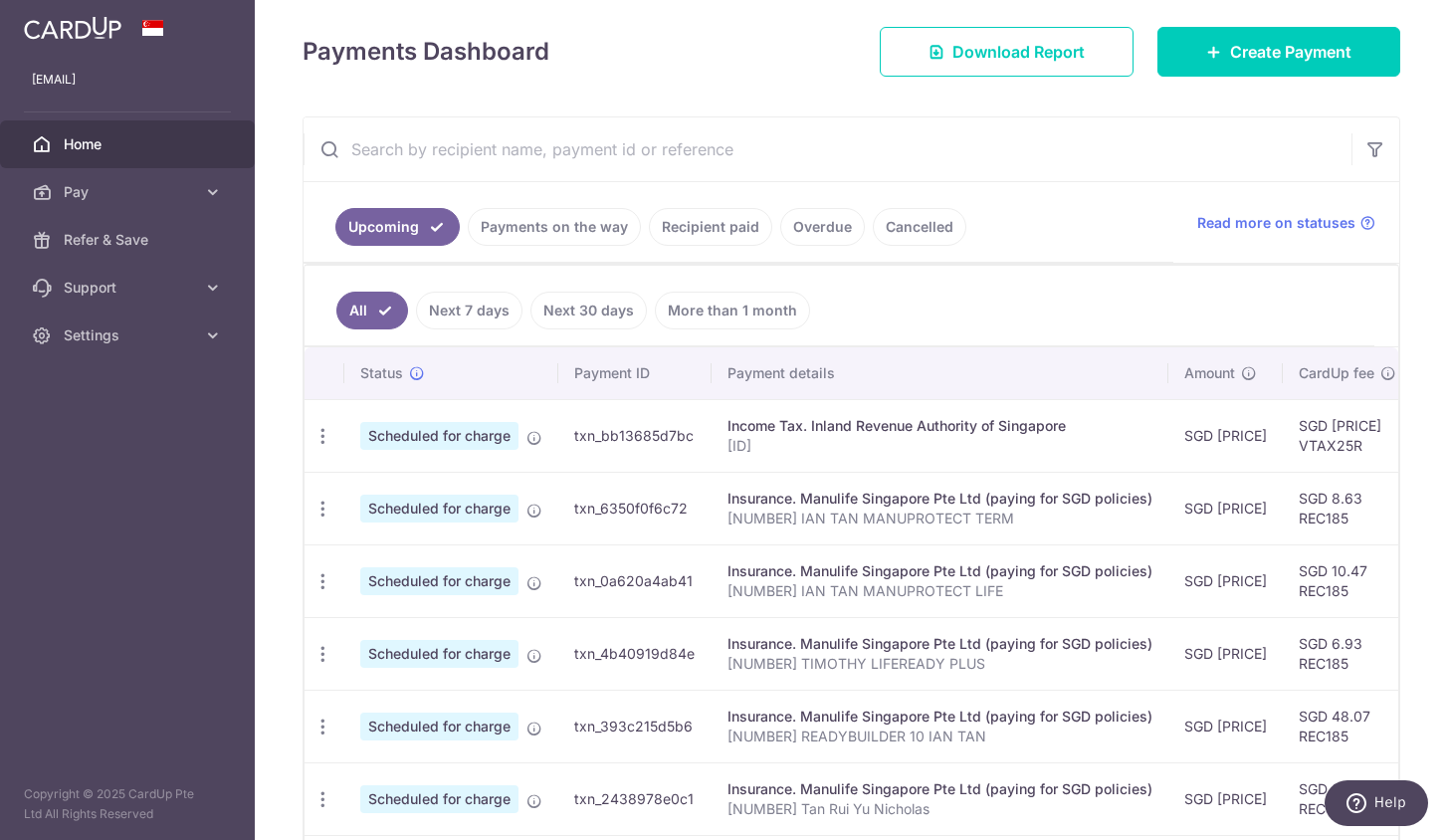 scroll, scrollTop: 201, scrollLeft: 0, axis: vertical 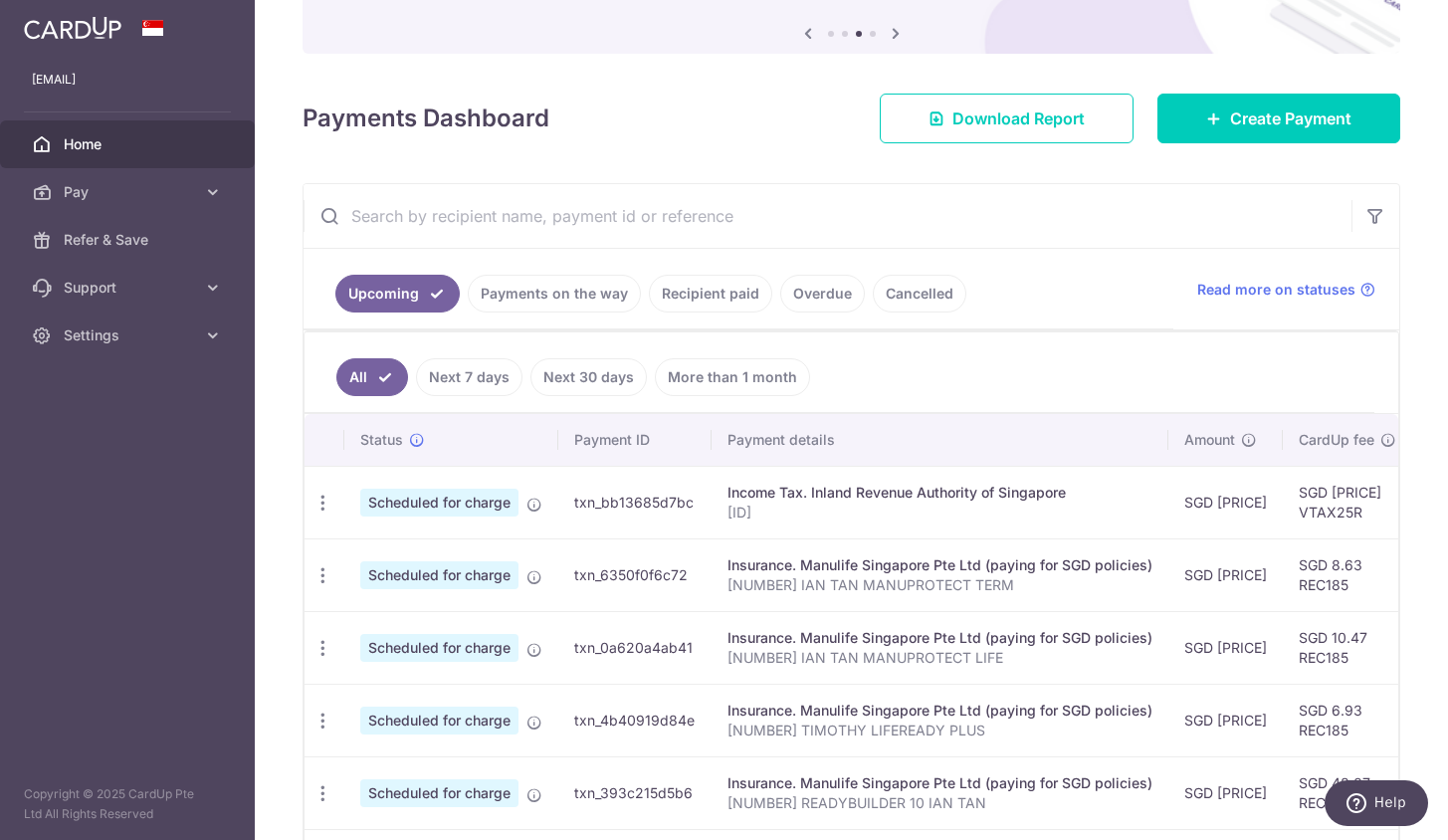 click on "Recipient paid" at bounding box center [711, 294] 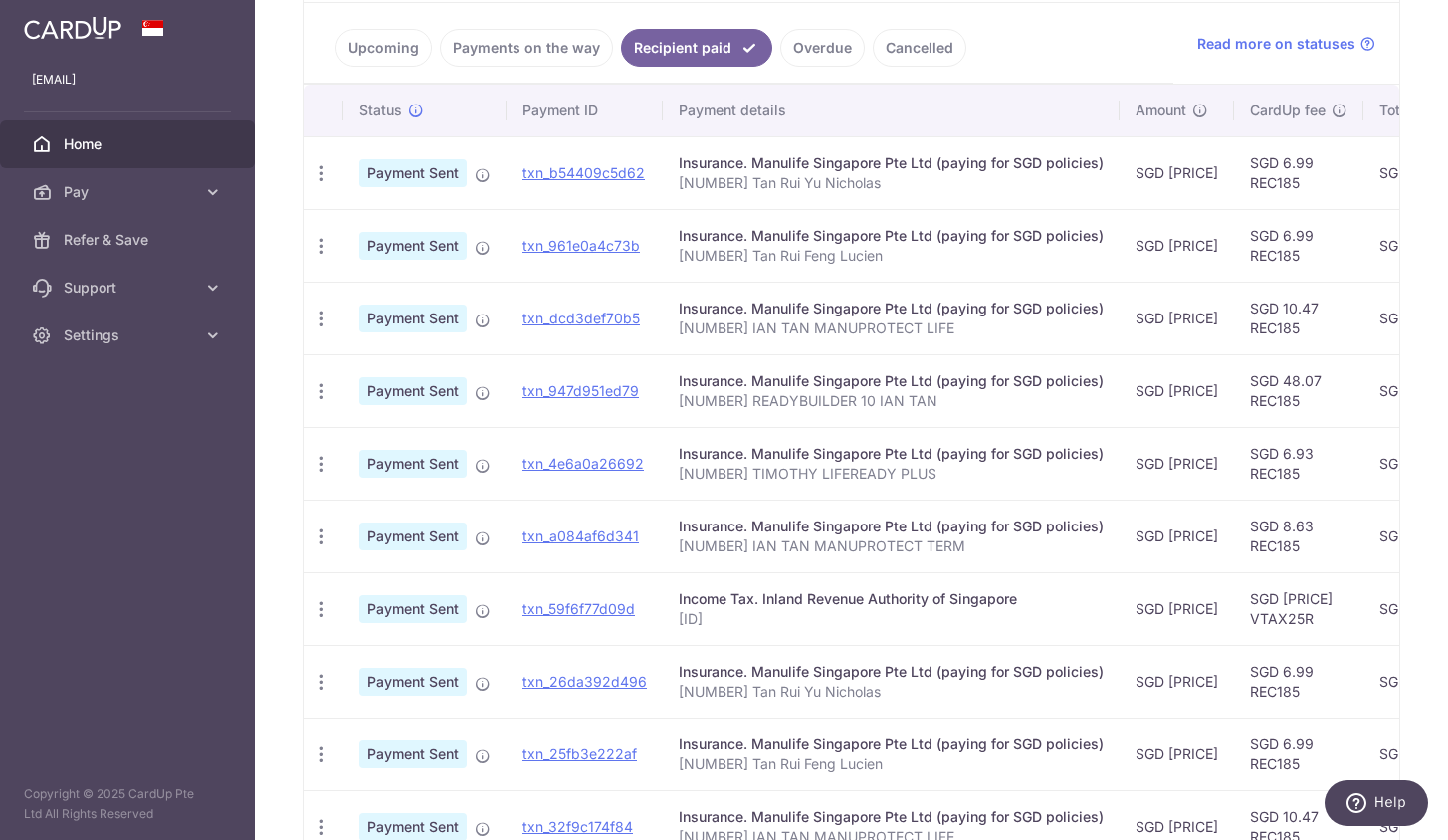 scroll, scrollTop: 614, scrollLeft: 0, axis: vertical 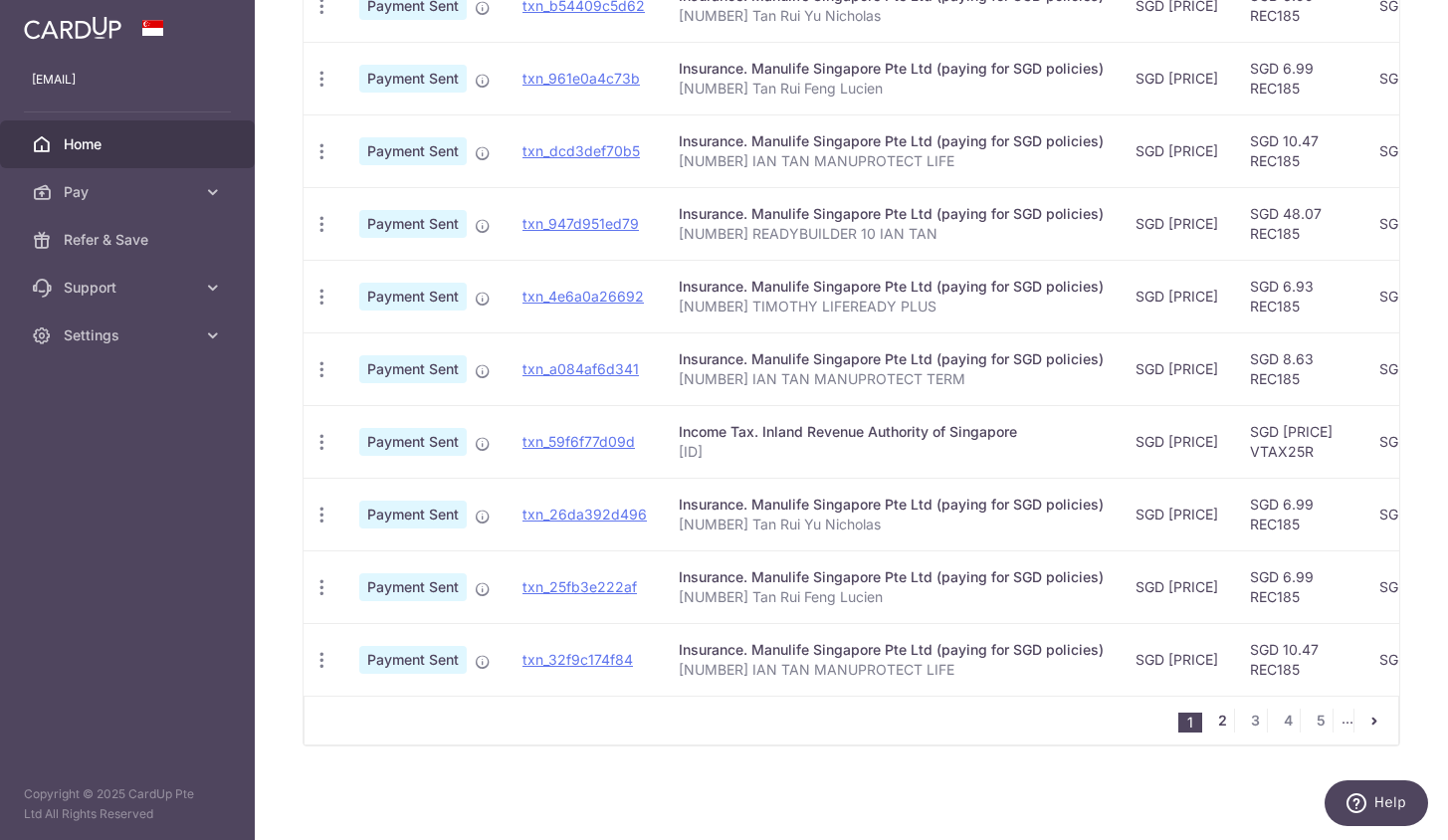 click on "2" at bounding box center (1222, 721) 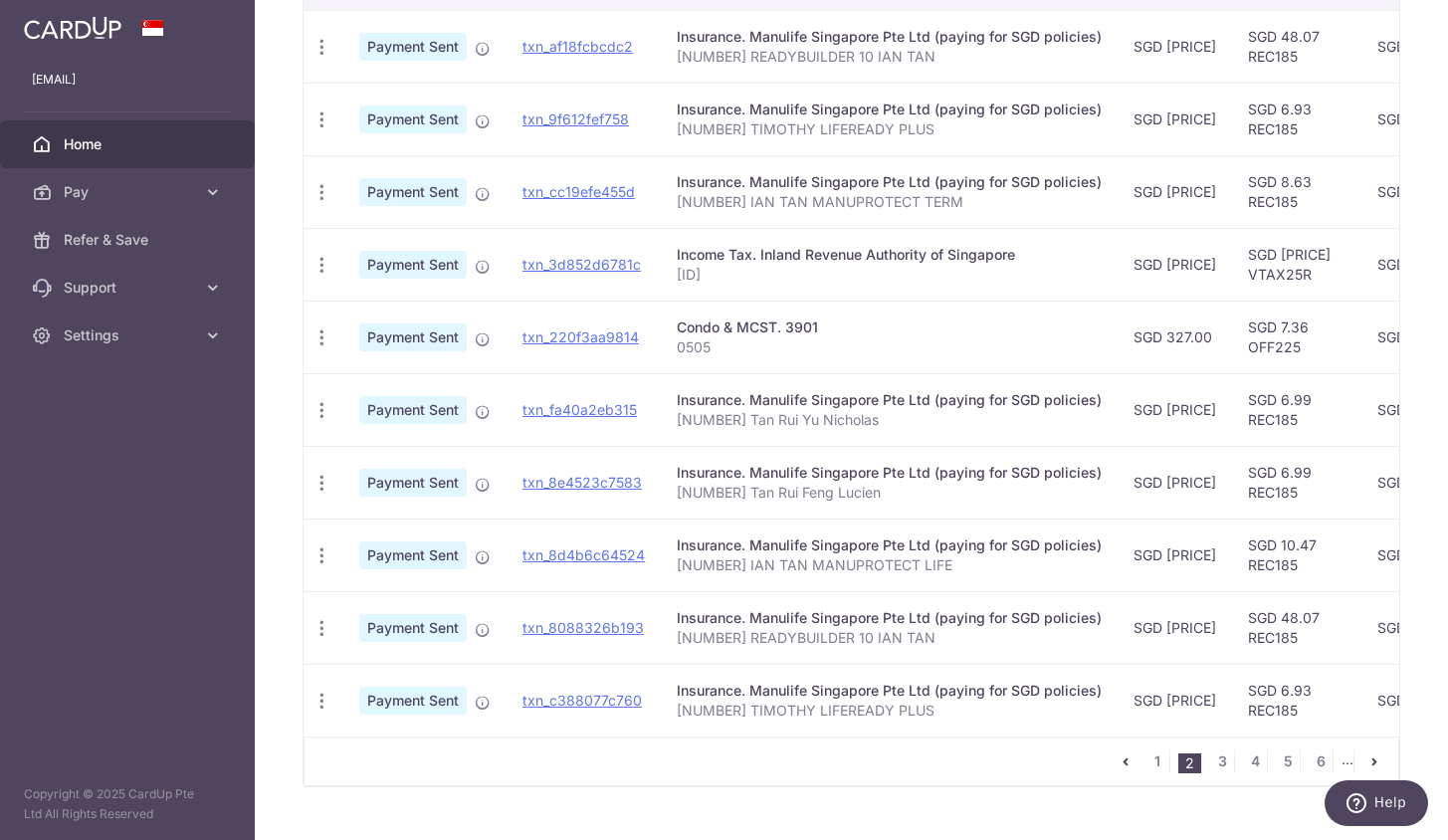 scroll, scrollTop: 576, scrollLeft: 0, axis: vertical 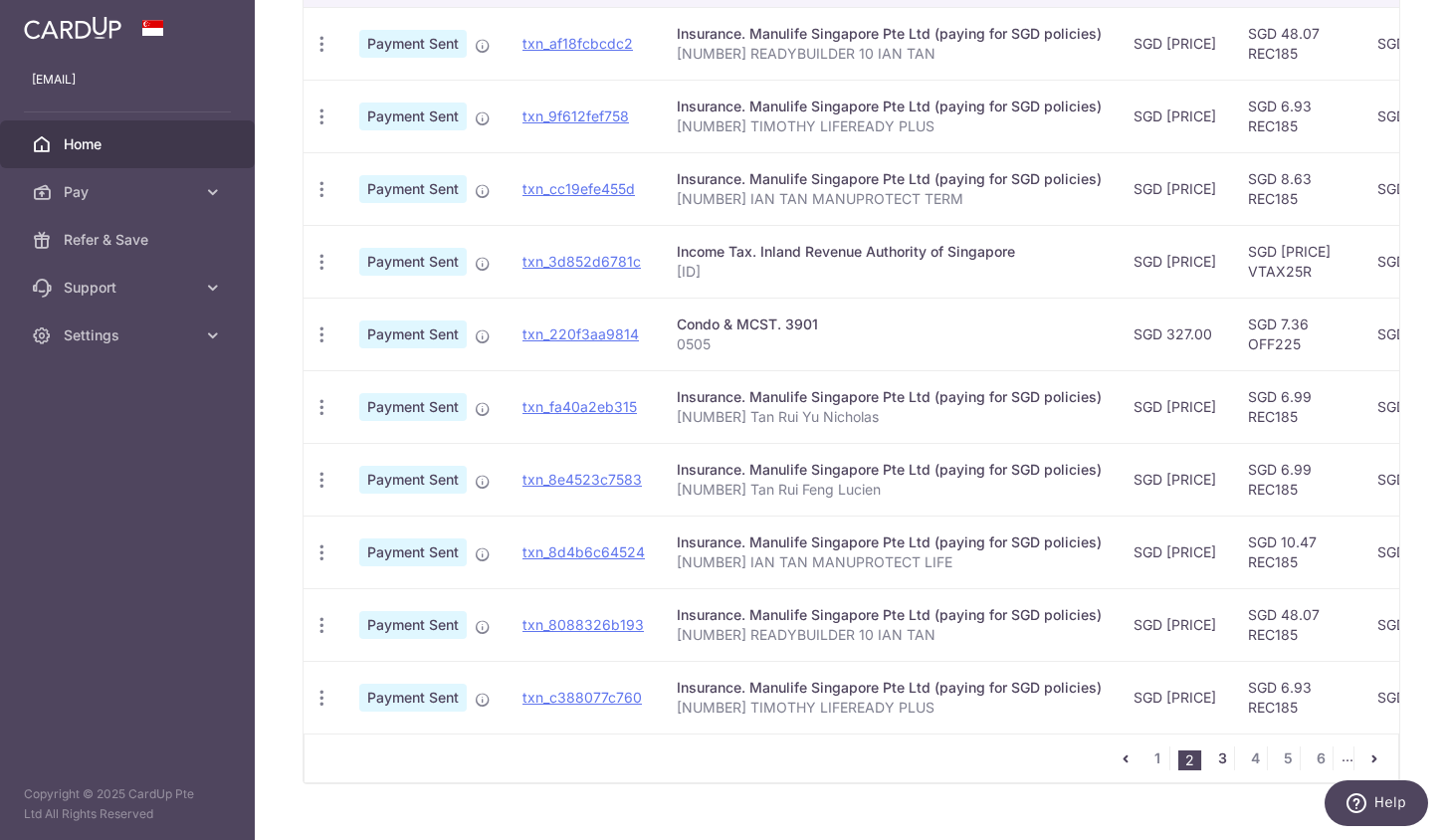 click on "3" at bounding box center [1222, 758] 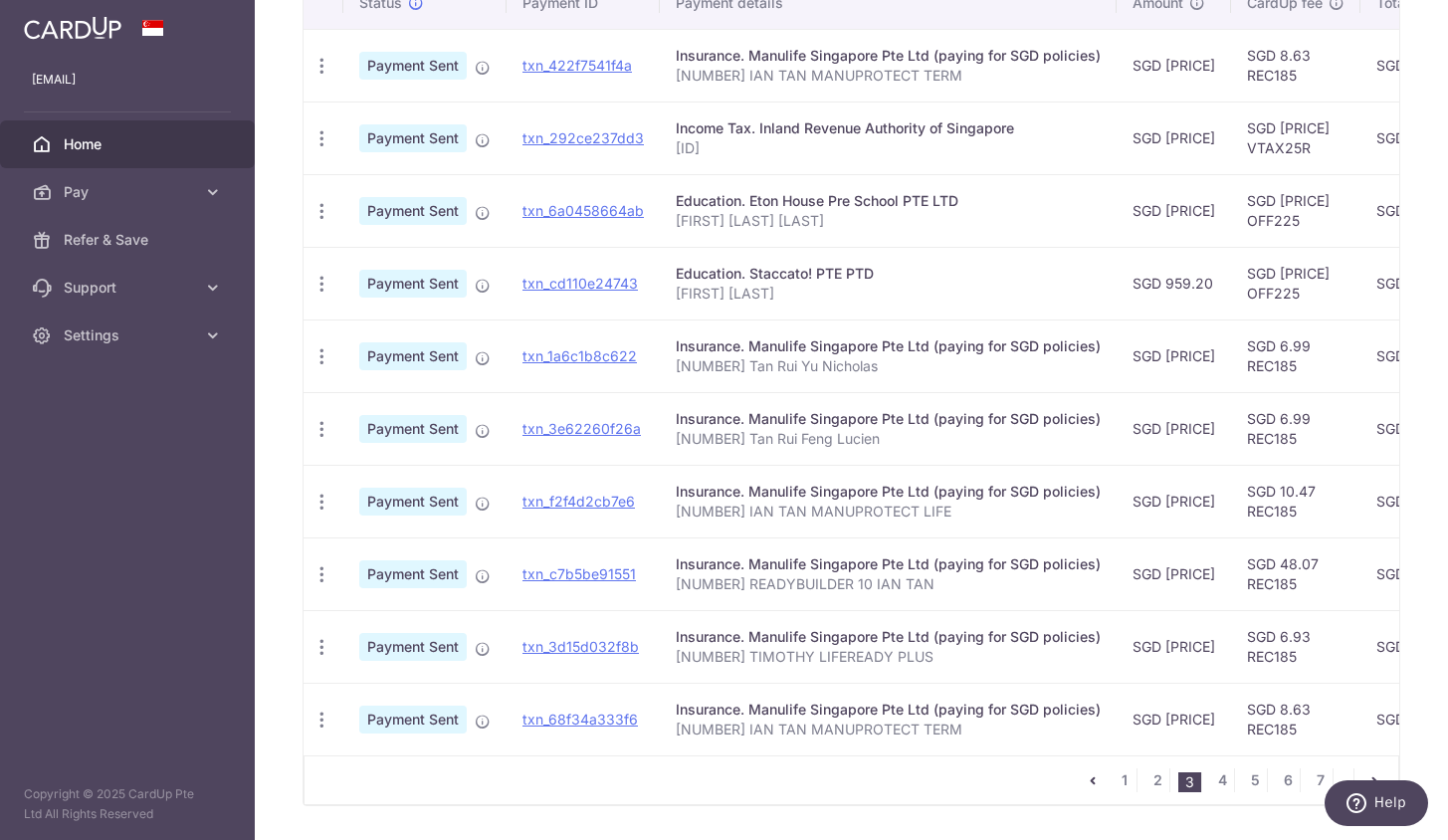 scroll, scrollTop: 614, scrollLeft: 0, axis: vertical 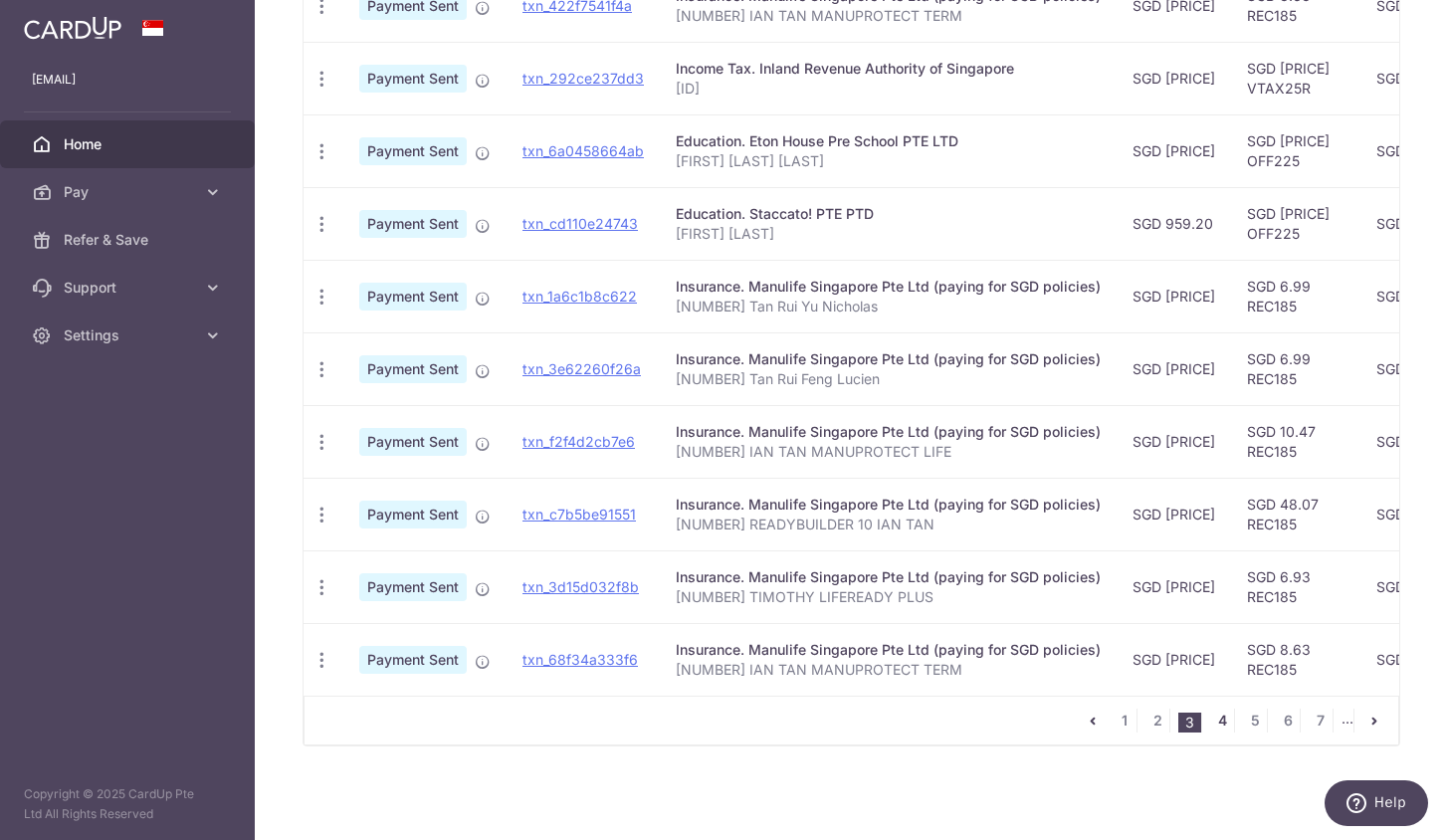 click on "4" at bounding box center (1222, 721) 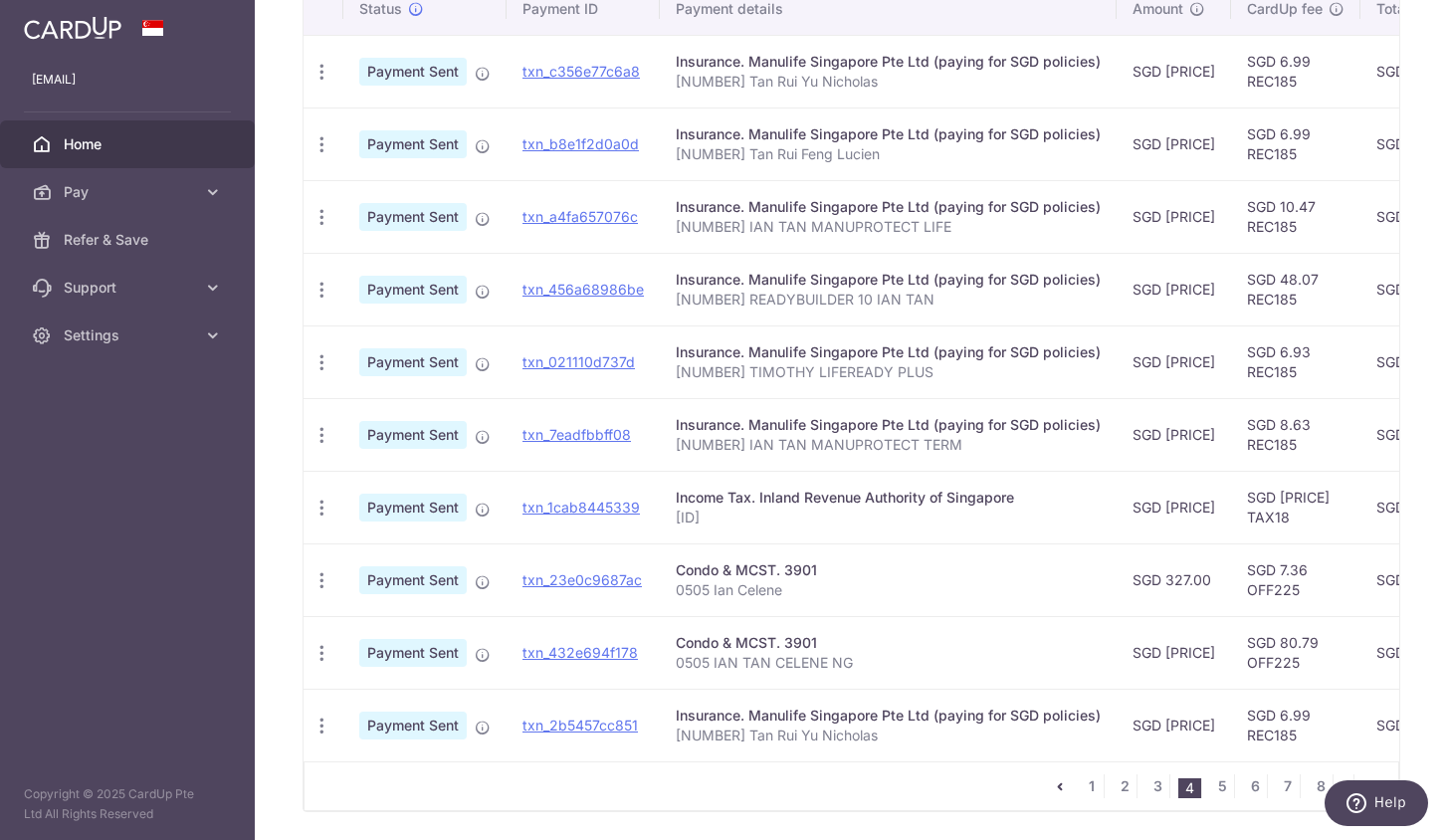 scroll, scrollTop: 587, scrollLeft: 0, axis: vertical 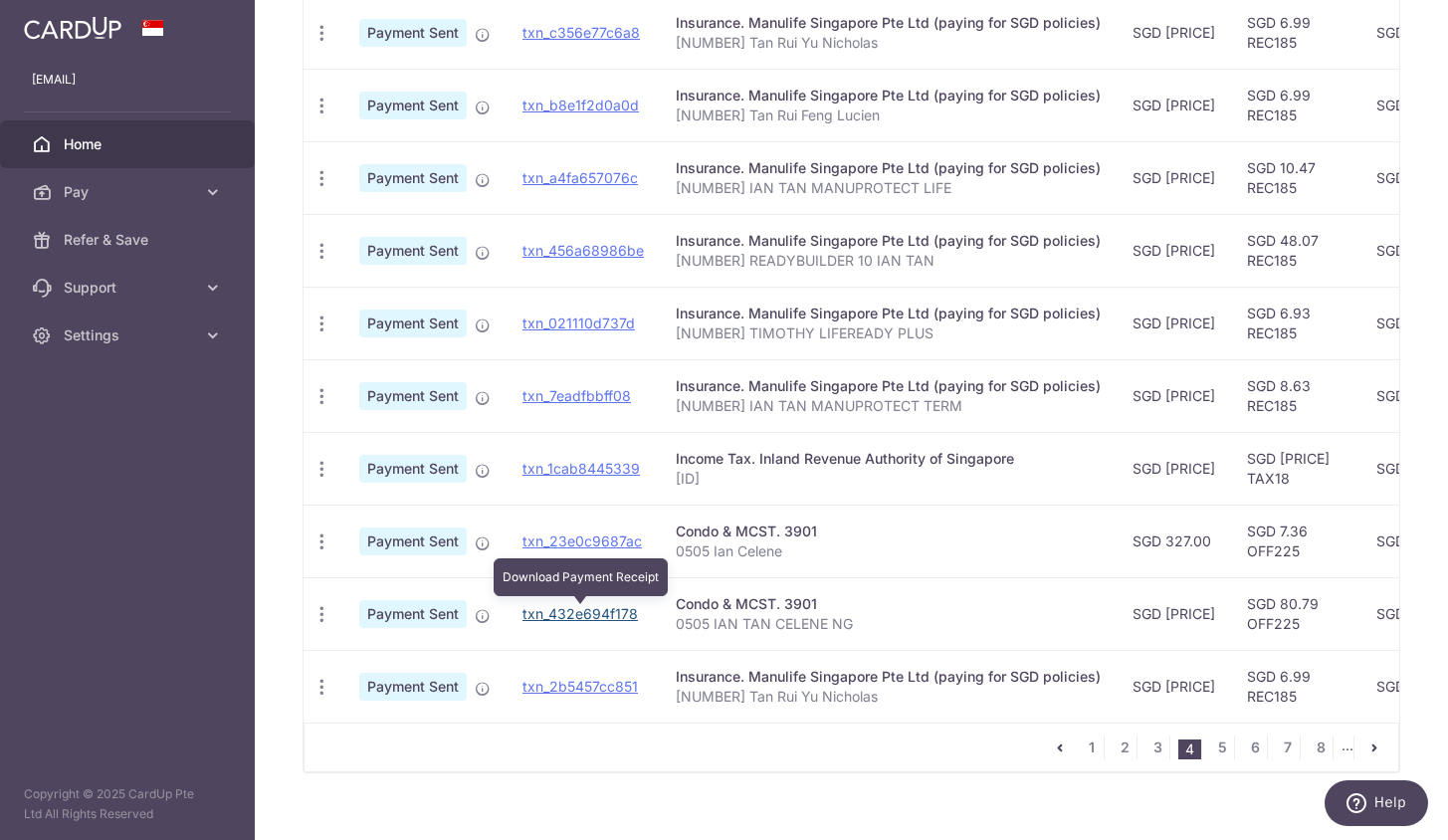 click on "txn_432e694f178" at bounding box center [580, 613] 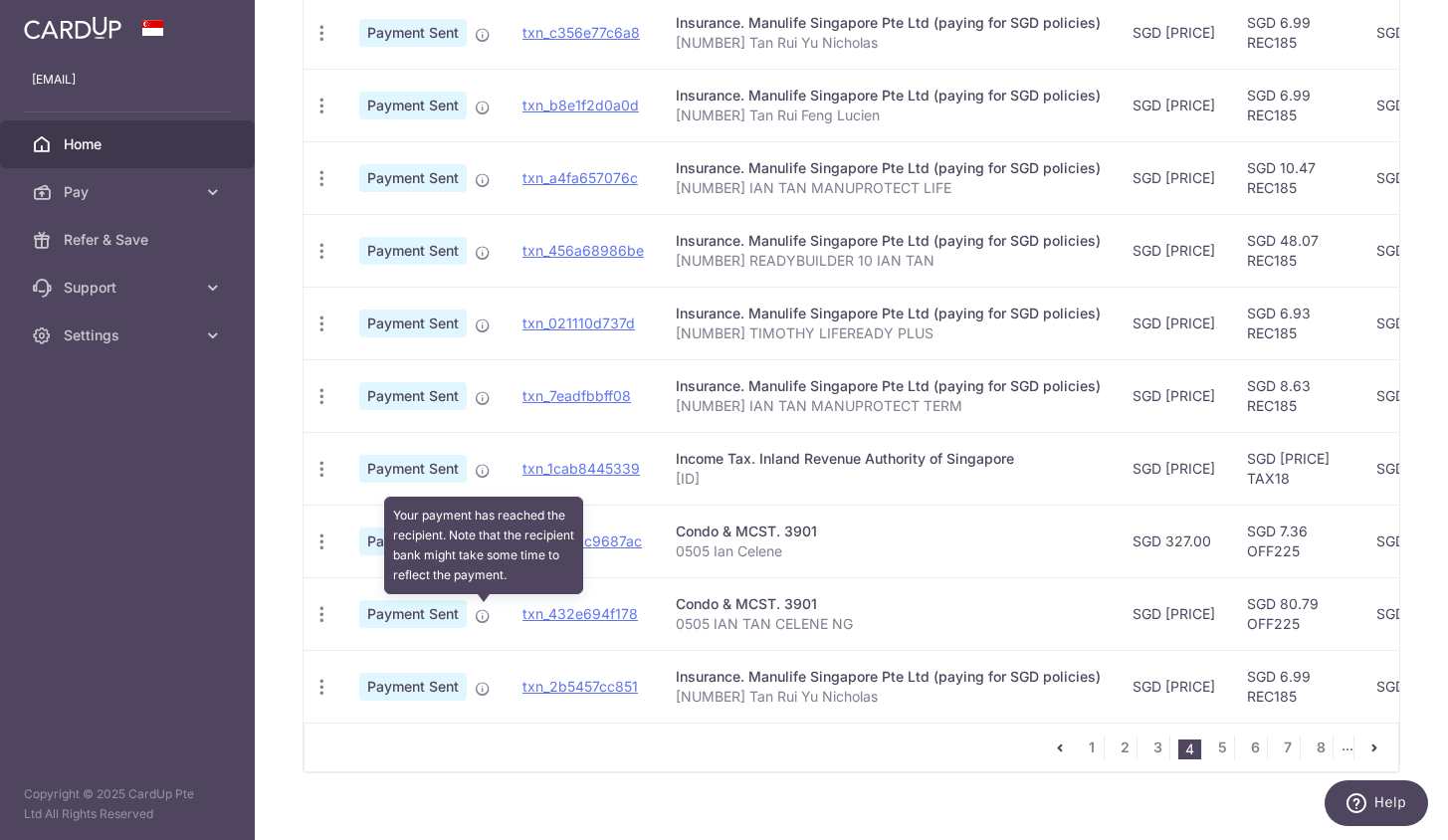 click at bounding box center [483, 616] 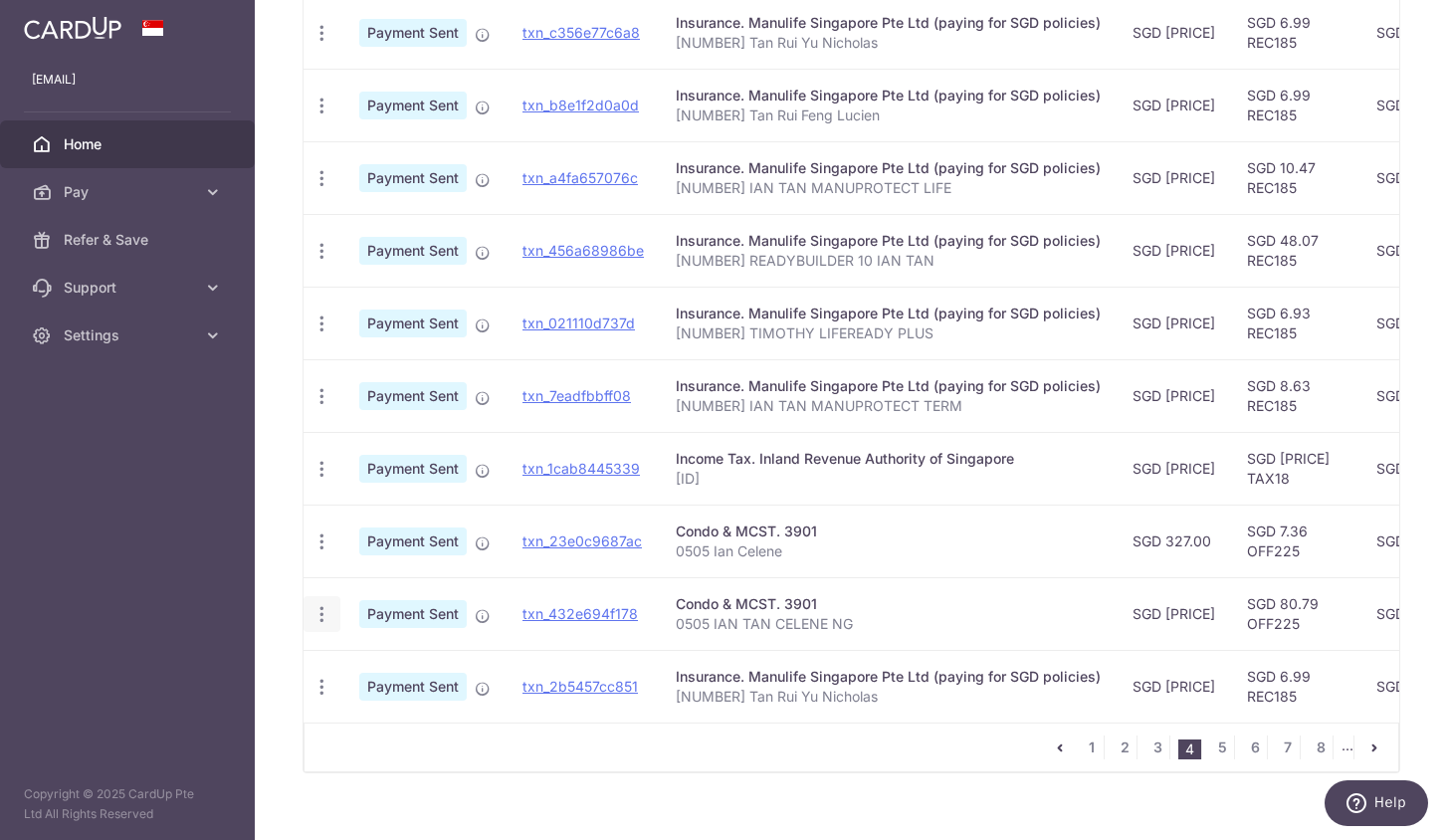 click at bounding box center [321, 33] 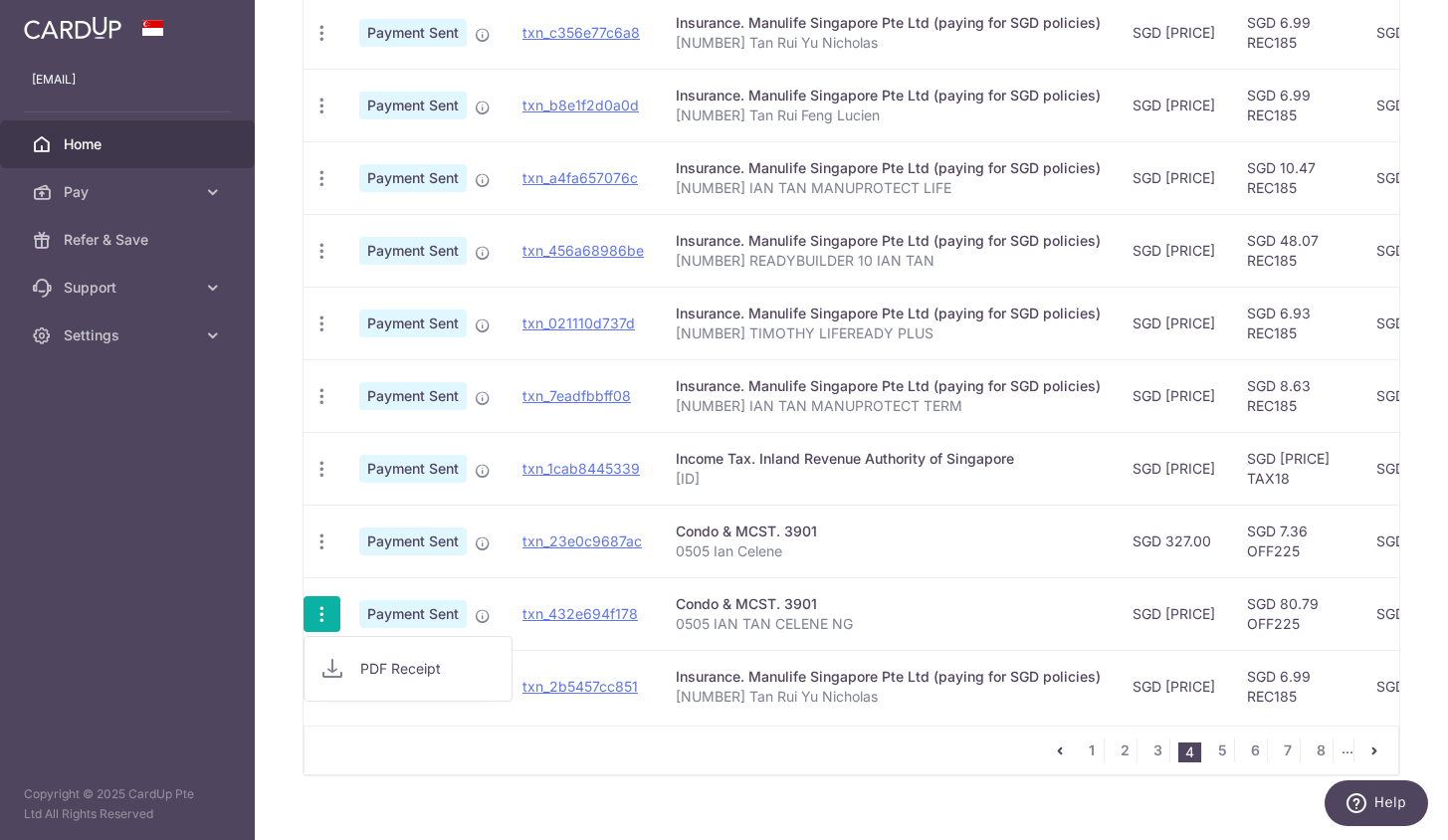 click on "PDF Receipt" at bounding box center (428, 669) 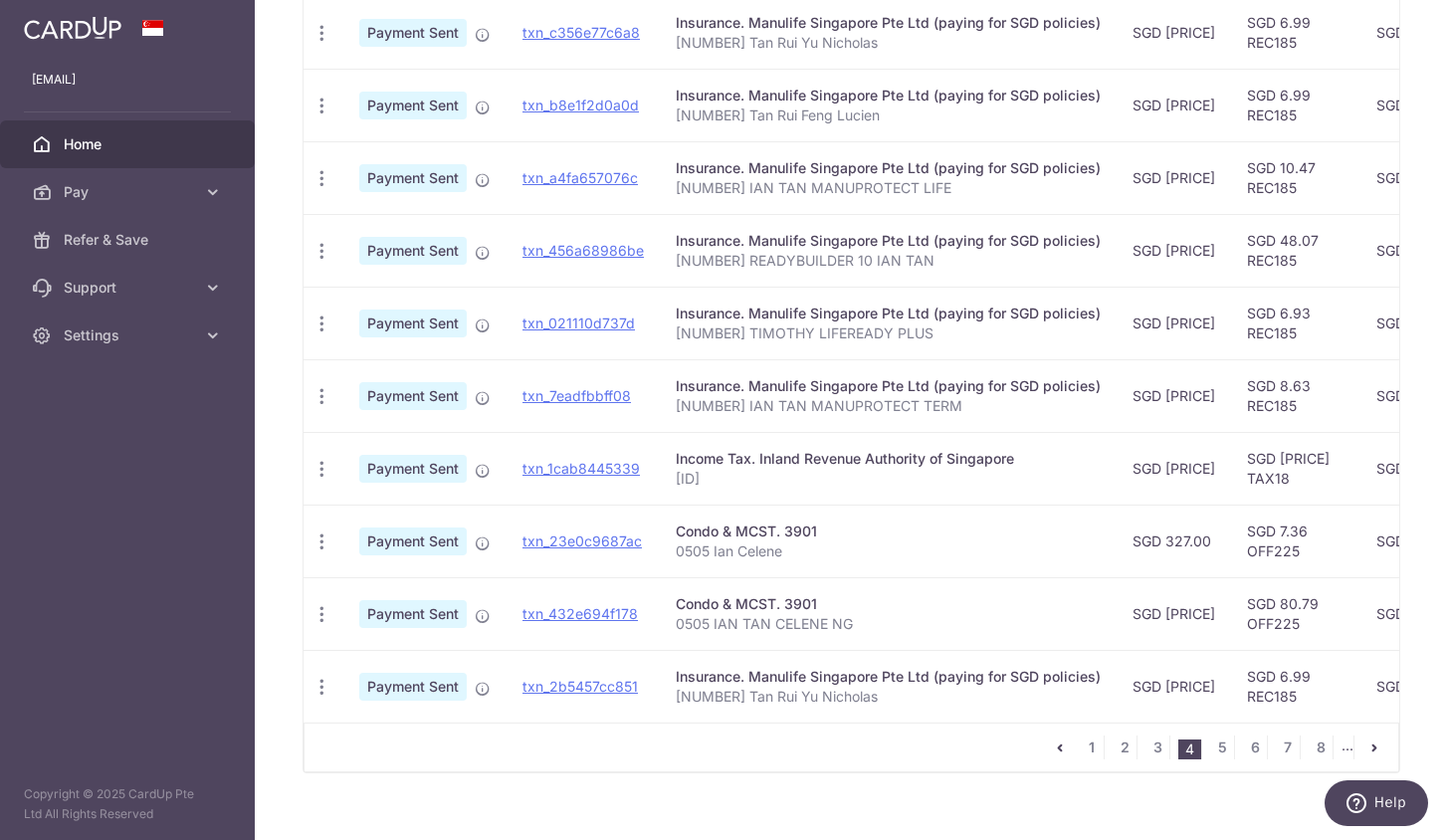 scroll, scrollTop: 0, scrollLeft: 0, axis: both 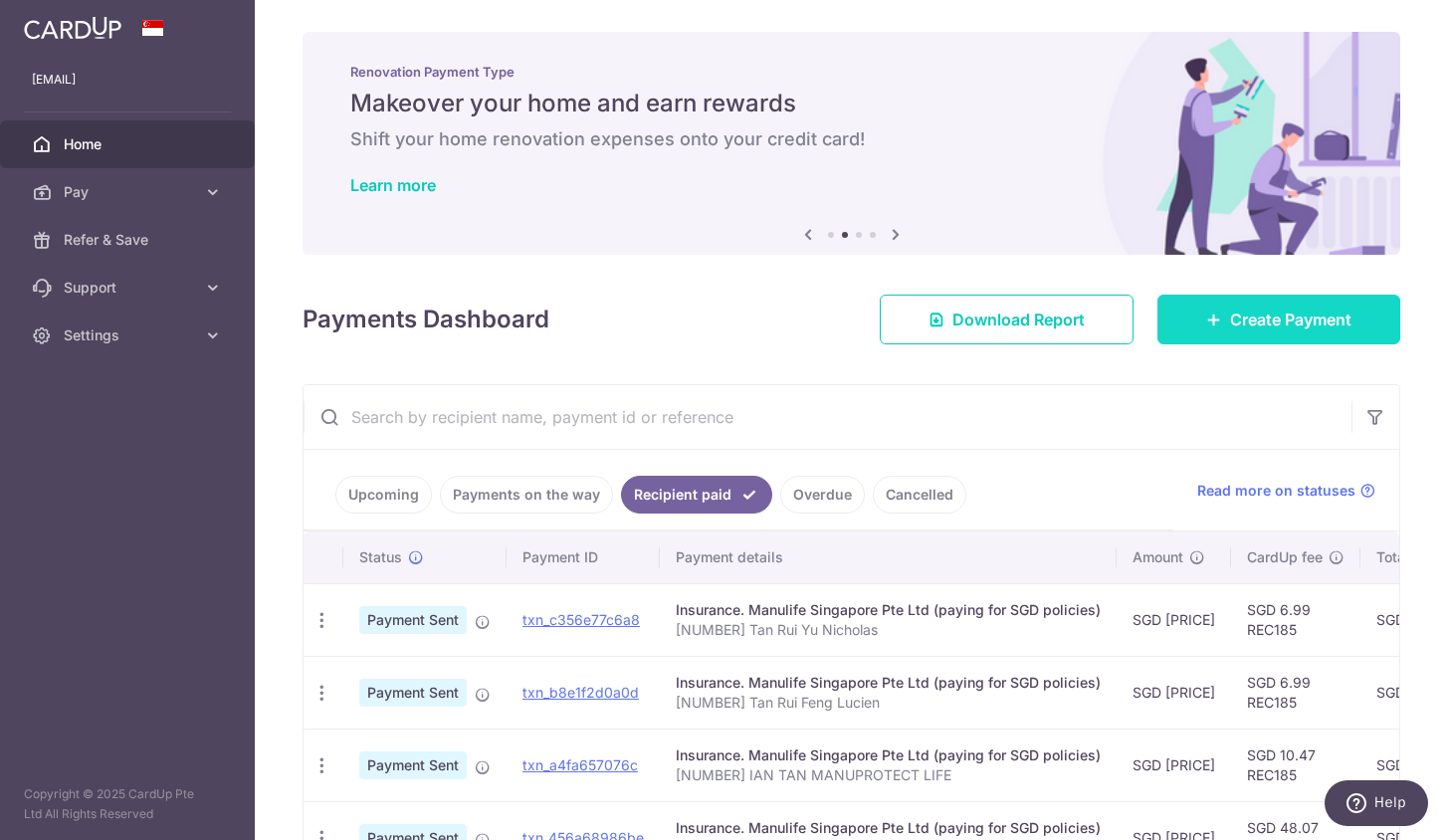 click on "Create Payment" at bounding box center (1291, 319) 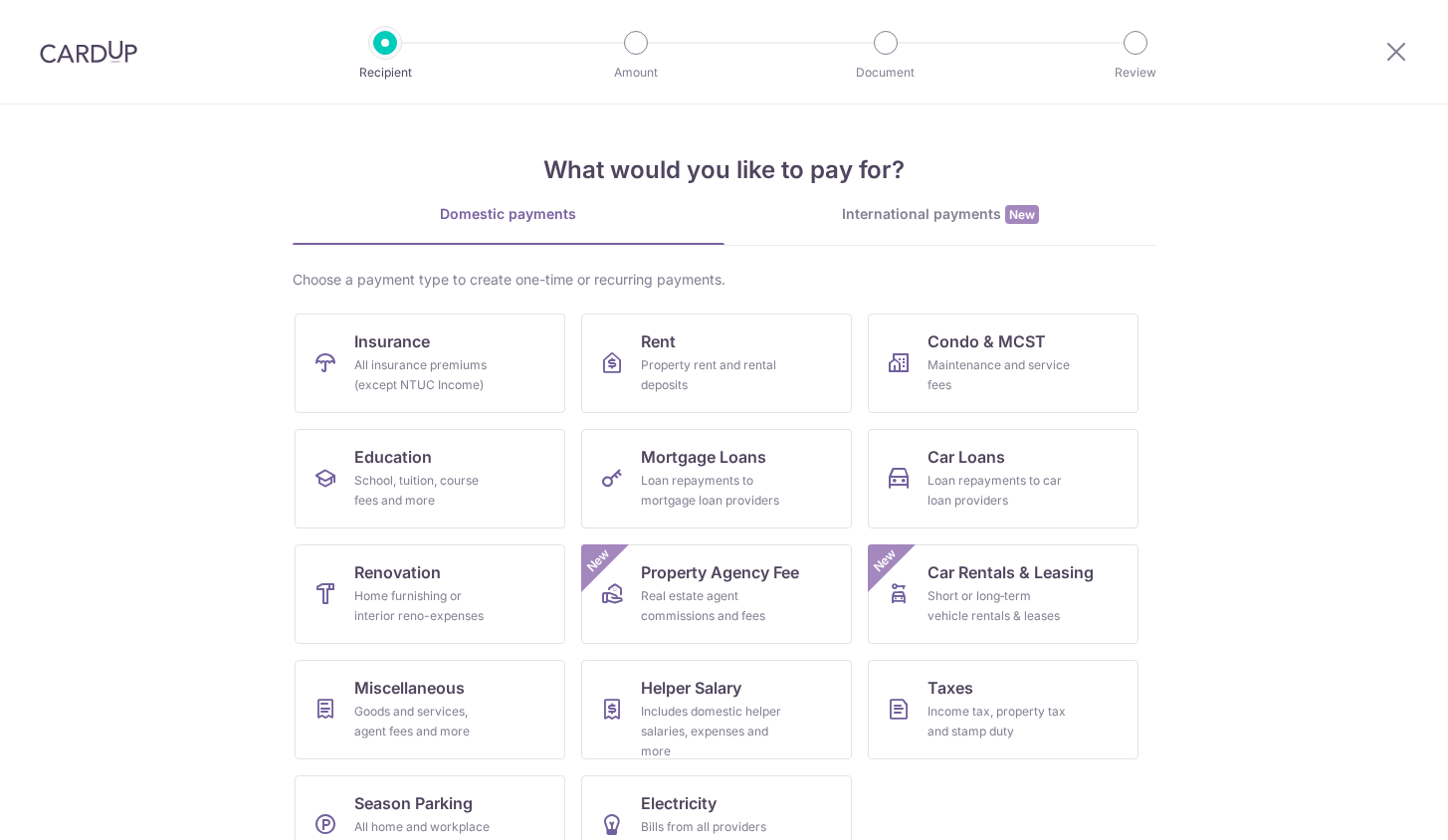 scroll, scrollTop: 0, scrollLeft: 0, axis: both 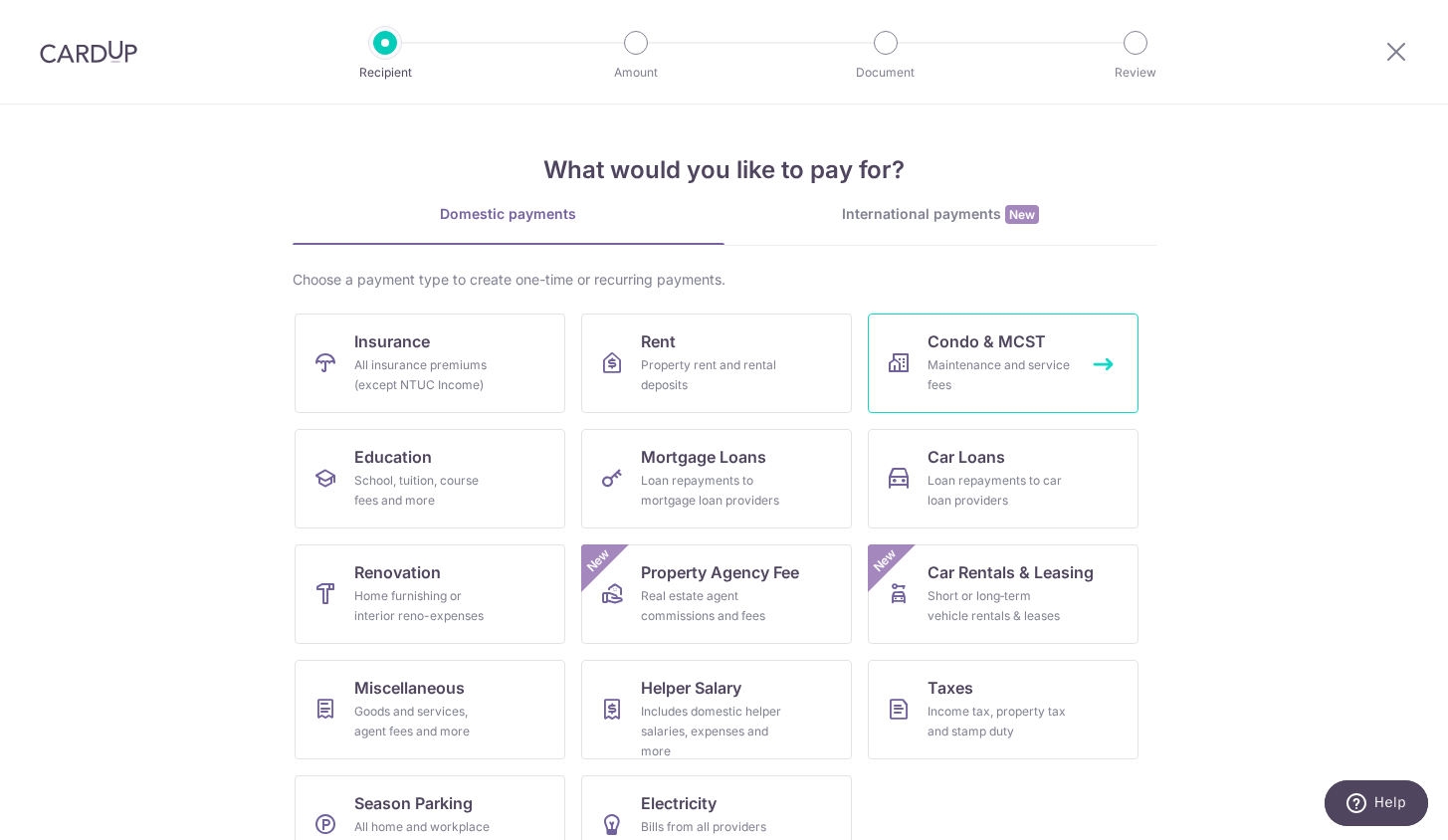 click on "Condo & MCST Maintenance and service fees" at bounding box center (1003, 363) 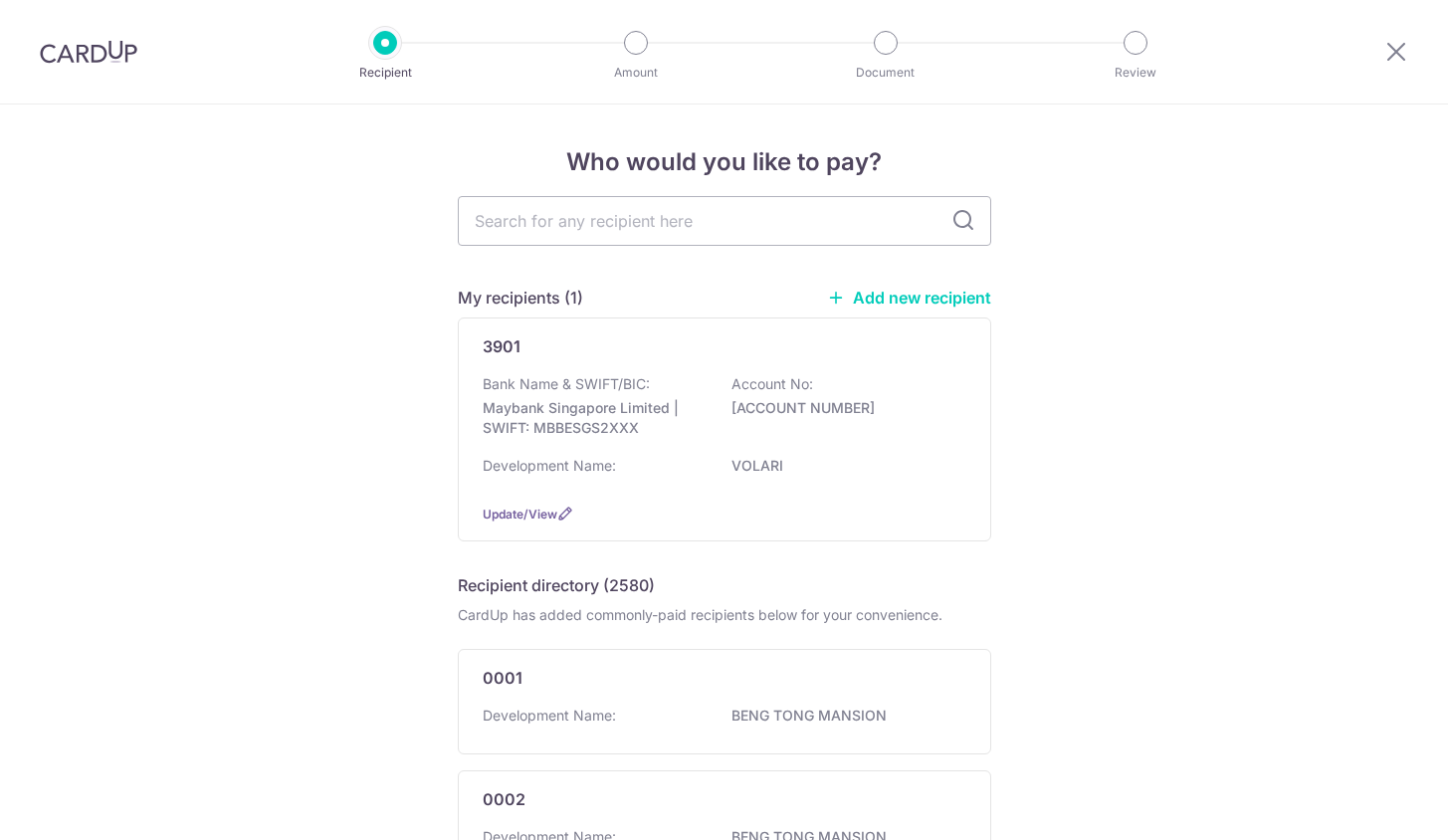 scroll, scrollTop: 0, scrollLeft: 0, axis: both 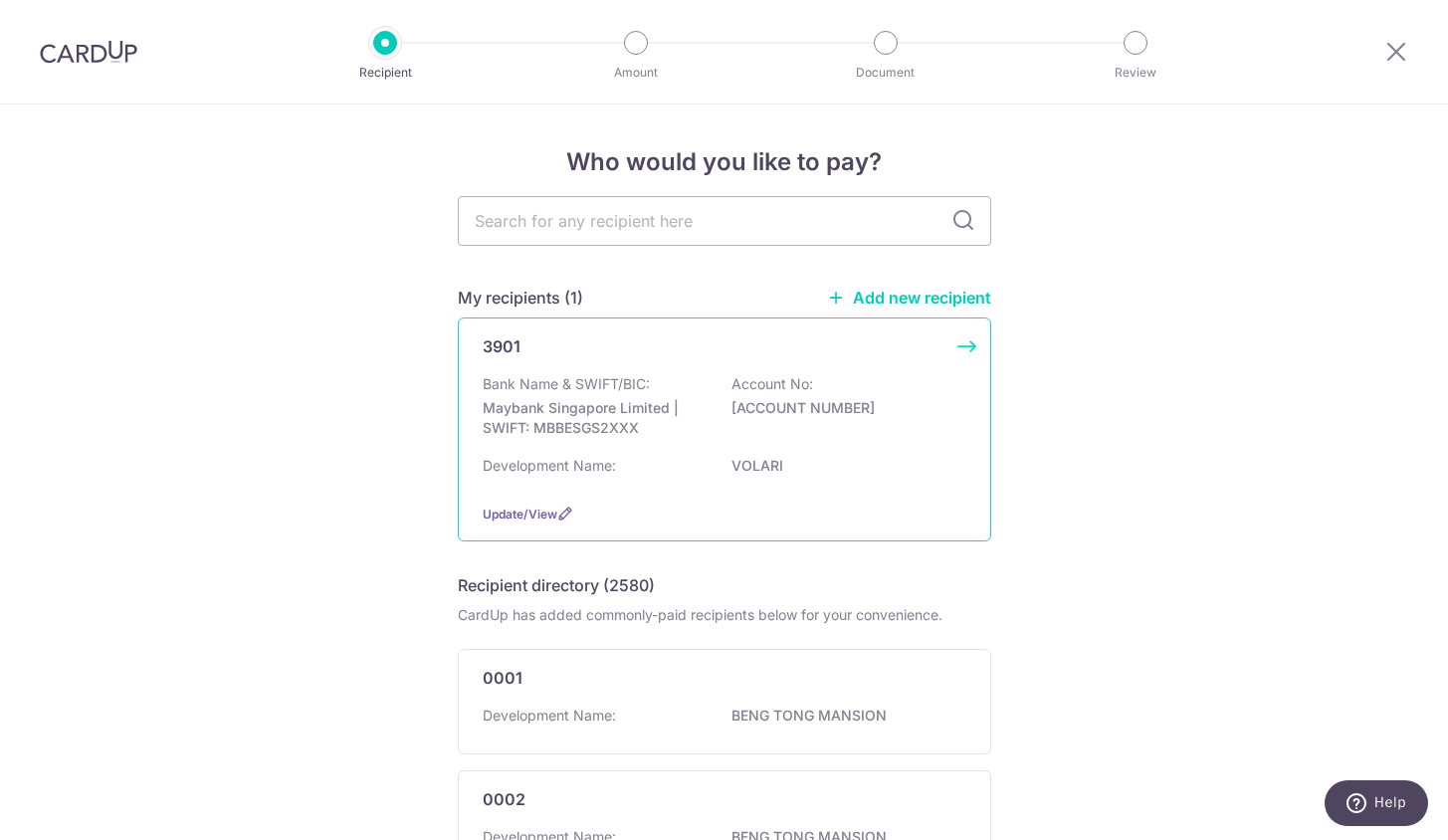 click on "Bank Name & SWIFT/BIC:
Maybank Singapore Limited | SWIFT: MBBESGS2XXX
Account No:
04011504895" at bounding box center (724, 411) 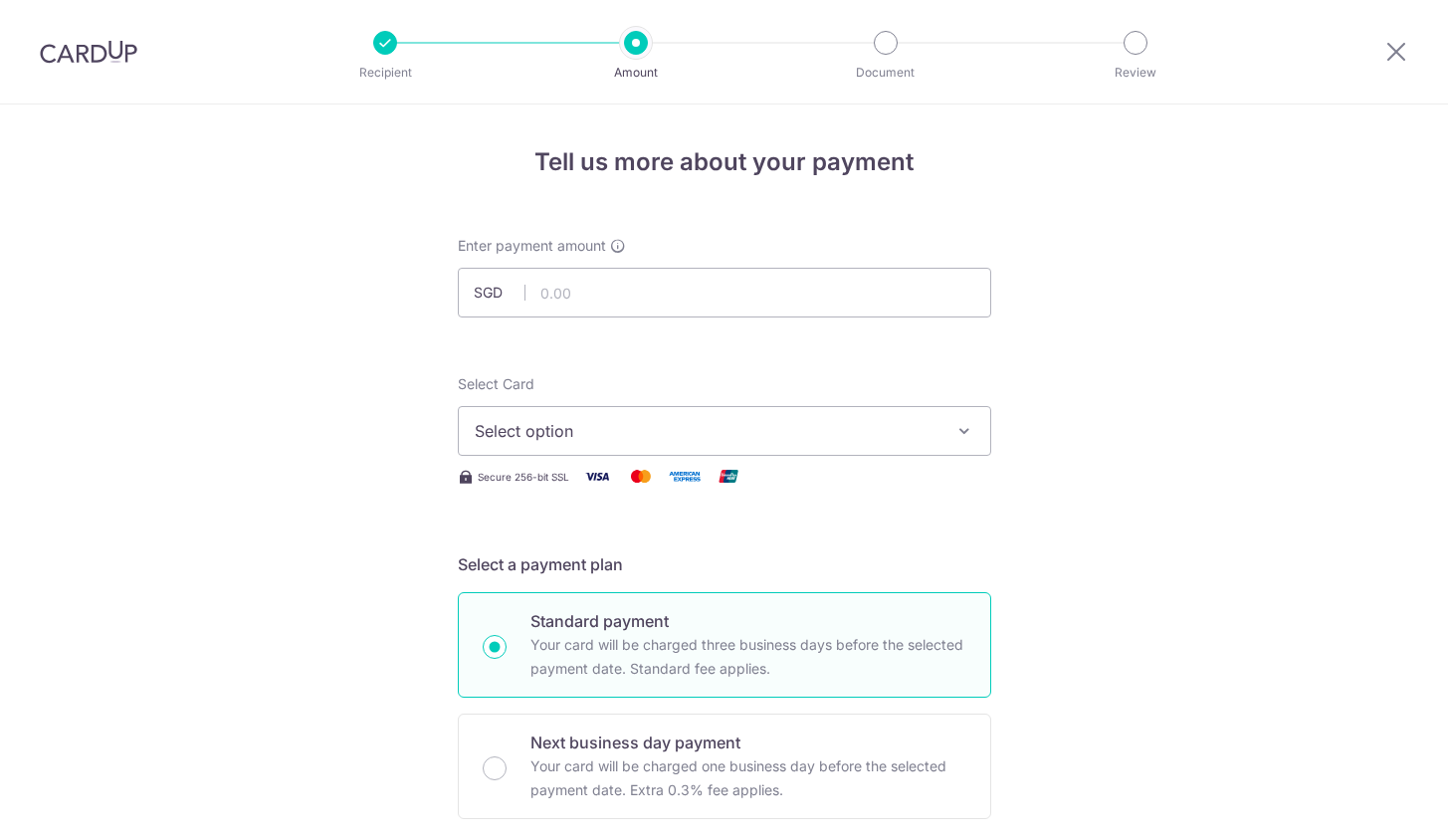 scroll, scrollTop: 0, scrollLeft: 0, axis: both 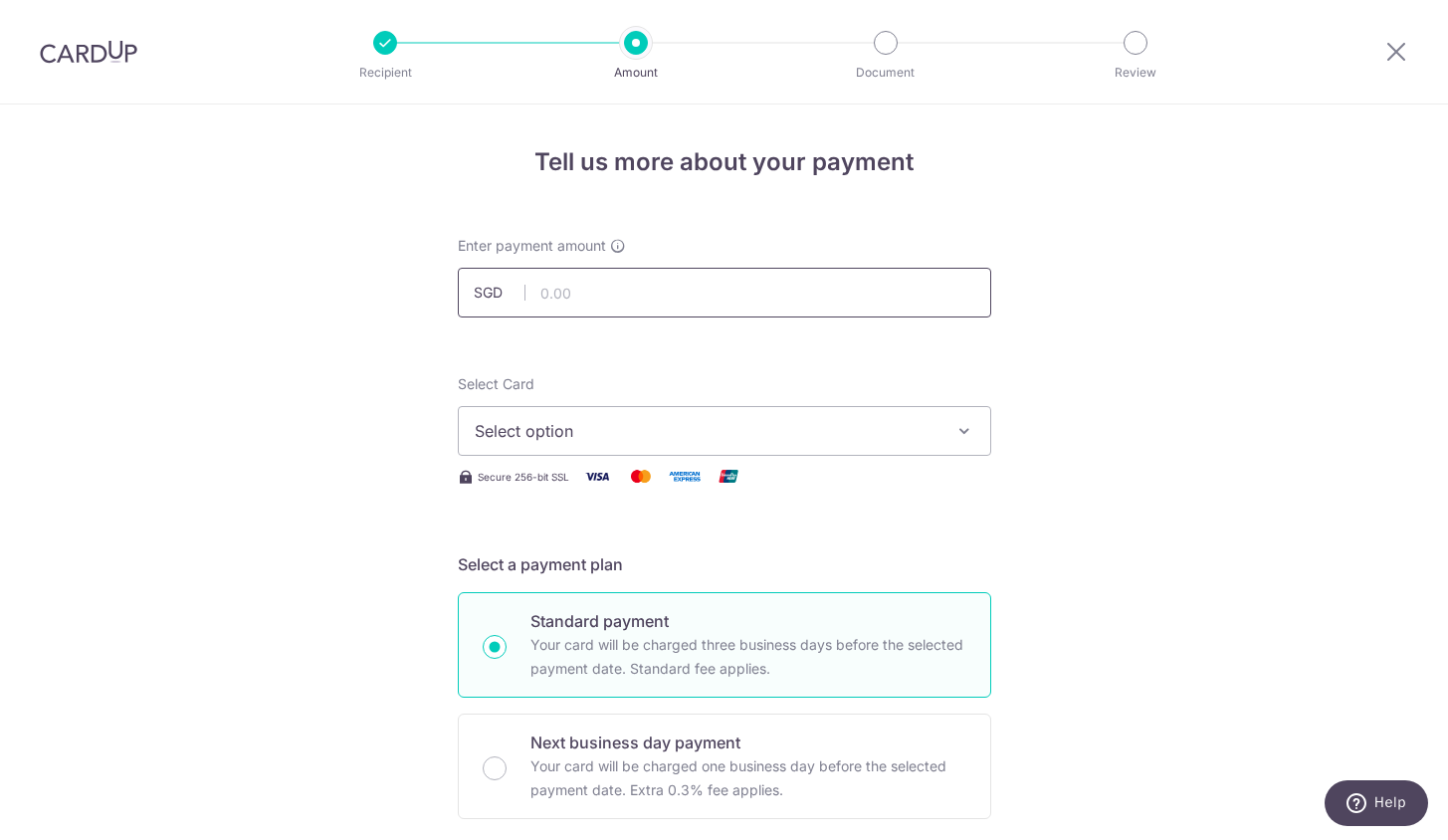 click at bounding box center (724, 293) 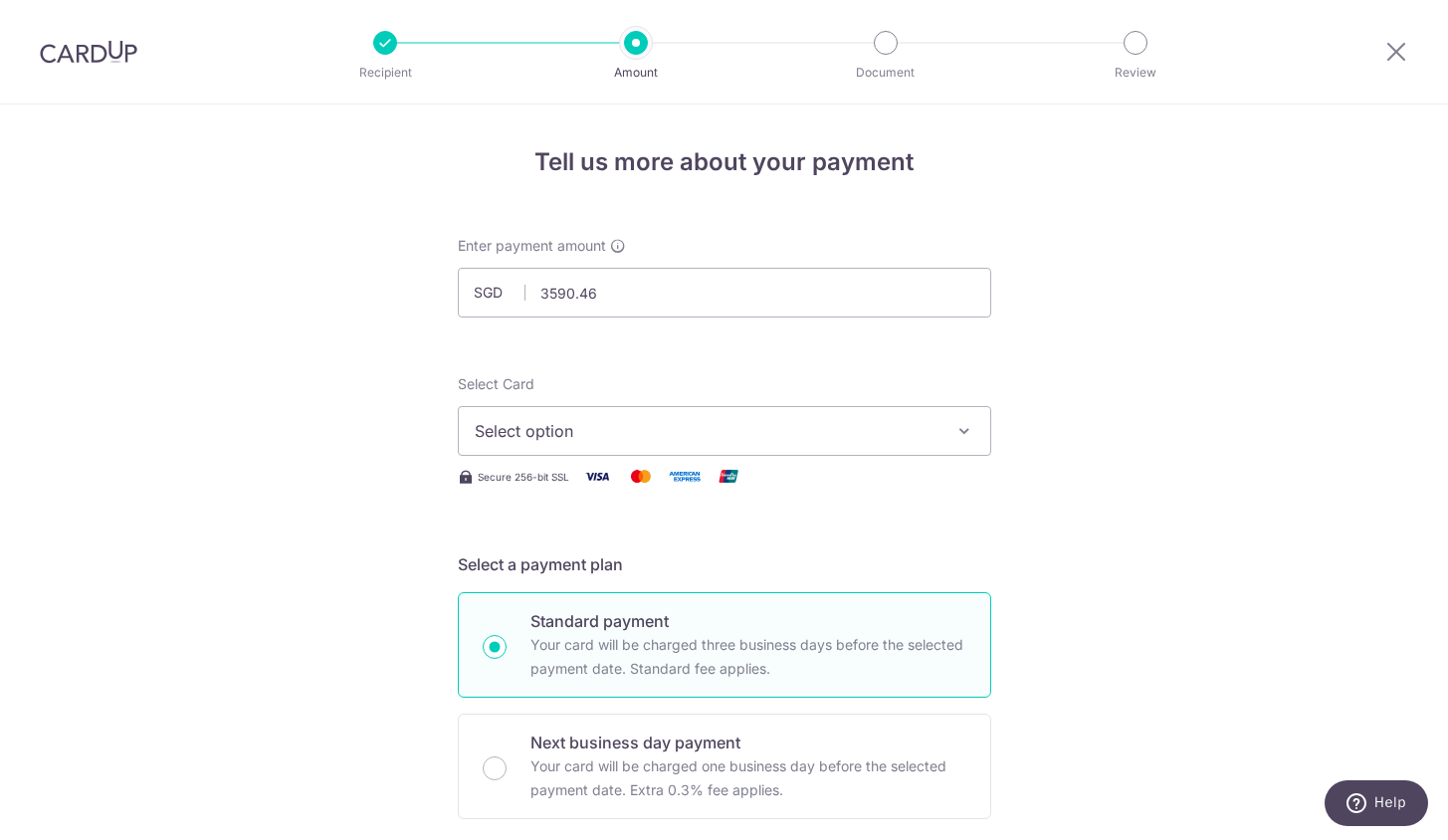 type on "3,590.46" 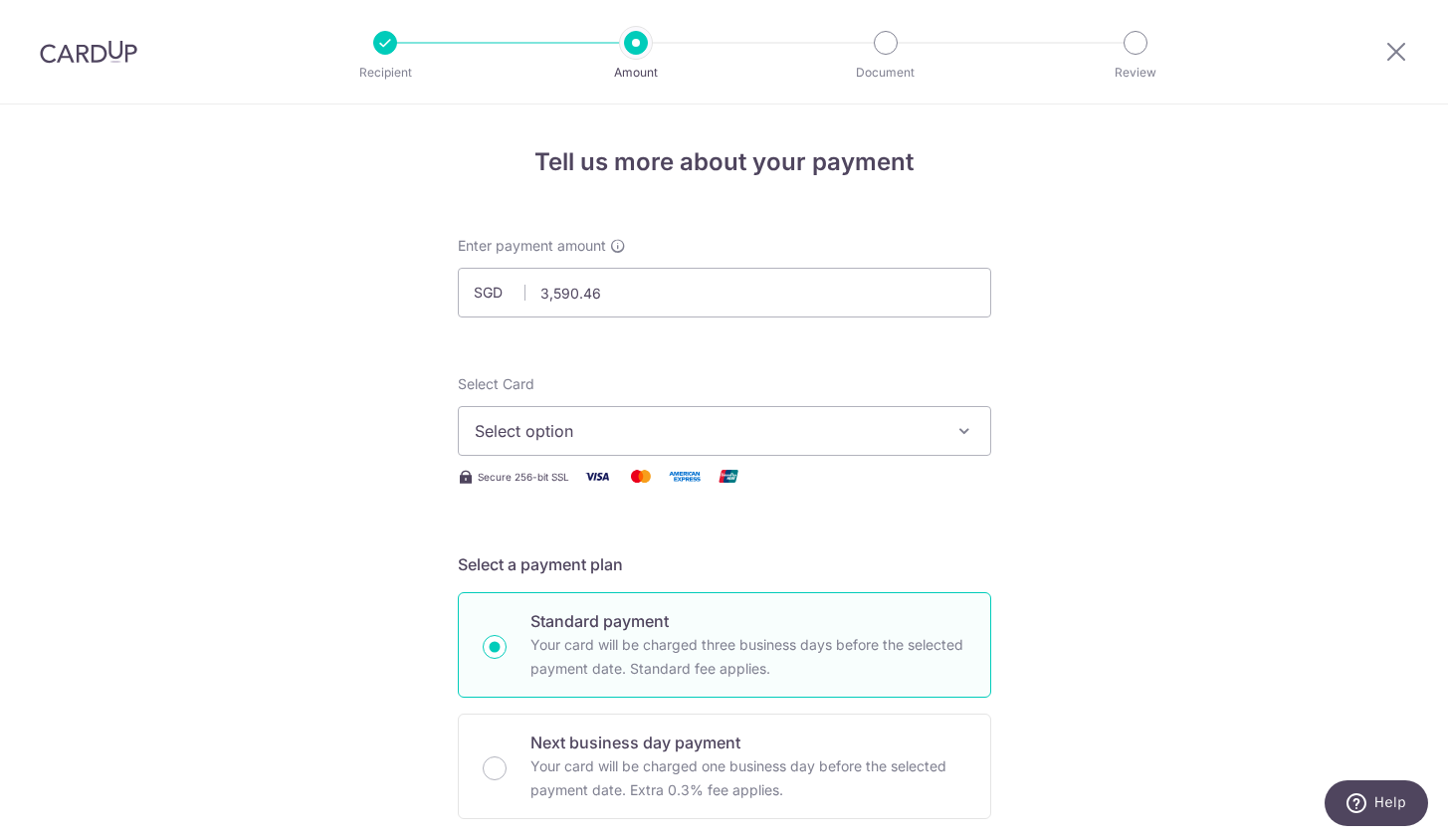 click on "Select option" at bounding box center (707, 431) 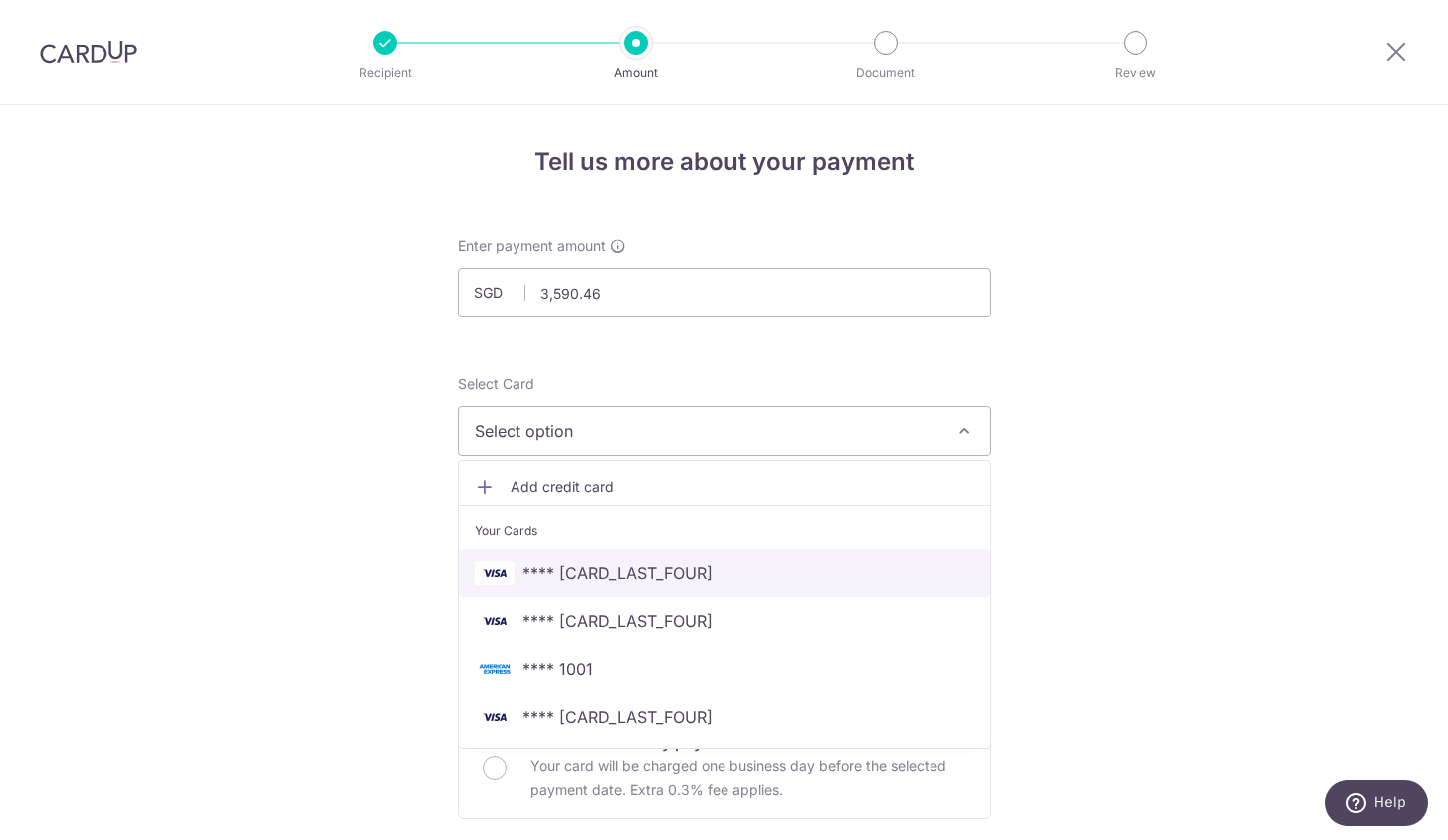 click on "**** [LAST_FOUR]" at bounding box center [724, 573] 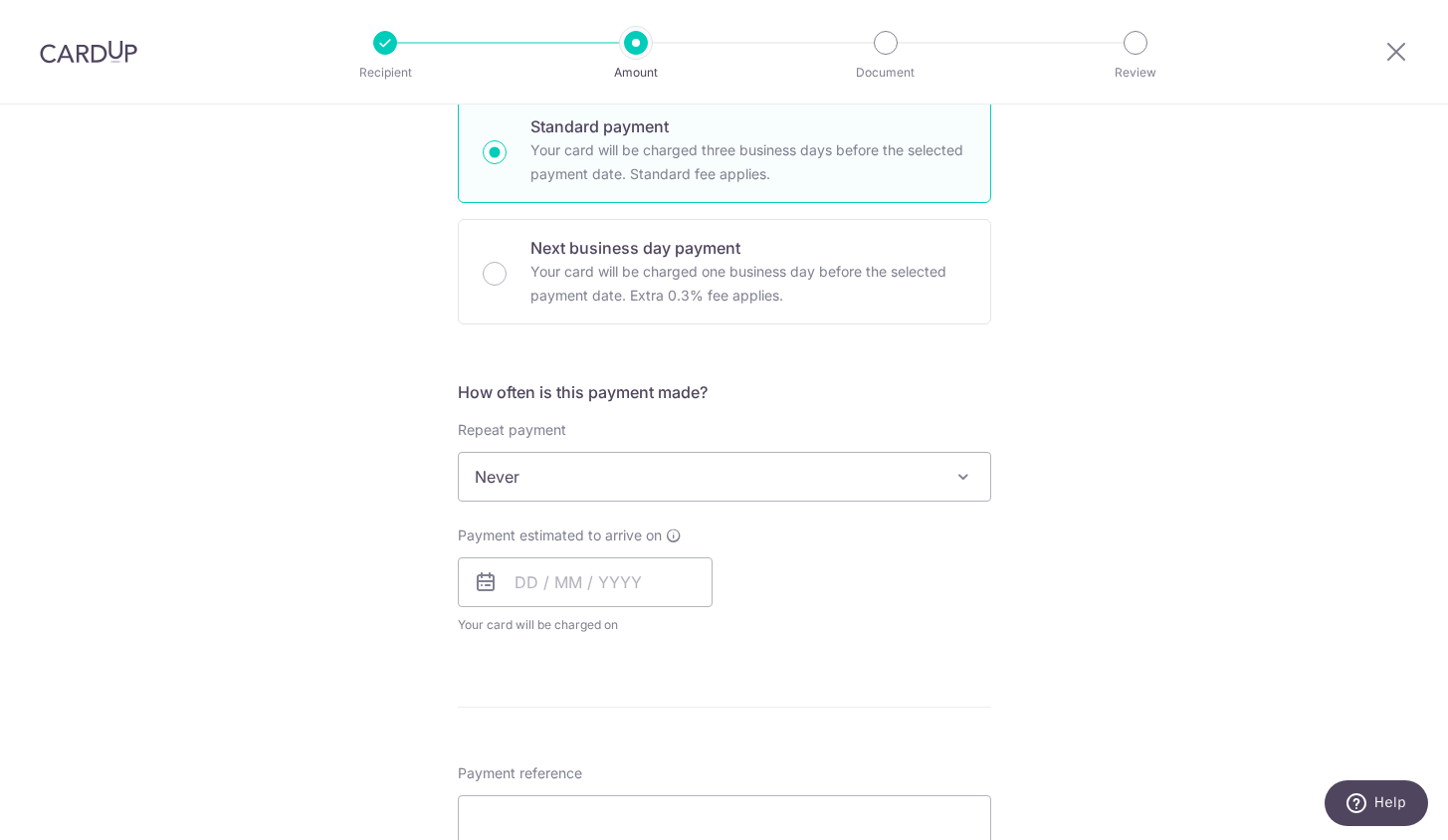 scroll, scrollTop: 588, scrollLeft: 0, axis: vertical 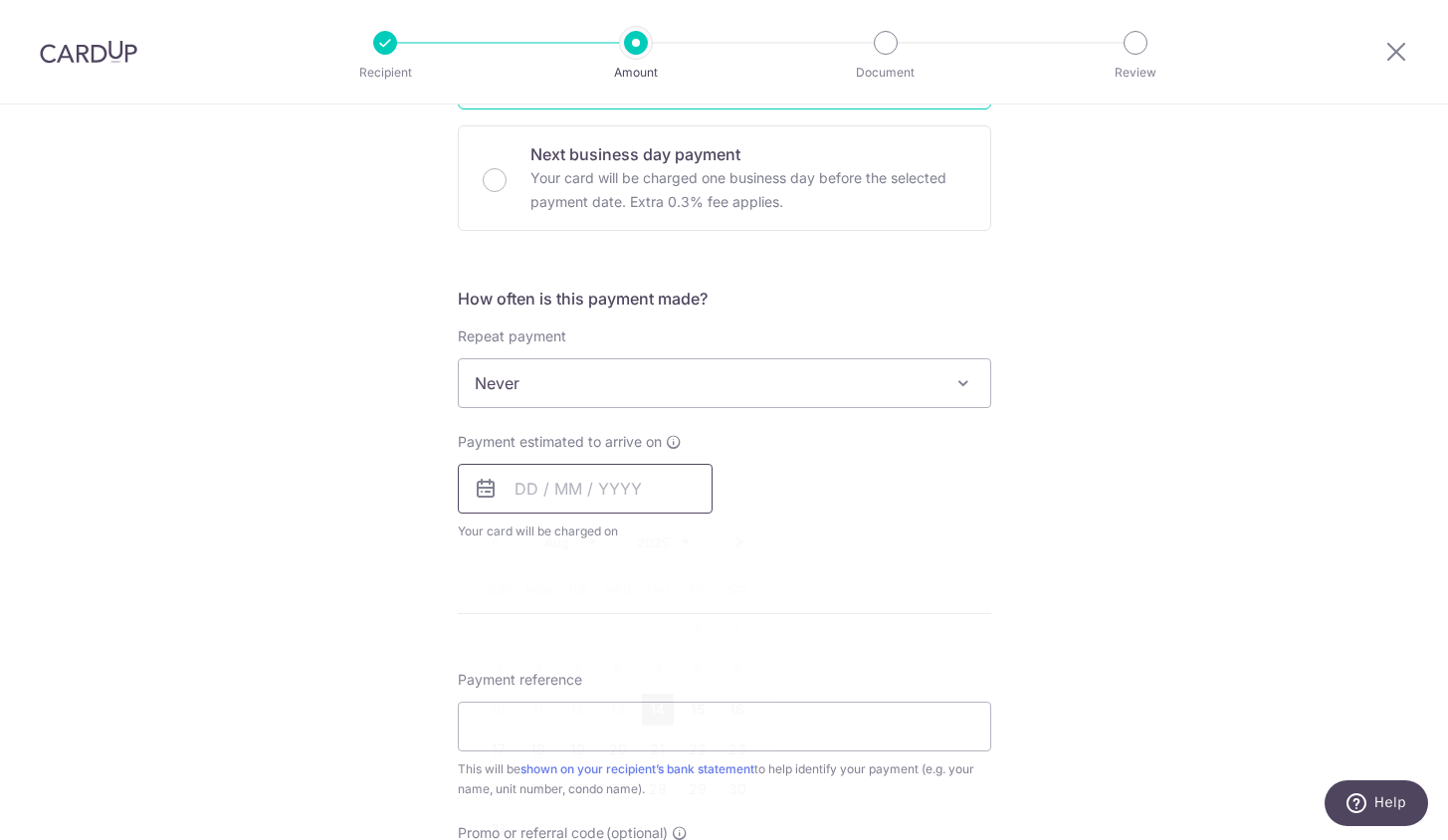 click at bounding box center [585, 489] 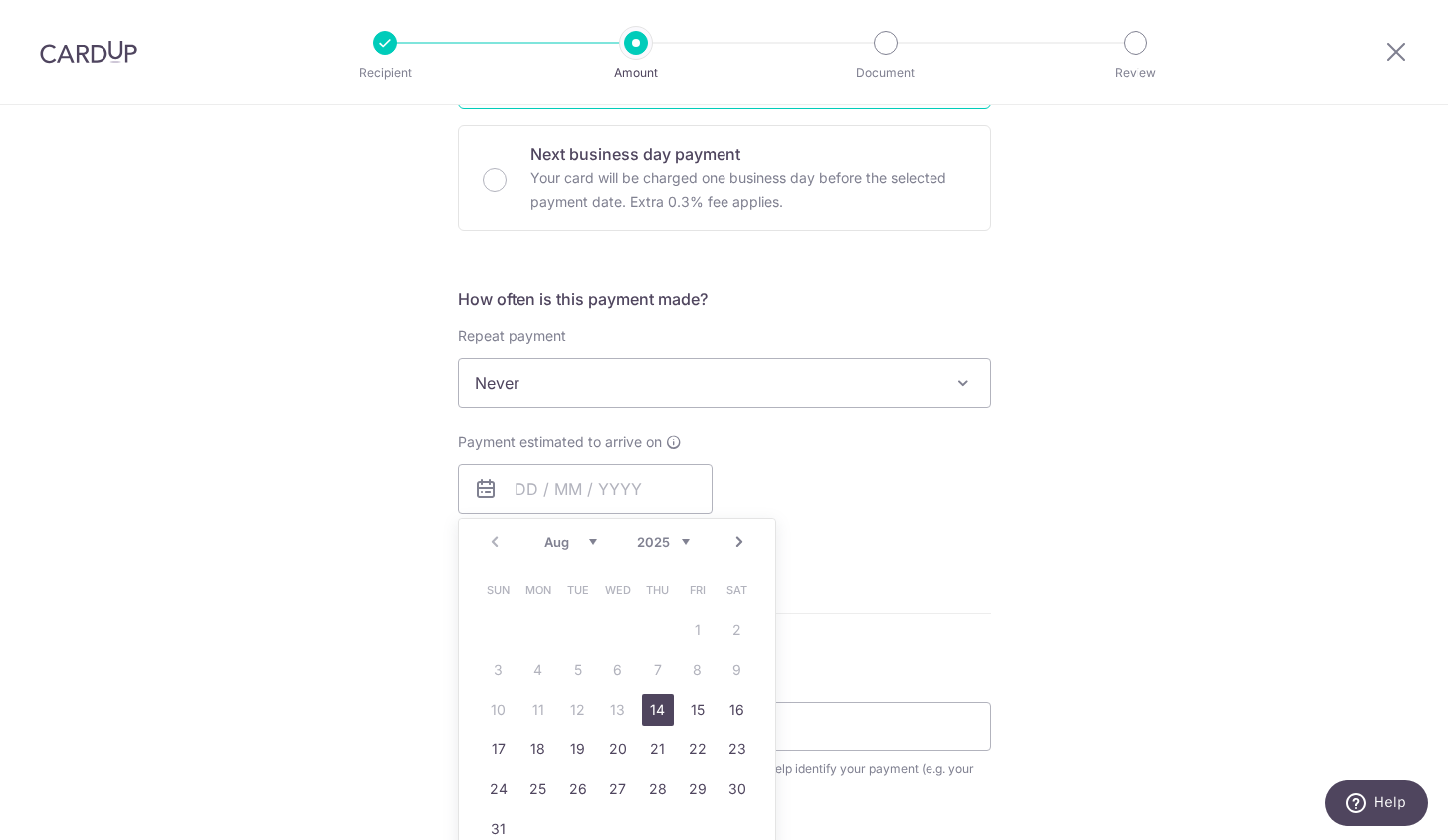 click on "Payment estimated to arrive on
Prev Next Aug Sep Oct Nov Dec 2025 2026 2027 2028 2029 2030 2031 2032 2033 2034 2035 Sun Mon Tue Wed Thu Fri Sat           1 2 3 4 5 6 7 8 9 10 11 12 13 14 15 16 17 18 19 20 21 22 23 24 25 26 27 28 29 30 31             Why are some dates not available?
Your card will be charged on   for the first payment
* If your payment is funded by  9:00am SGT on Monday 11/08/2025
12/08/2025
No. of Payments" at bounding box center (724, 487) 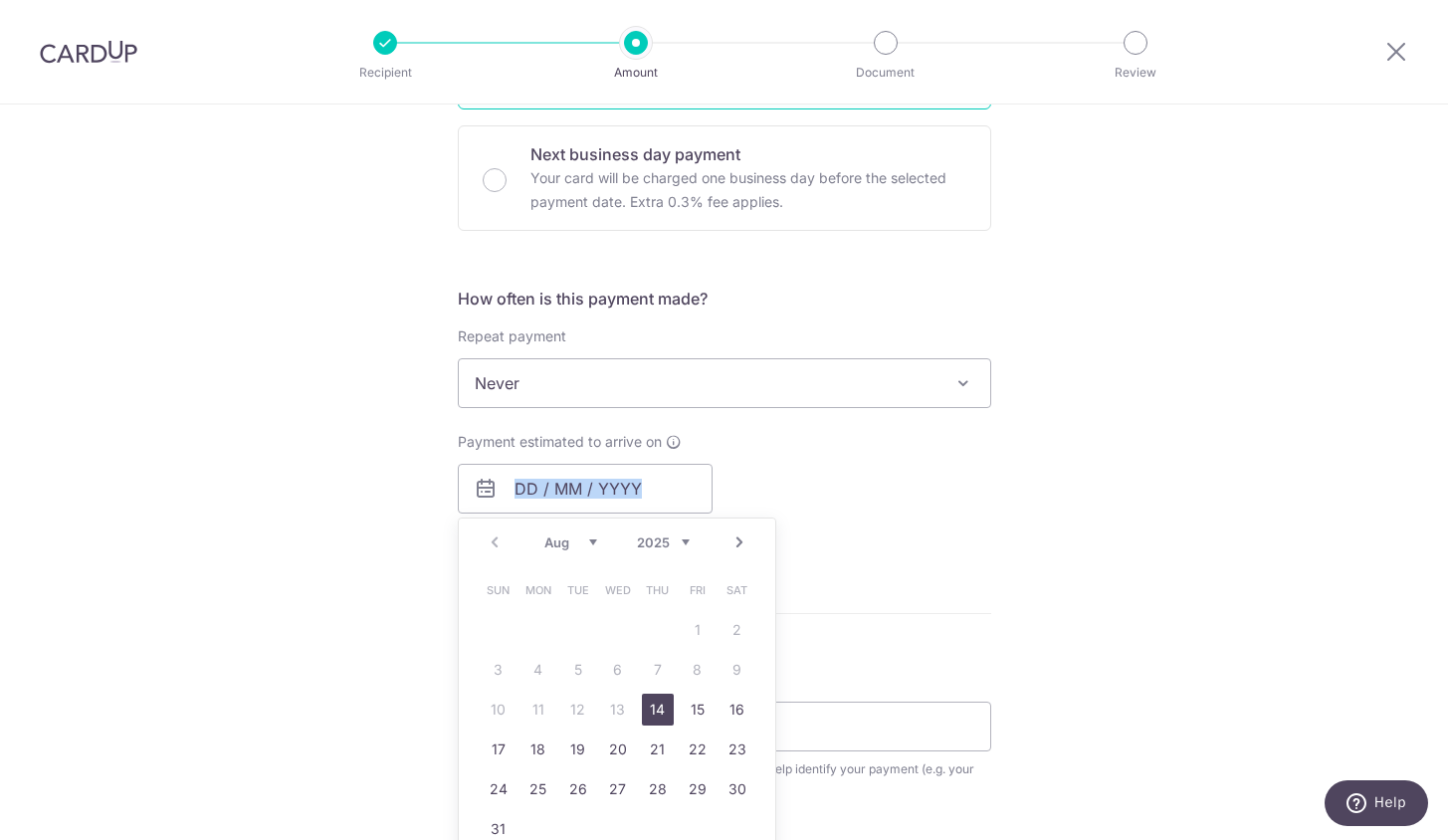 click on "Payment estimated to arrive on
Prev Next Aug Sep Oct Nov Dec 2025 2026 2027 2028 2029 2030 2031 2032 2033 2034 2035 Sun Mon Tue Wed Thu Fri Sat           1 2 3 4 5 6 7 8 9 10 11 12 13 14 15 16 17 18 19 20 21 22 23 24 25 26 27 28 29 30 31             Why are some dates not available?
Your card will be charged on   for the first payment
* If your payment is funded by  9:00am SGT on Monday 11/08/2025
12/08/2025
No. of Payments" at bounding box center (724, 487) 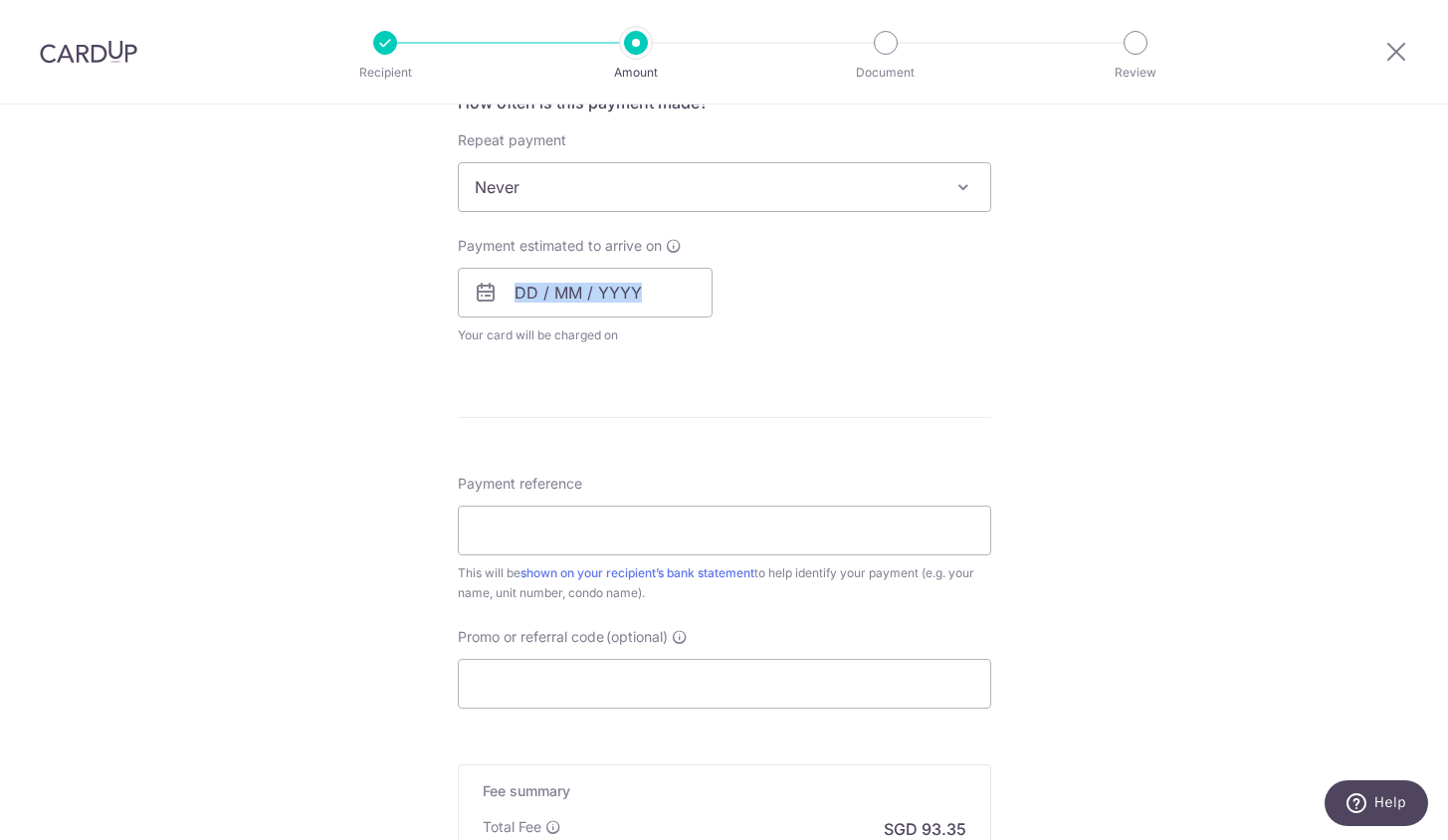 scroll, scrollTop: 796, scrollLeft: 0, axis: vertical 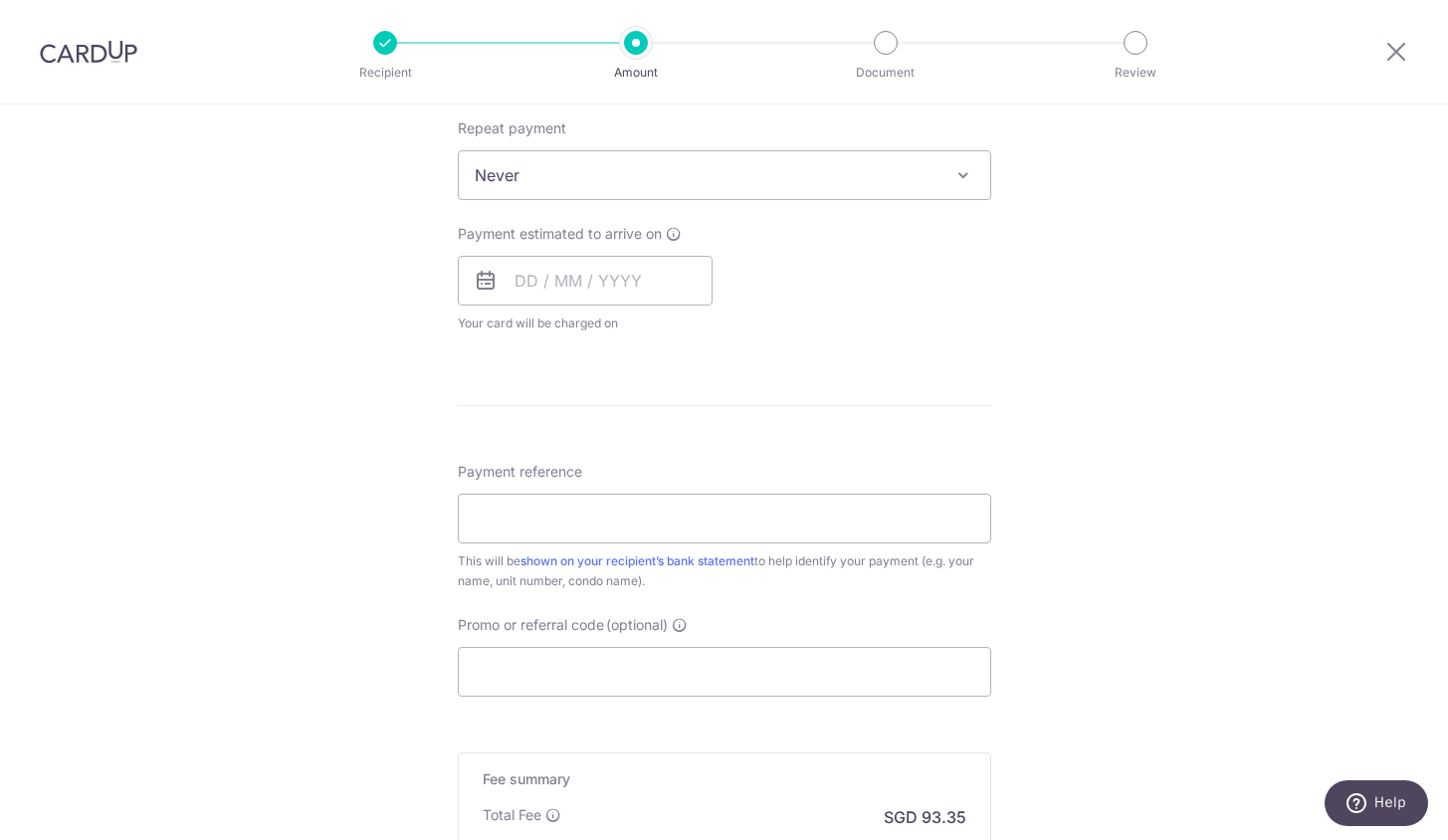 click on "Payment estimated to arrive on
Prev Next Aug Sep Oct Nov Dec 2025 2026 2027 2028 2029 2030 2031 2032 2033 2034 2035 Sun Mon Tue Wed Thu Fri Sat           1 2 3 4 5 6 7 8 9 10 11 12 13 14 15 16 17 18 19 20 21 22 23 24 25 26 27 28 29 30 31             Why are some dates not available?
Your card will be charged on   for the first payment
* If your payment is funded by  9:00am SGT on Monday 11/08/2025
12/08/2025" at bounding box center (585, 279) 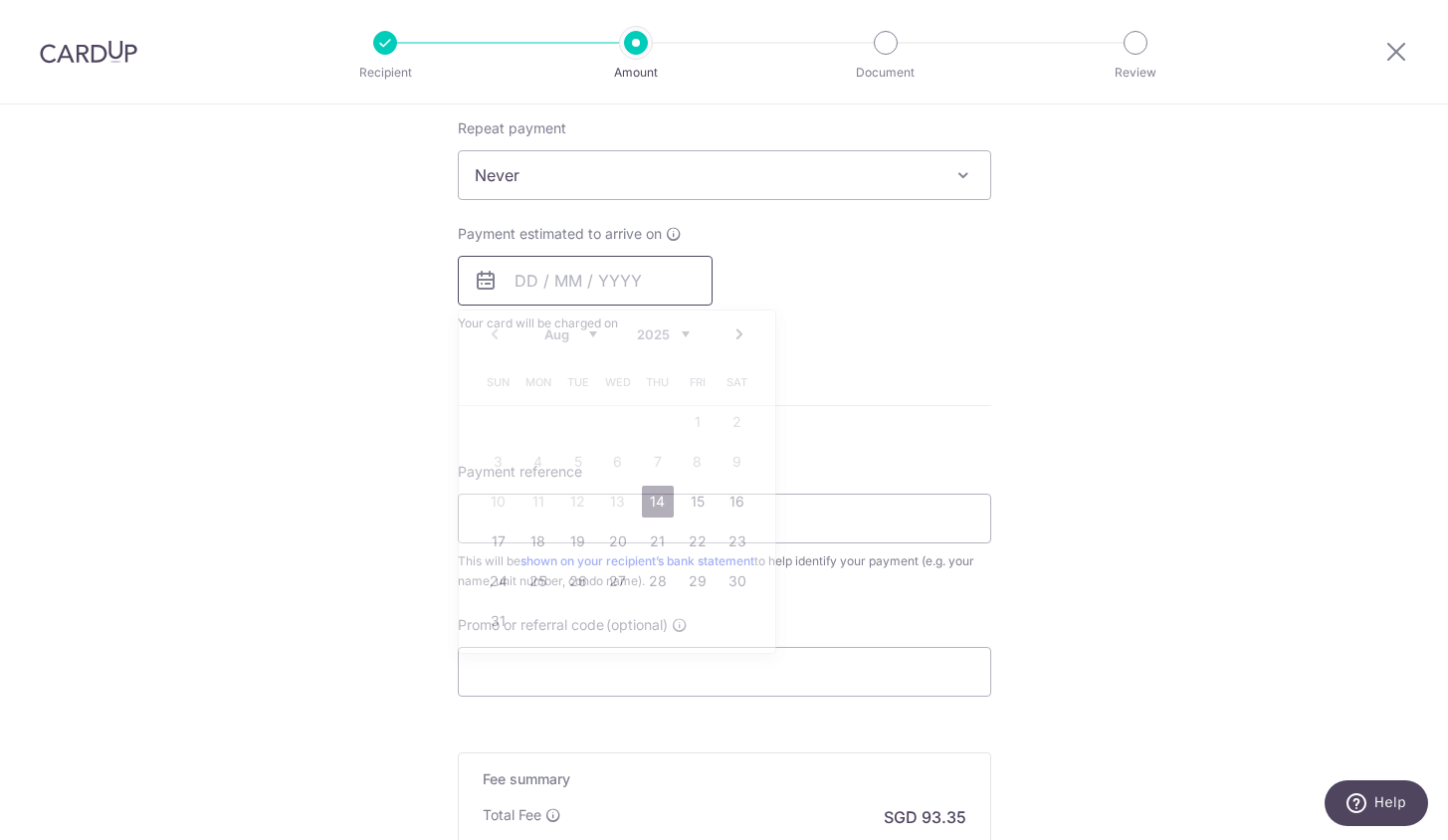 click at bounding box center (585, 281) 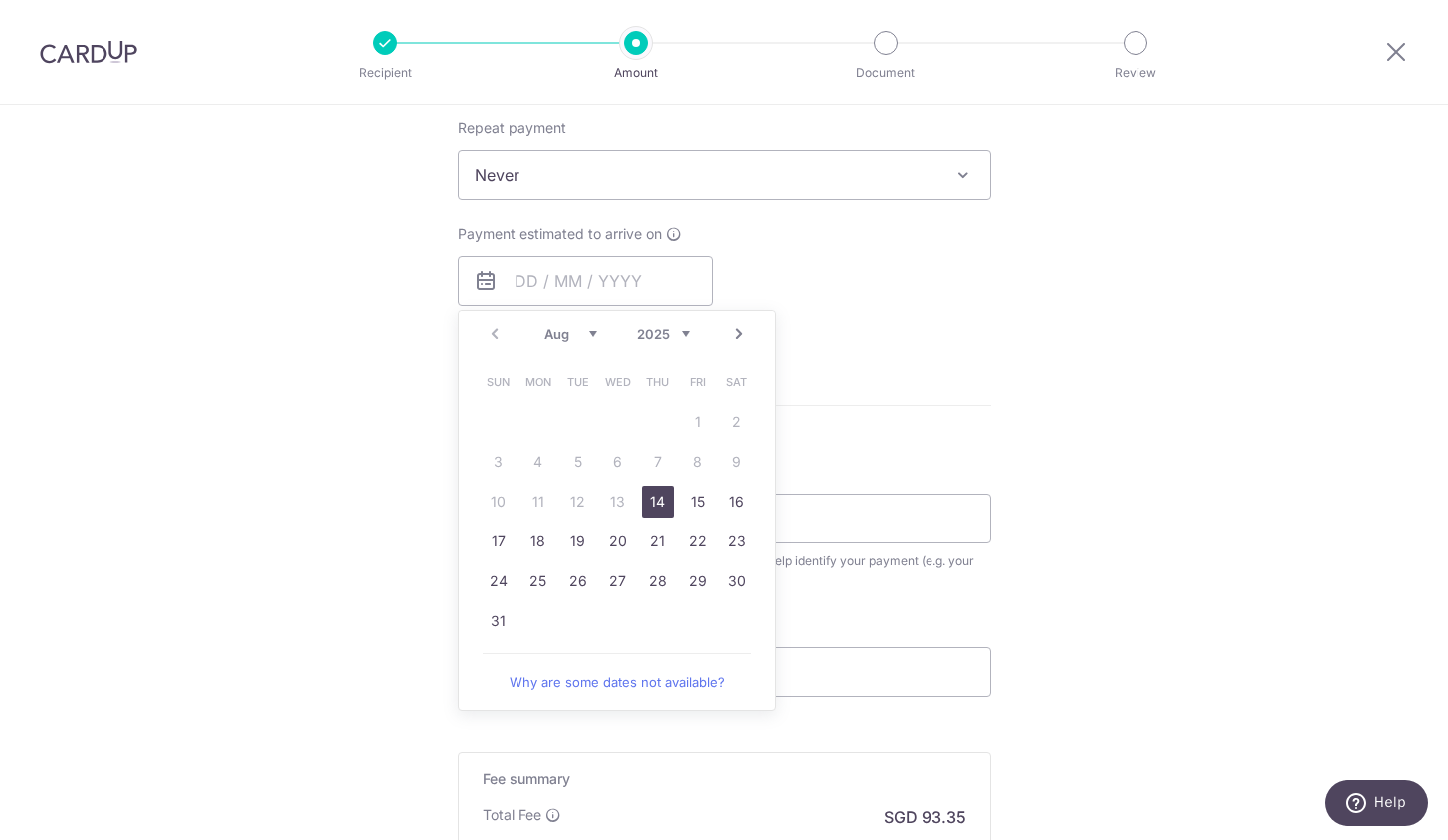 click on "14" at bounding box center (658, 502) 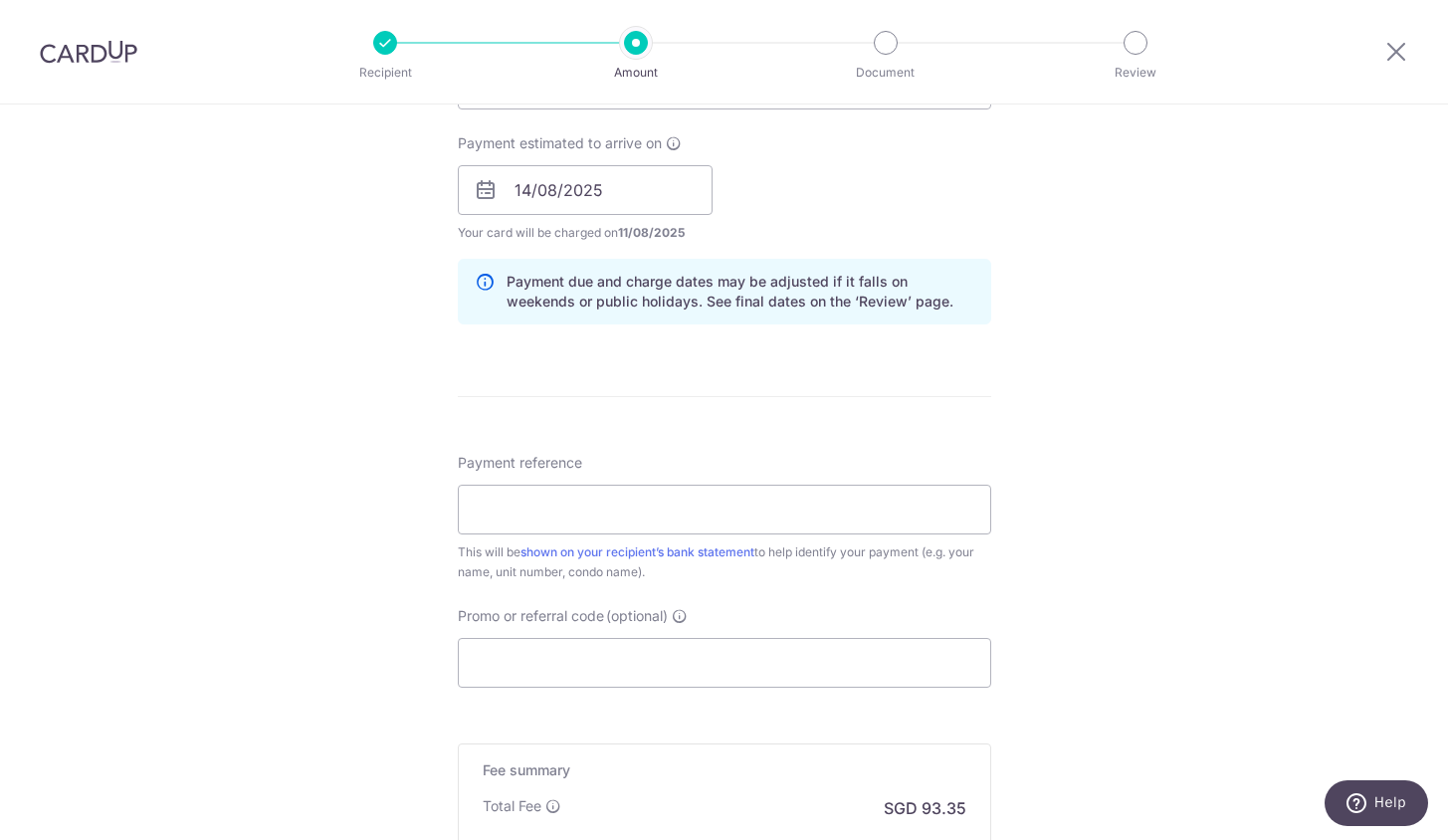 scroll, scrollTop: 947, scrollLeft: 0, axis: vertical 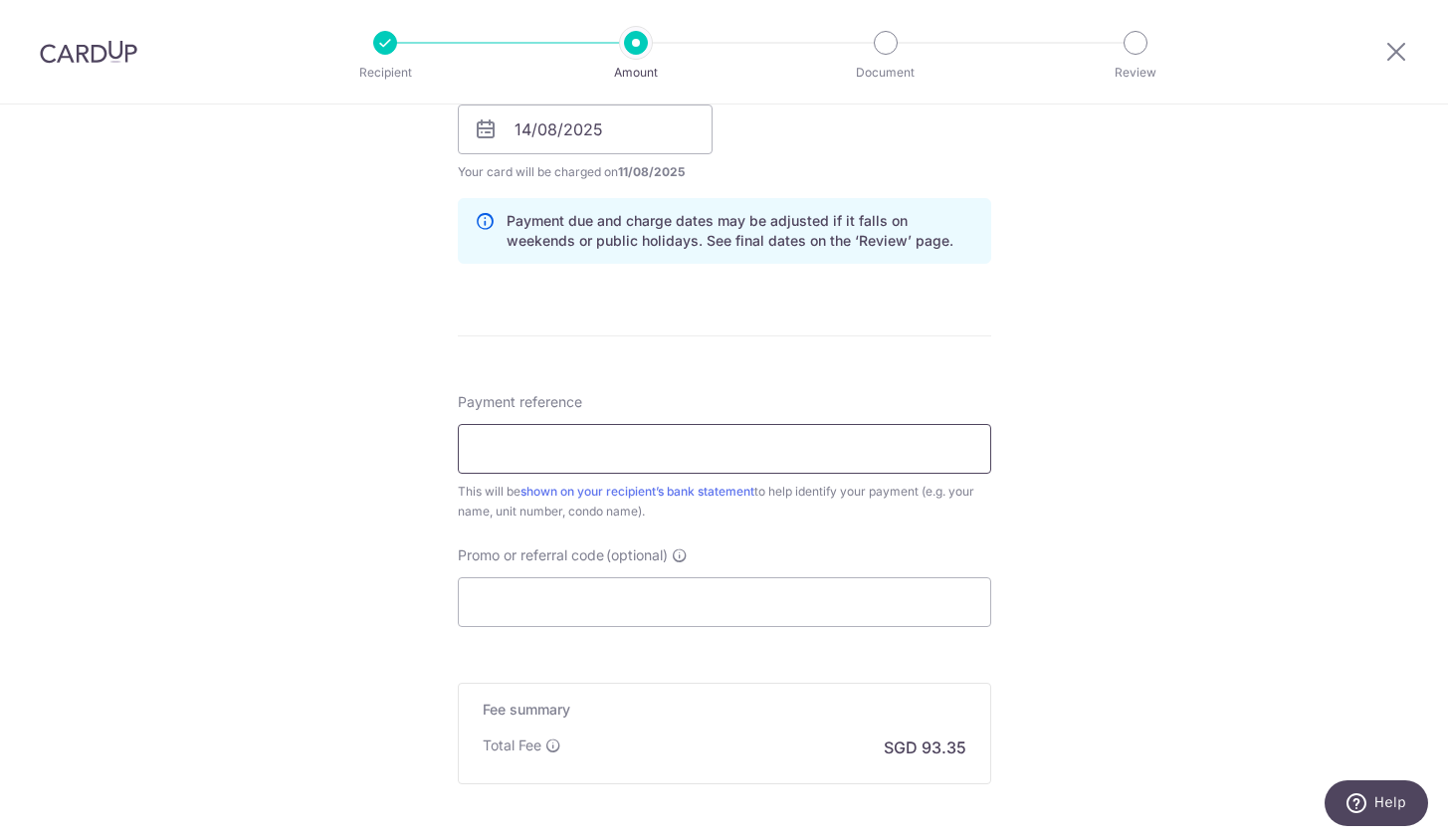 click on "Payment reference" at bounding box center [724, 449] 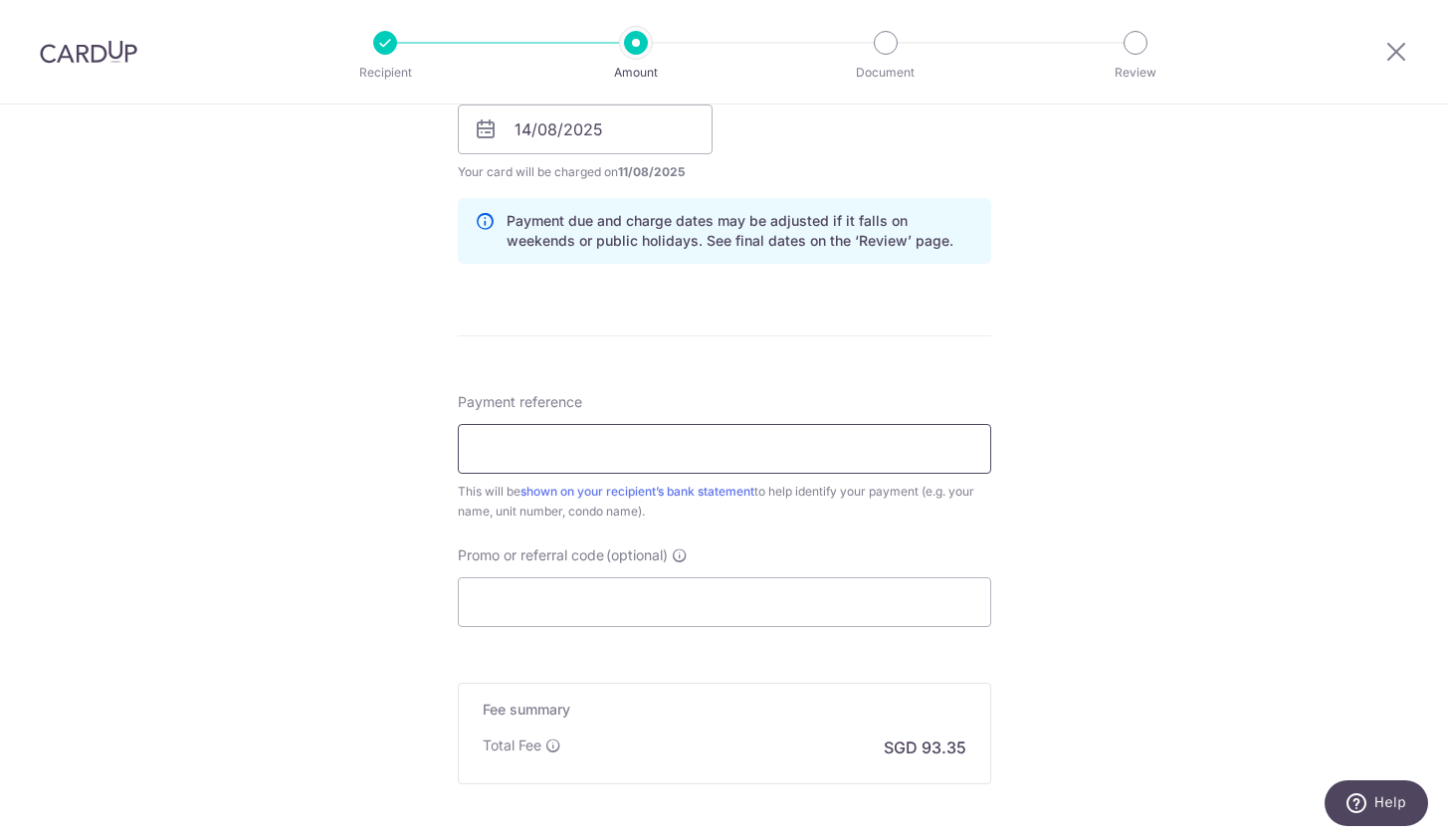 type on "0505 IAN TAN CELENE NG" 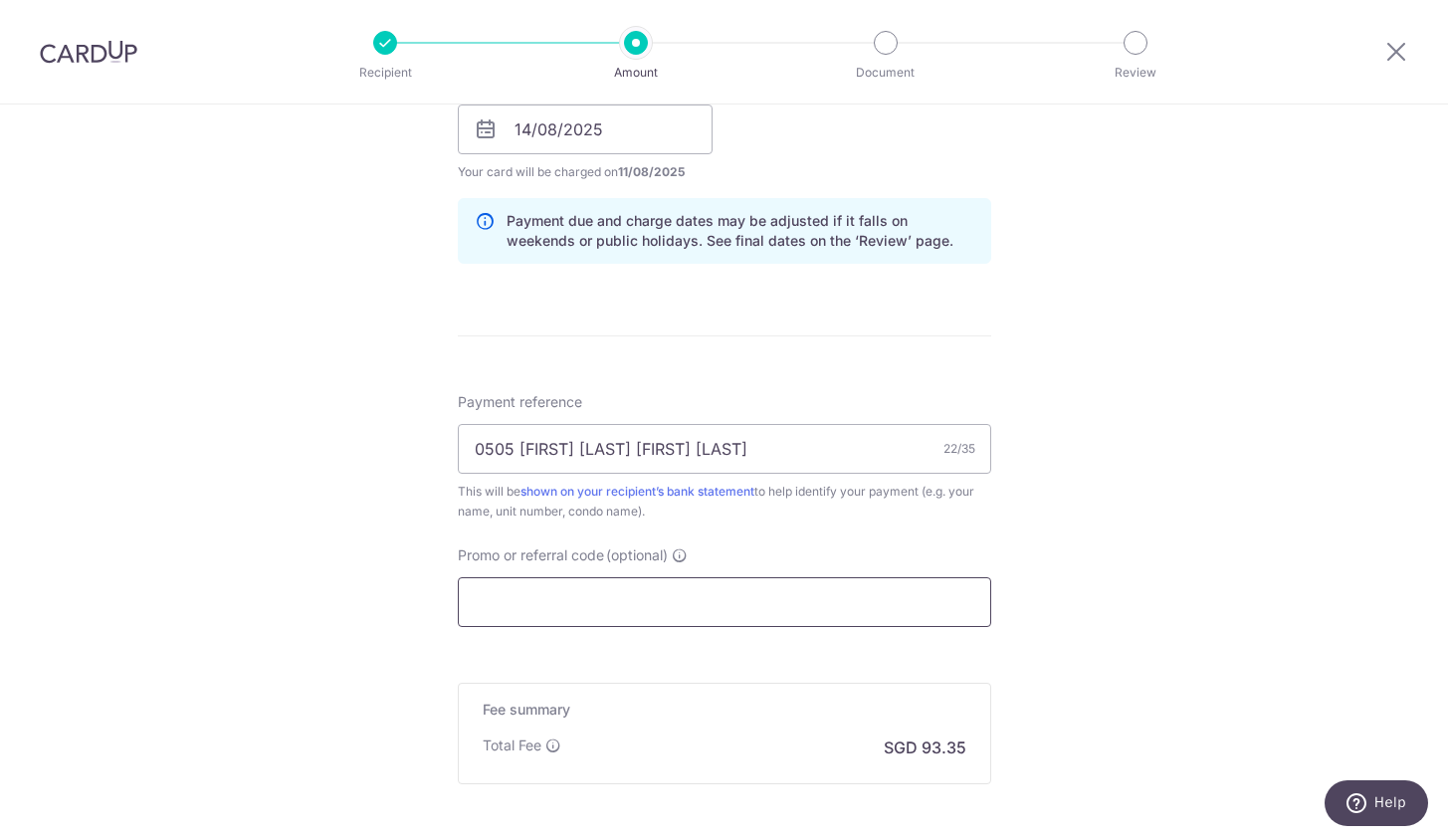 click on "Promo or referral code
(optional)" at bounding box center [724, 602] 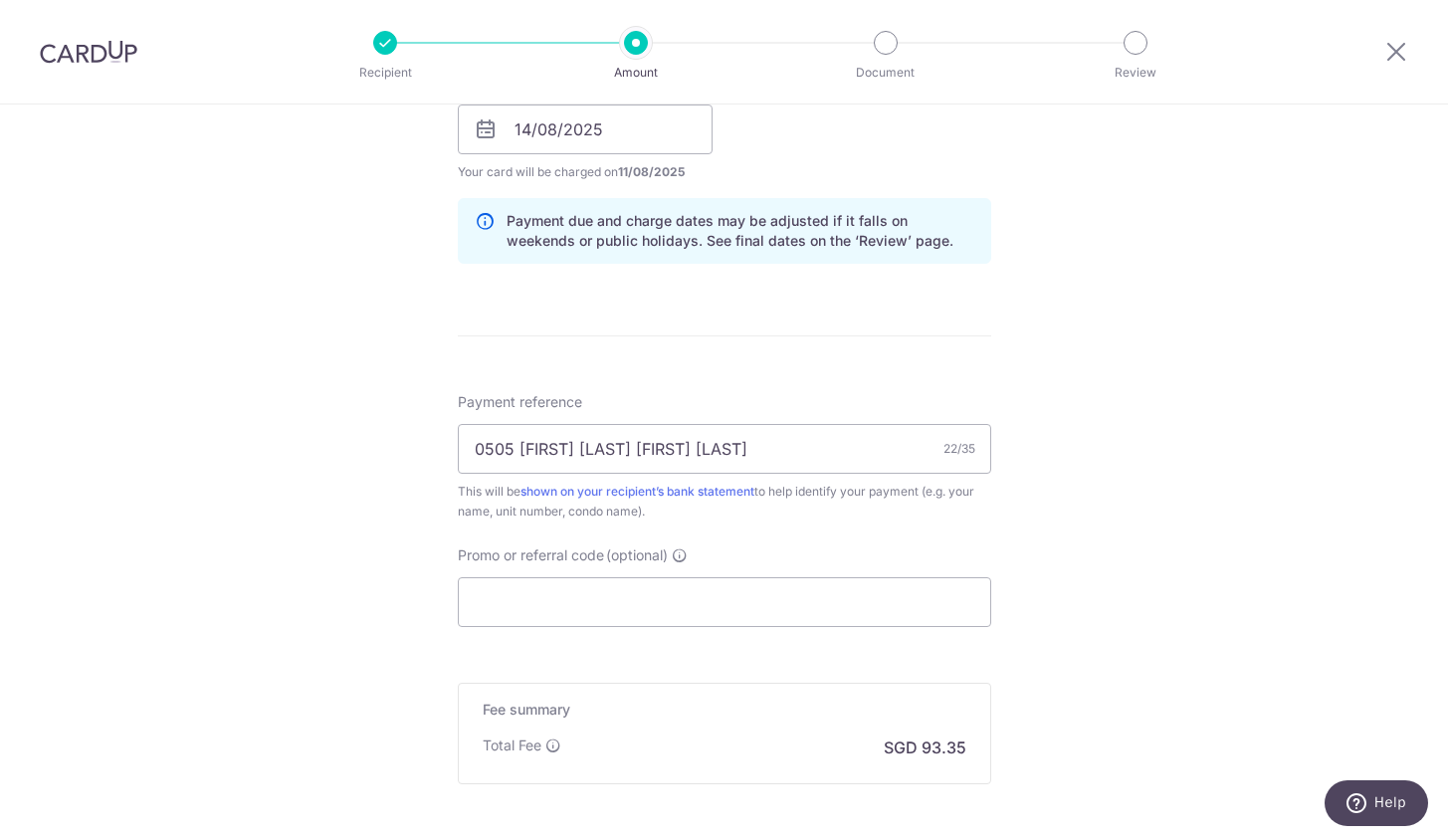 click on "Payment reference
0505 IAN TAN CELENE NG
22/35
This will be  shown on your recipient’s bank statement  to help identify your payment (e.g. your name, unit number, condo name).
Promo or referral code
(optional)
The discounted fee will be shown on the review step, right before you create your payments.
Add" at bounding box center (724, 510) 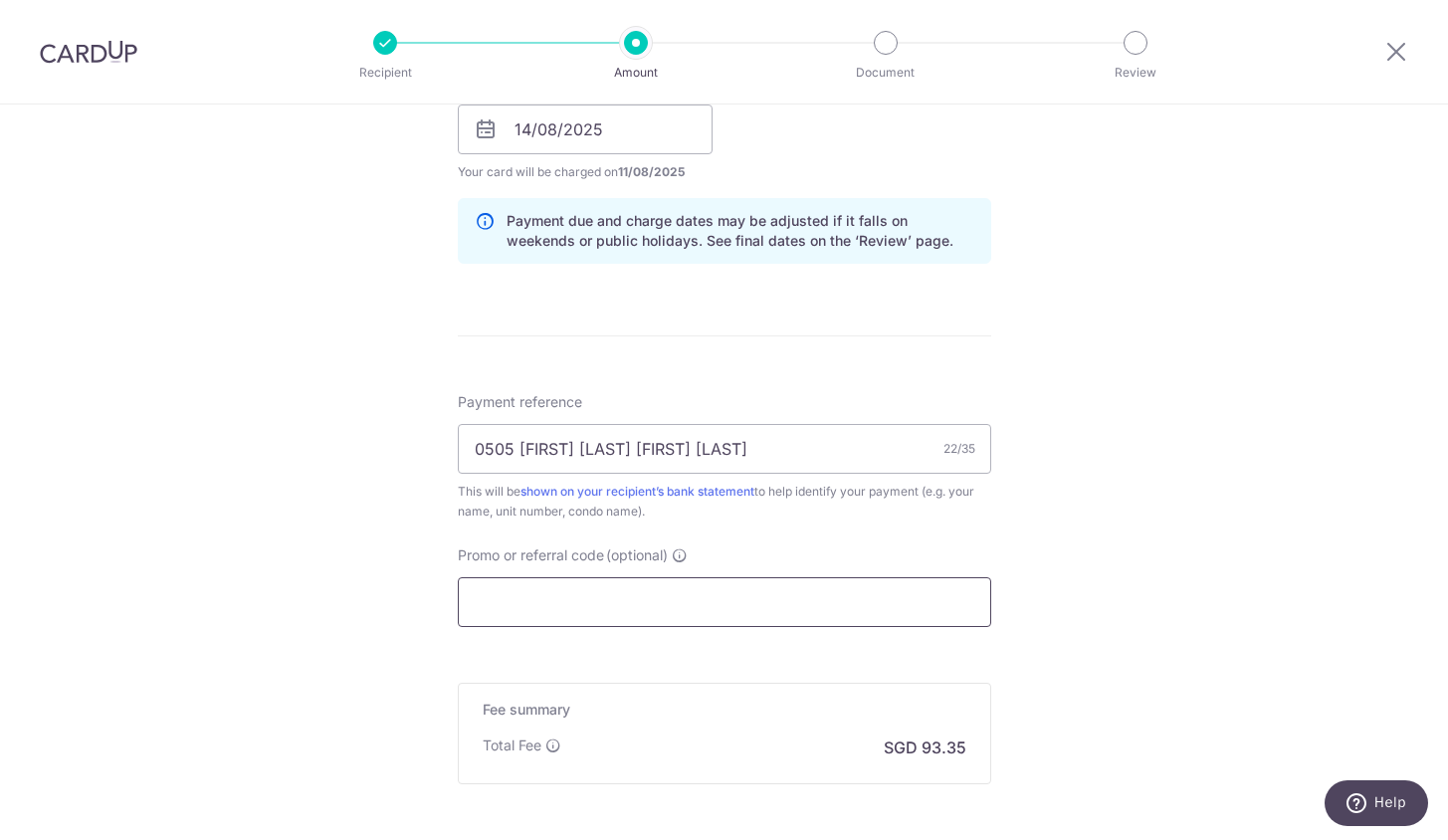 click on "Promo or referral code
(optional)" at bounding box center (724, 602) 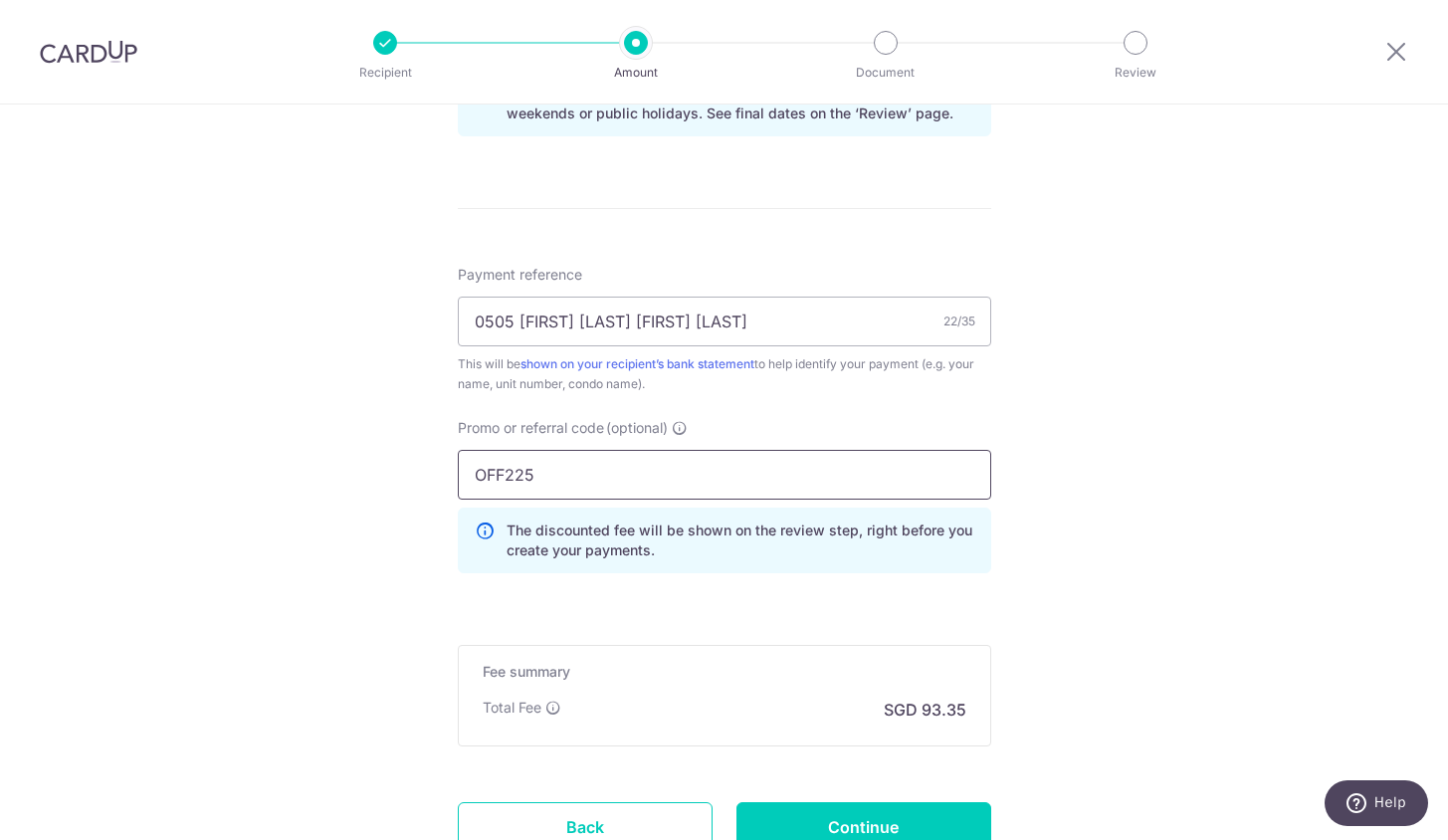 scroll, scrollTop: 1236, scrollLeft: 0, axis: vertical 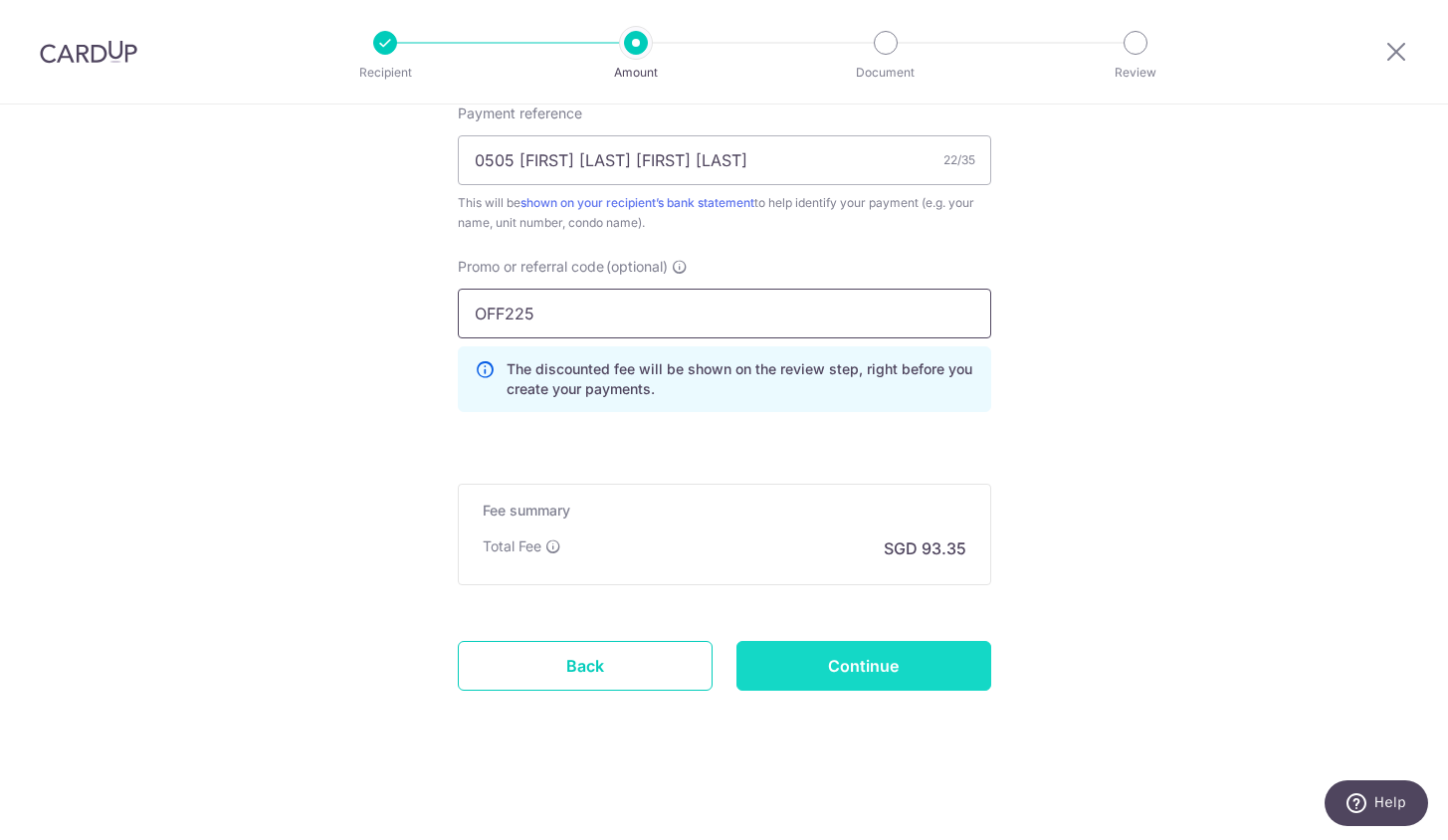 type on "OFF225" 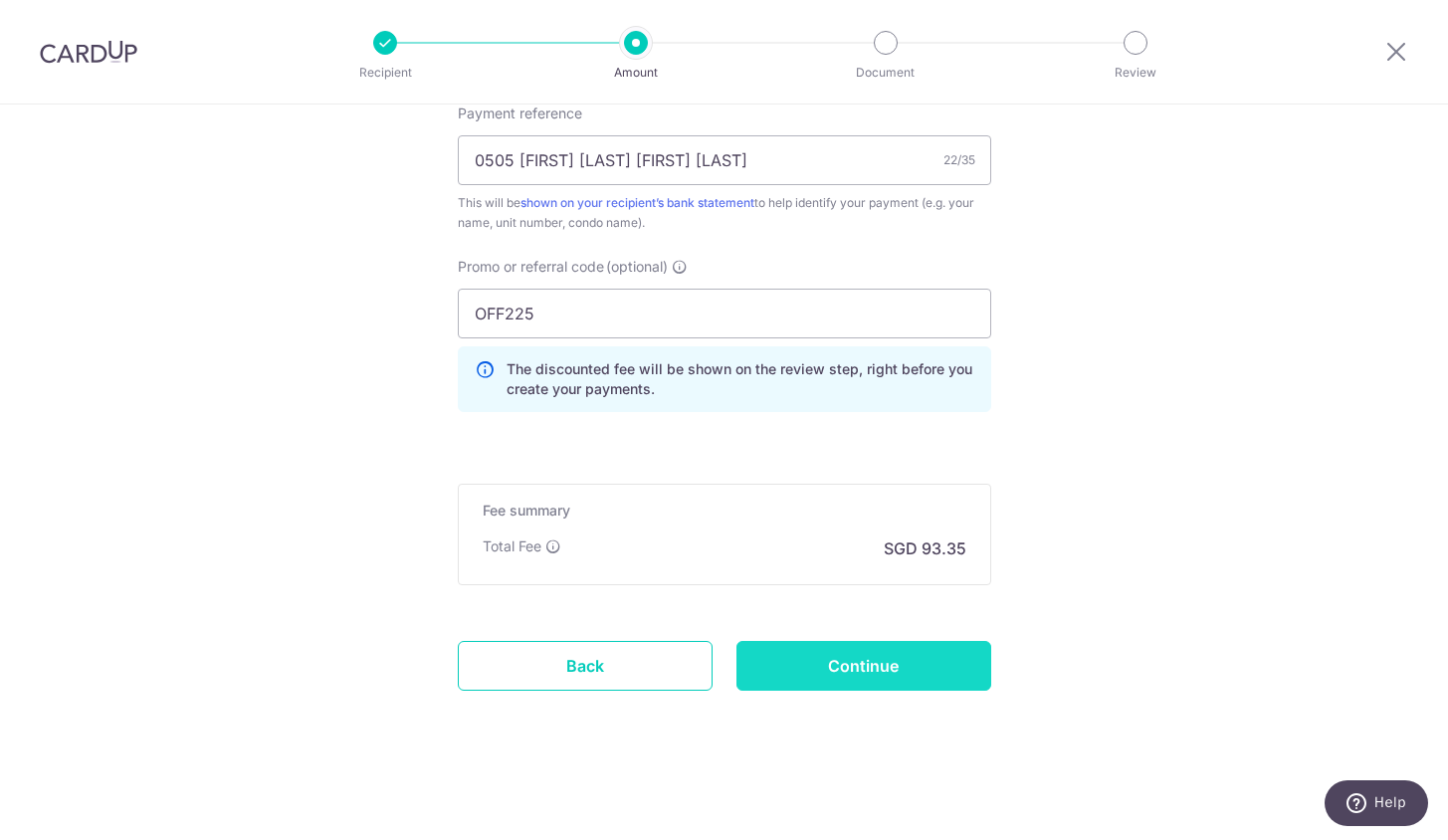 click on "Continue" at bounding box center [864, 666] 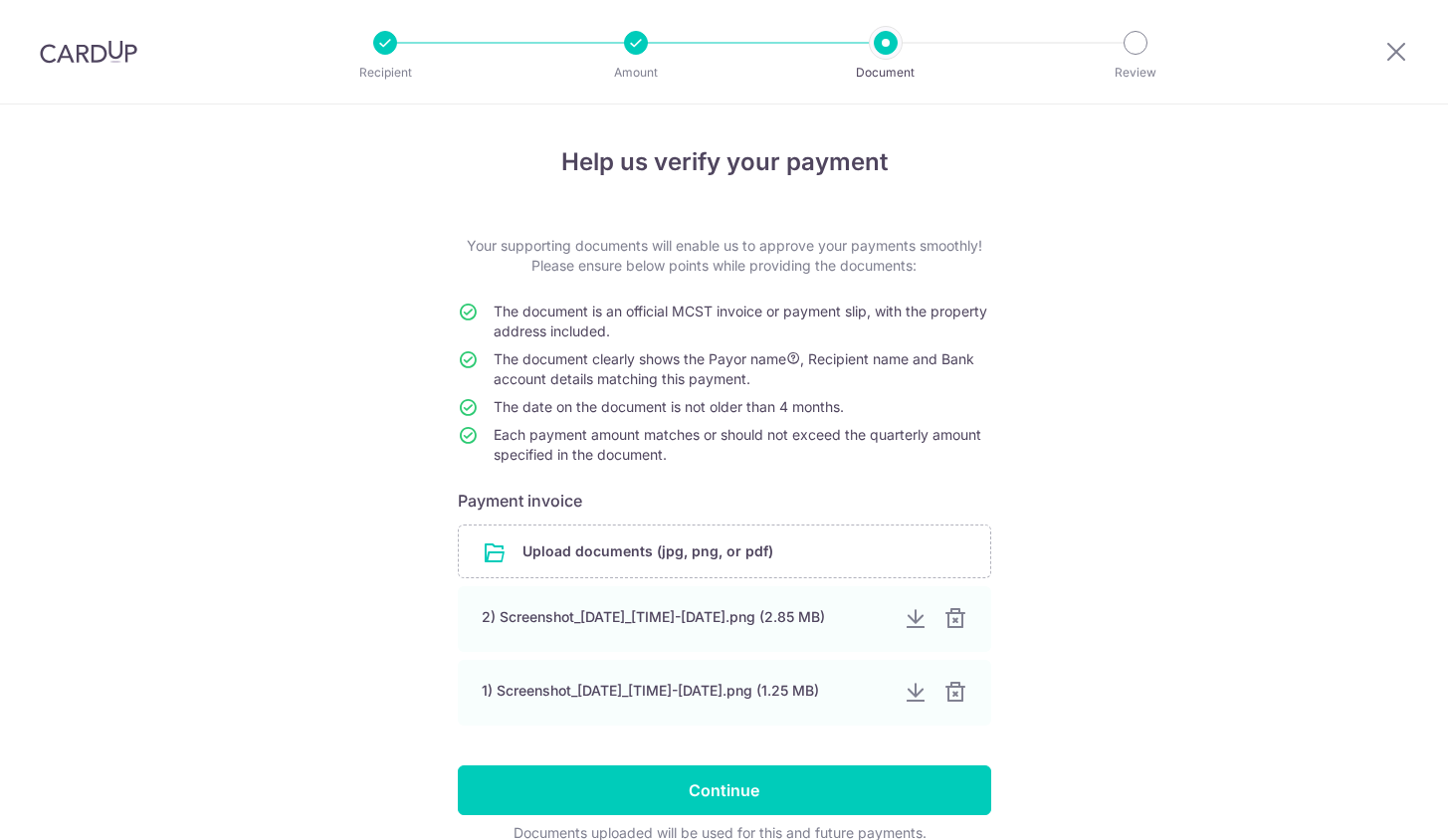 scroll, scrollTop: 0, scrollLeft: 0, axis: both 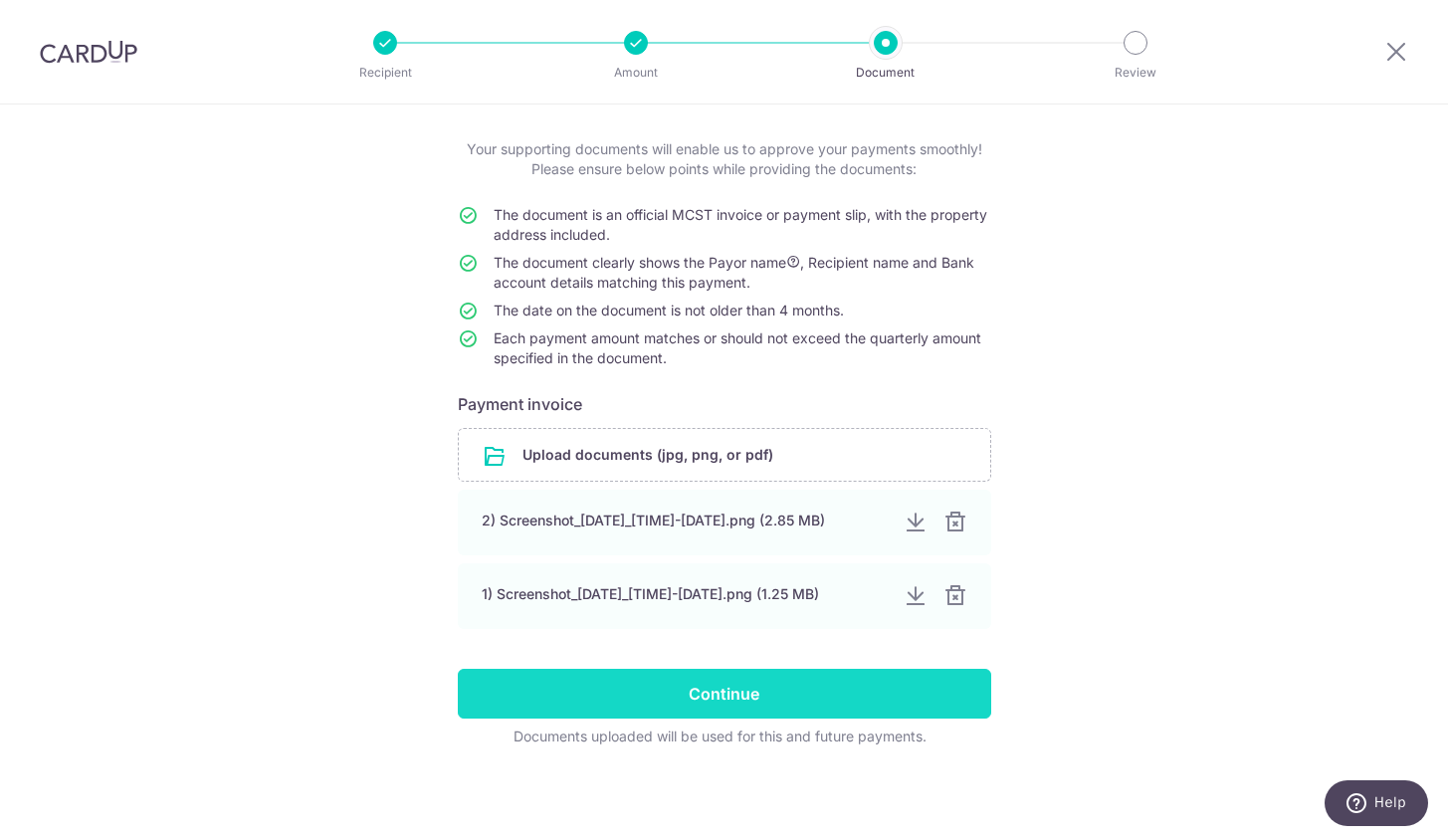 click on "Continue" at bounding box center (724, 694) 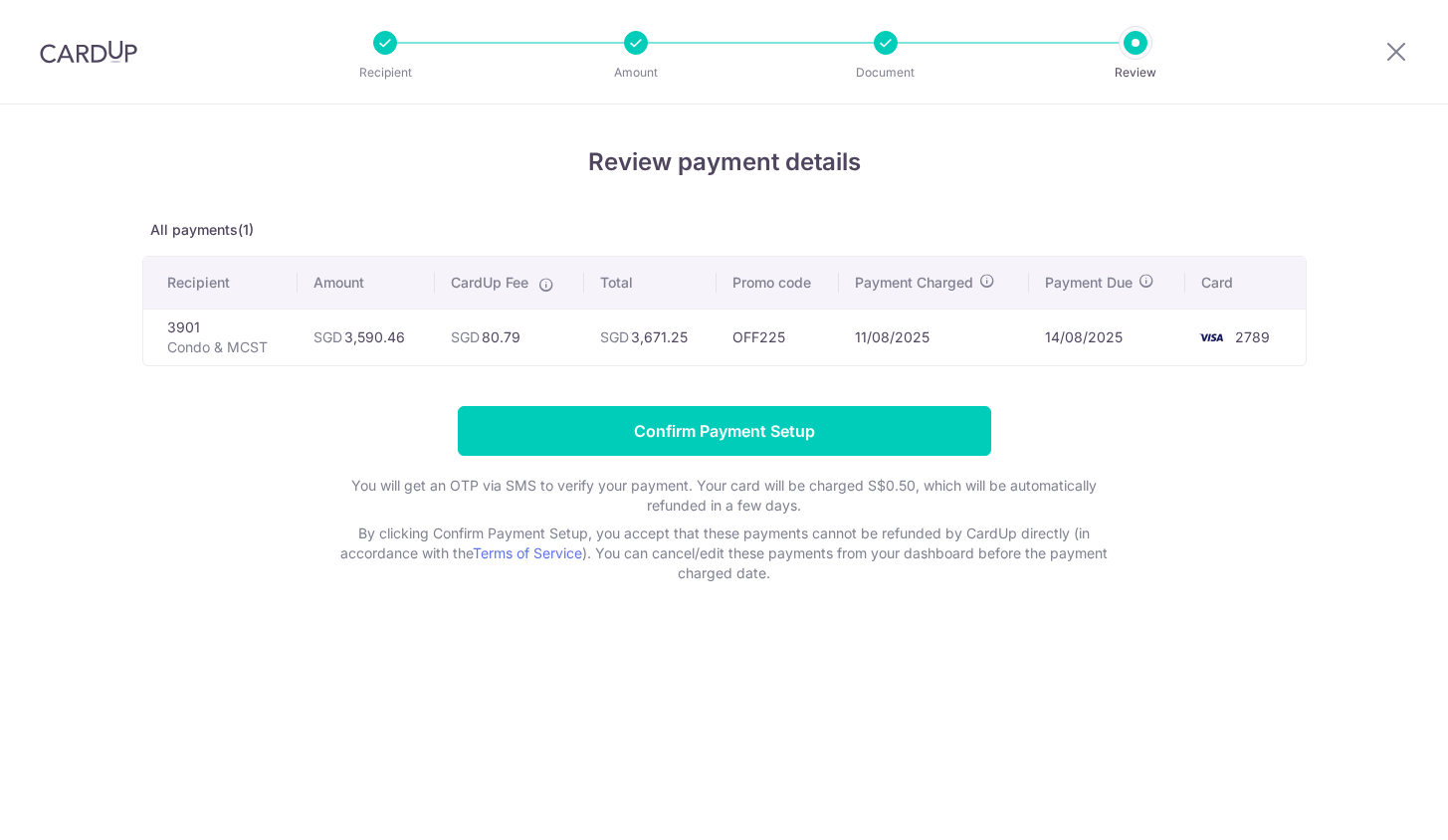 scroll, scrollTop: 0, scrollLeft: 0, axis: both 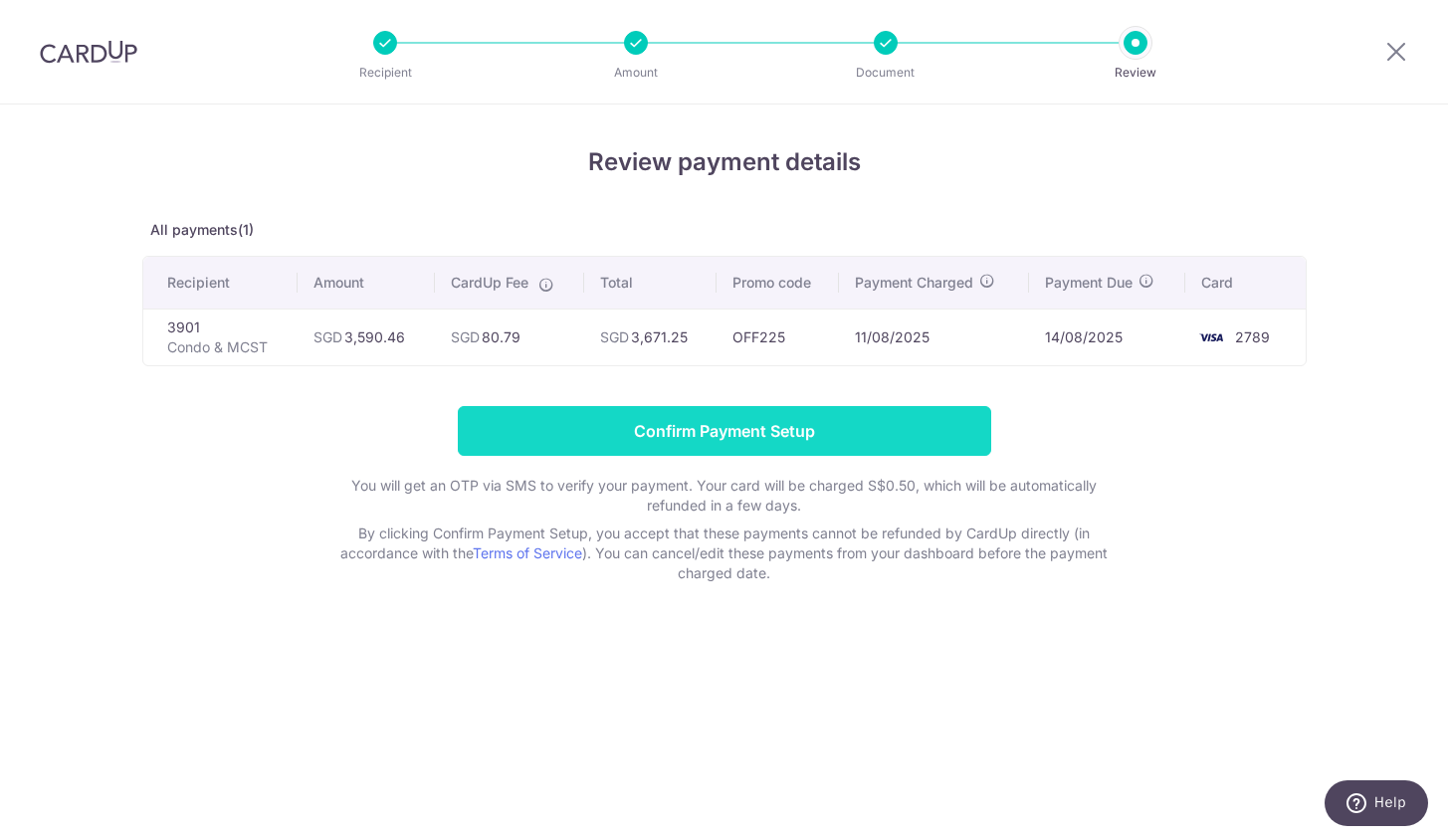 click on "Confirm Payment Setup" at bounding box center (724, 431) 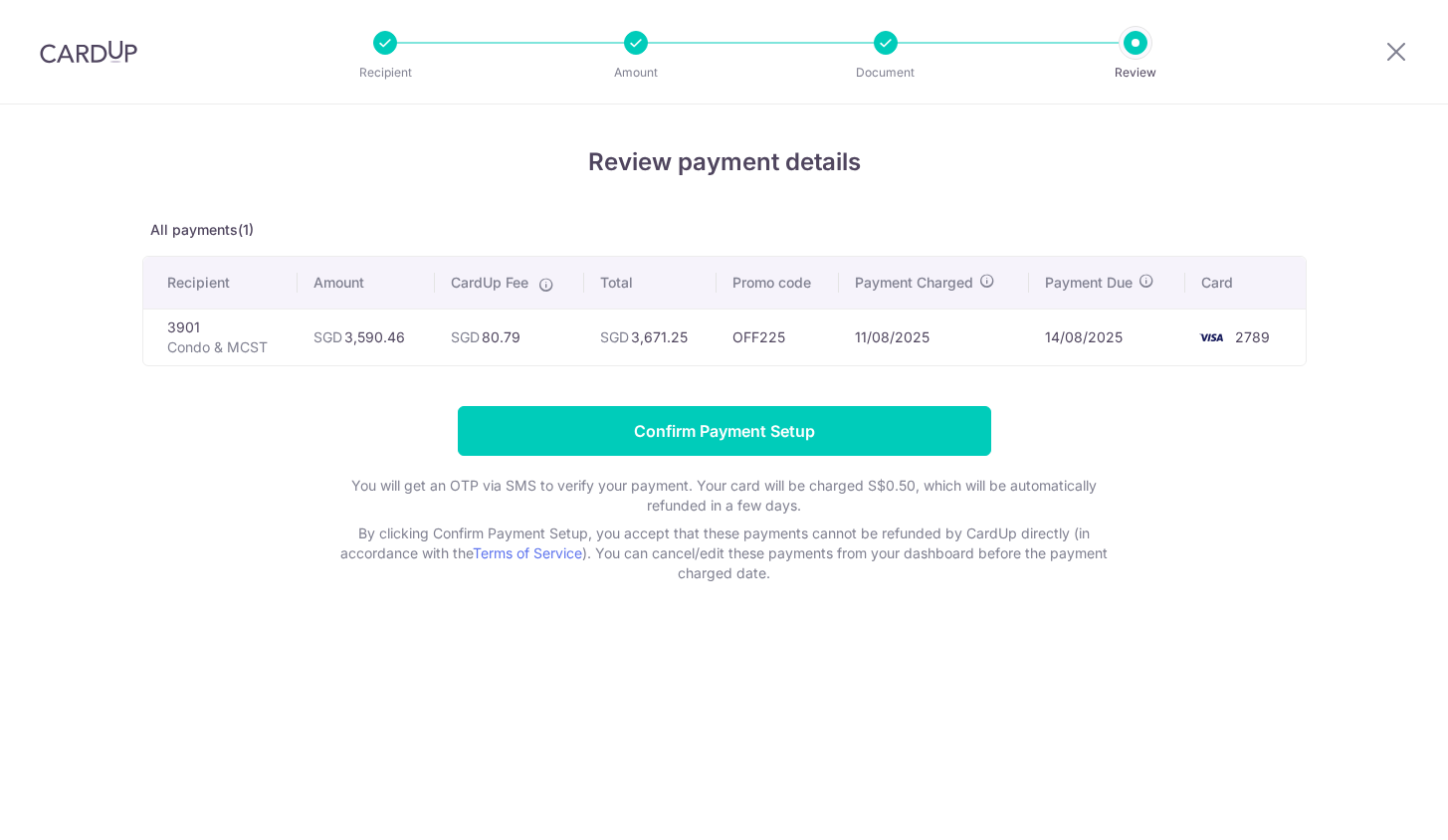 scroll, scrollTop: 0, scrollLeft: 0, axis: both 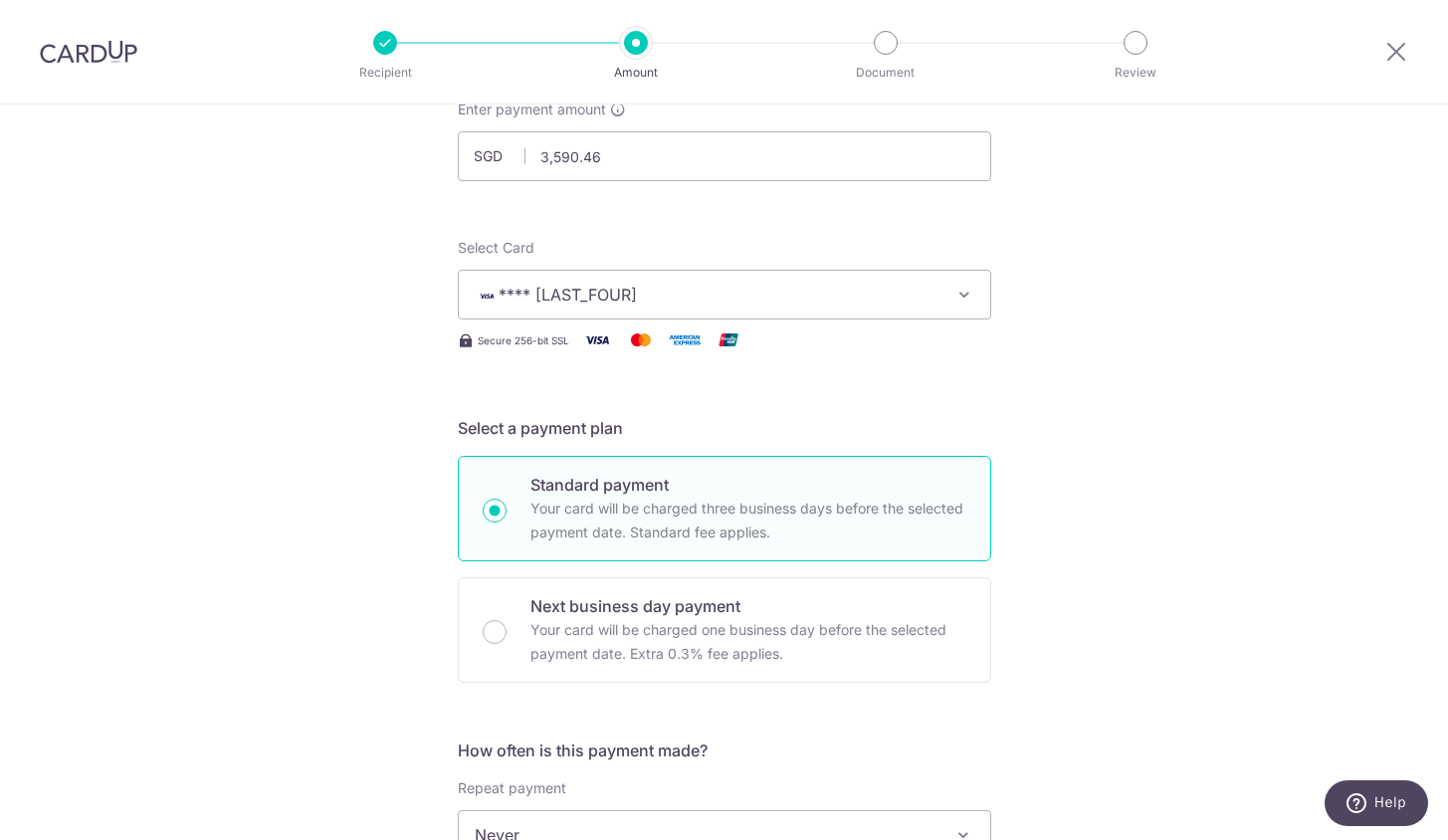 click on "**** [LAST_FOUR]" at bounding box center [707, 295] 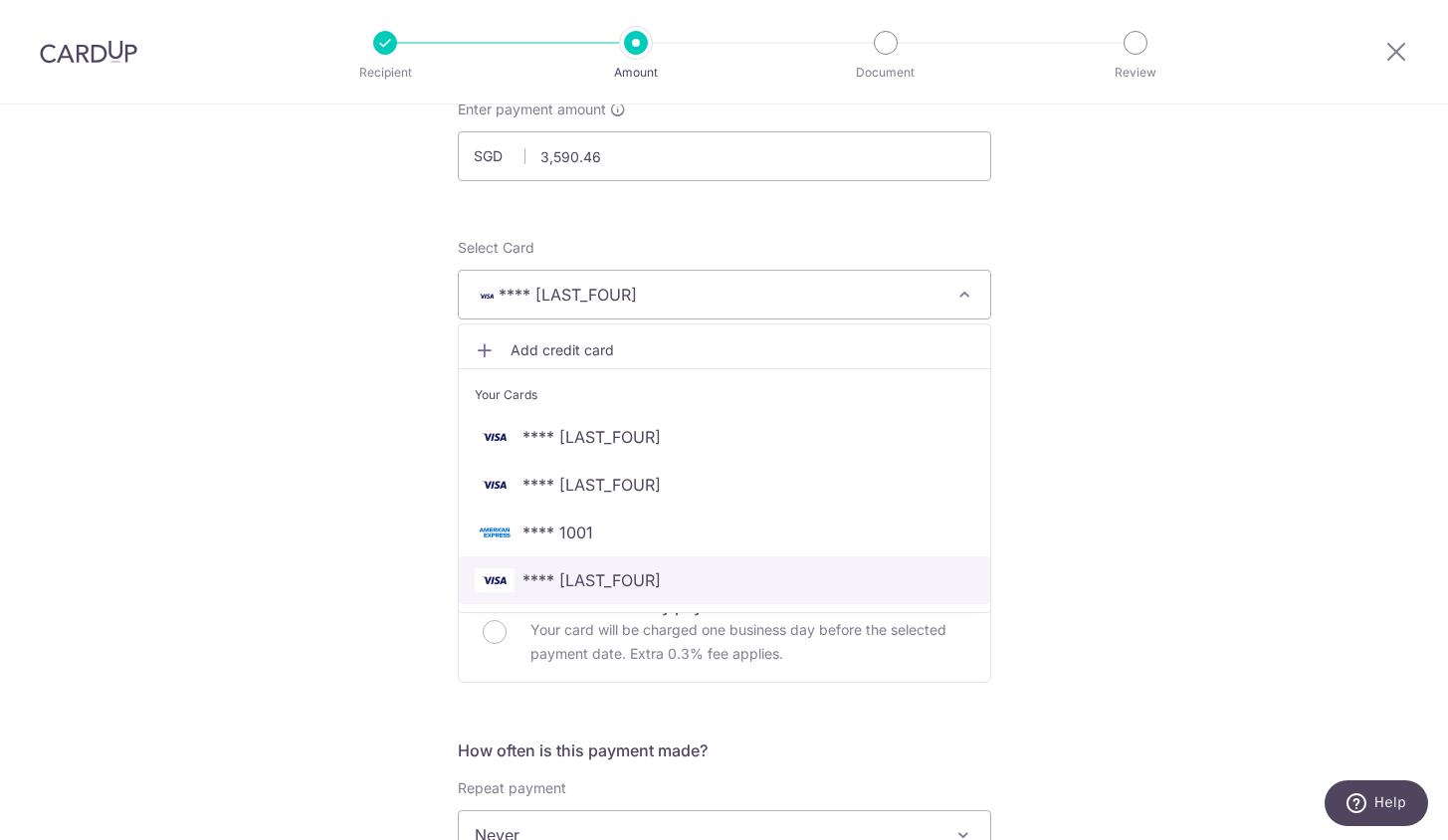 click on "**** [LAST_FOUR]" at bounding box center (724, 580) 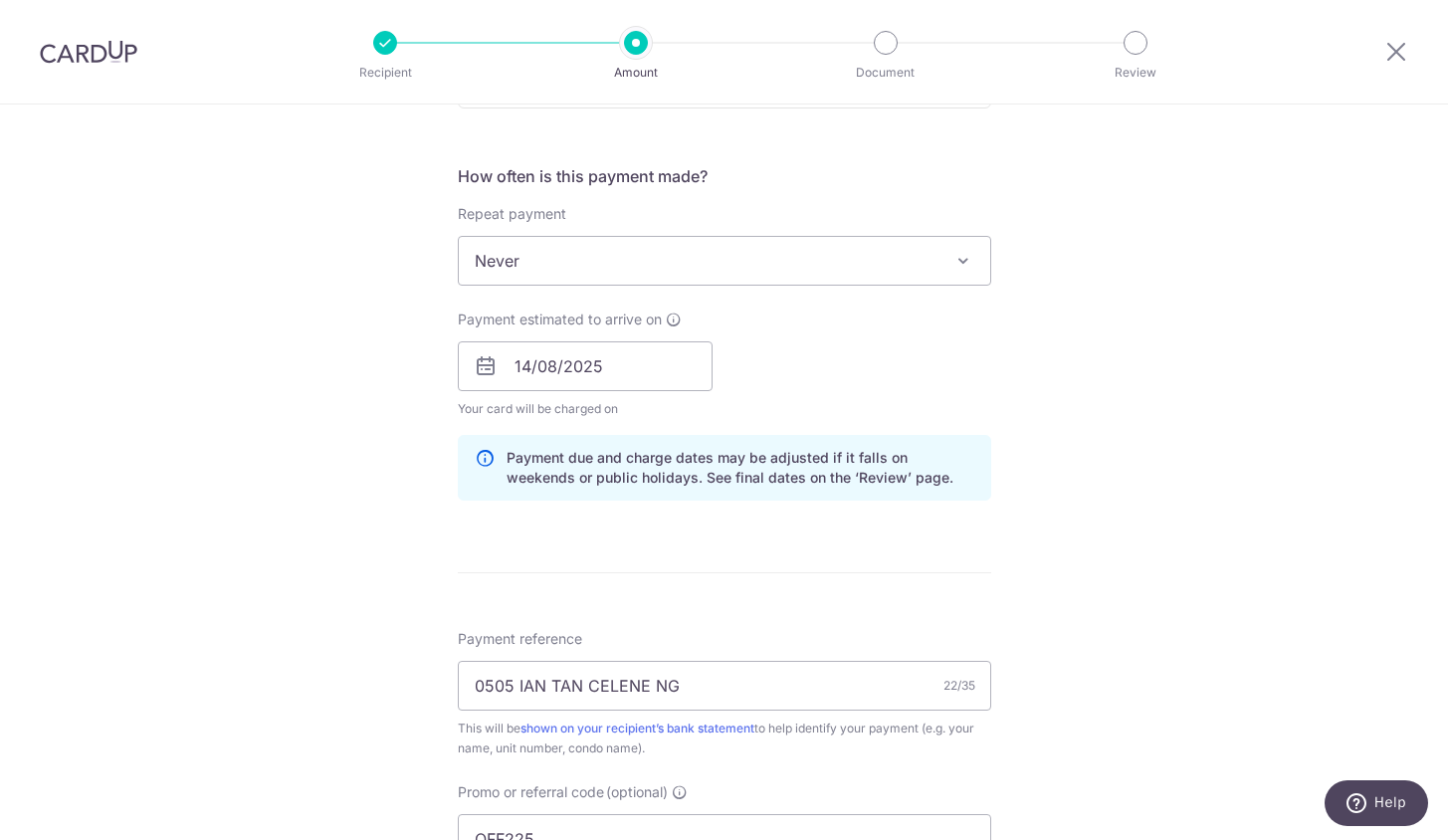 scroll, scrollTop: 1236, scrollLeft: 0, axis: vertical 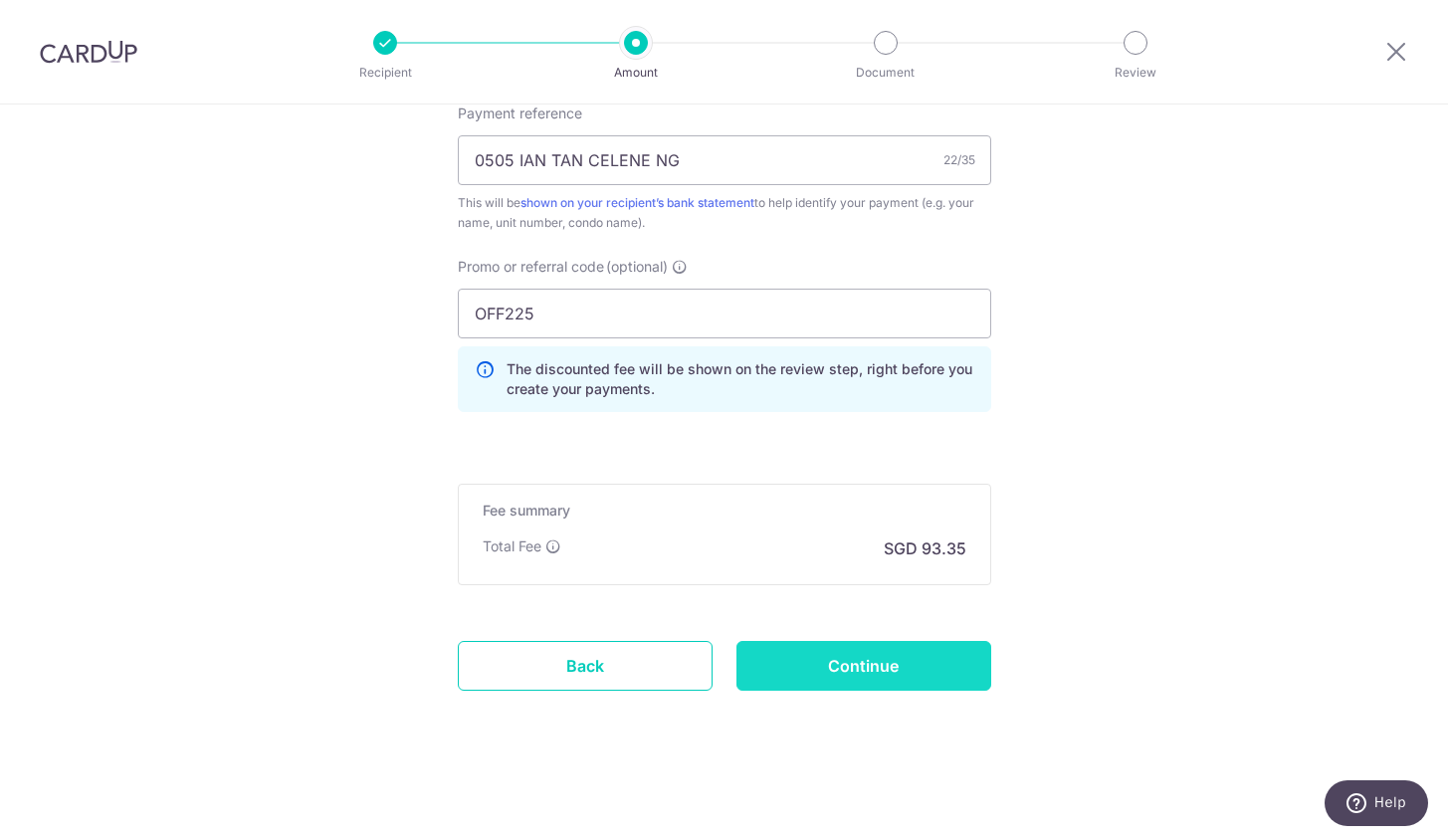 click on "Continue" at bounding box center (864, 666) 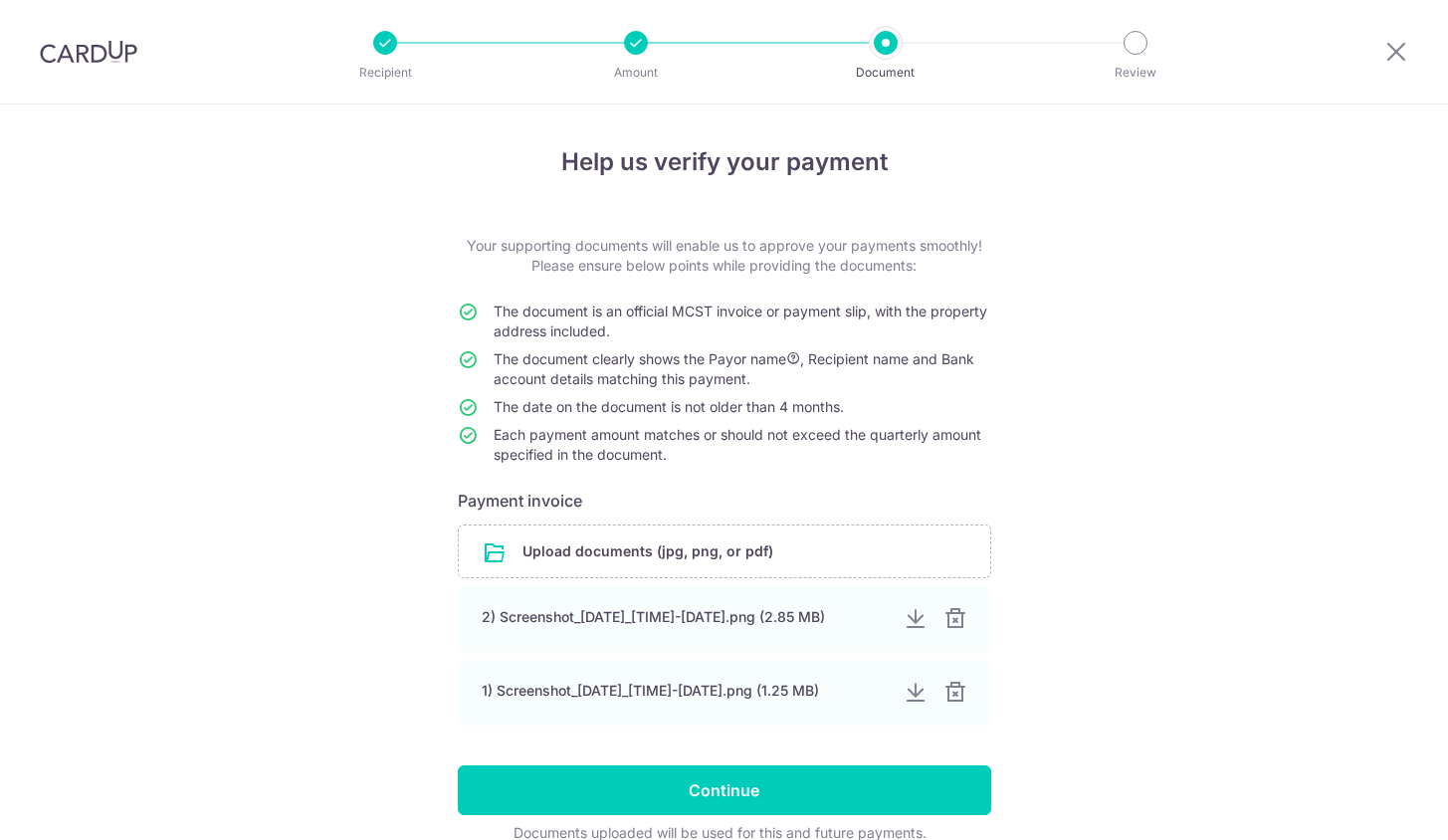 scroll, scrollTop: 0, scrollLeft: 0, axis: both 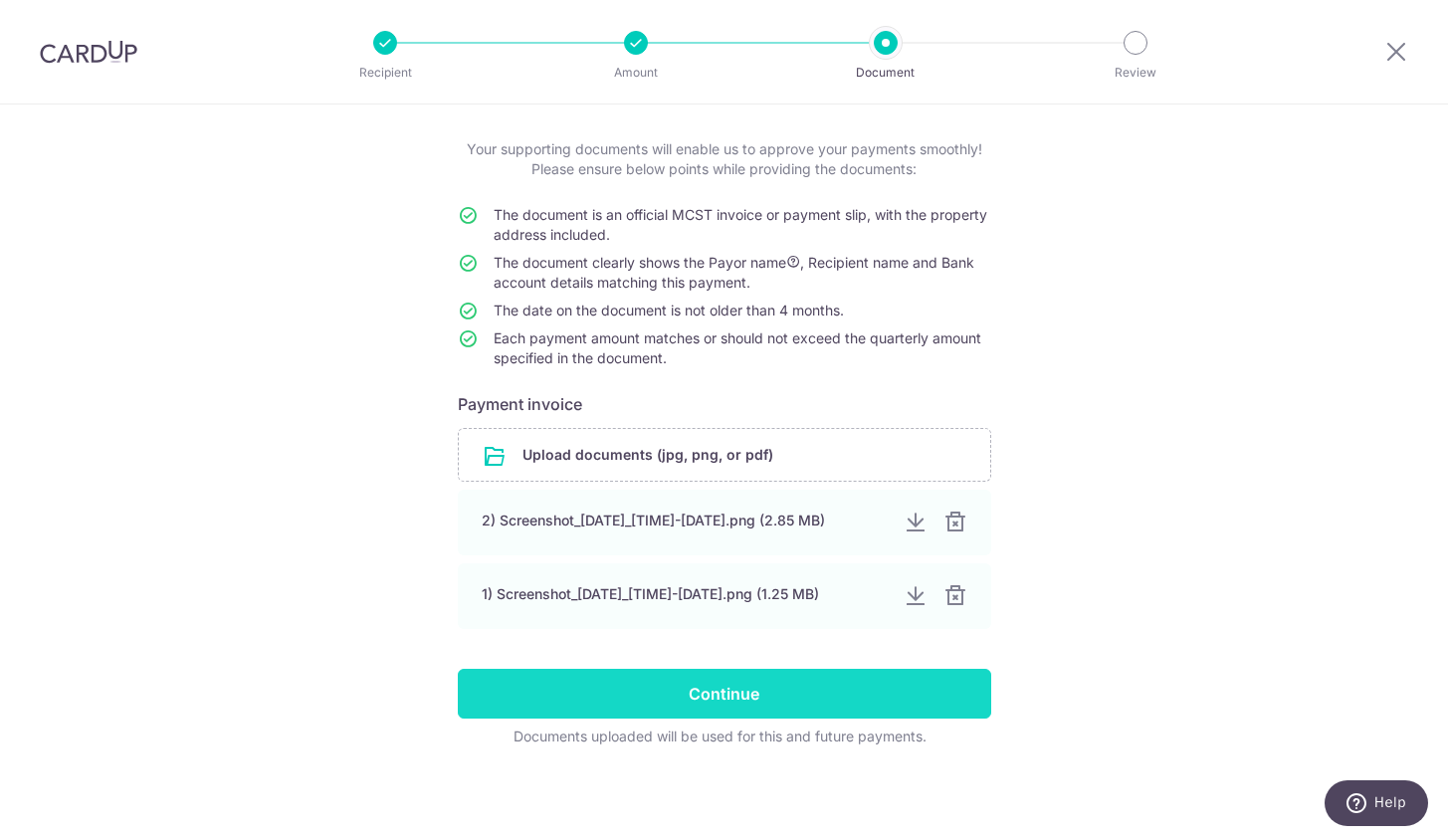 click on "Continue" at bounding box center (724, 694) 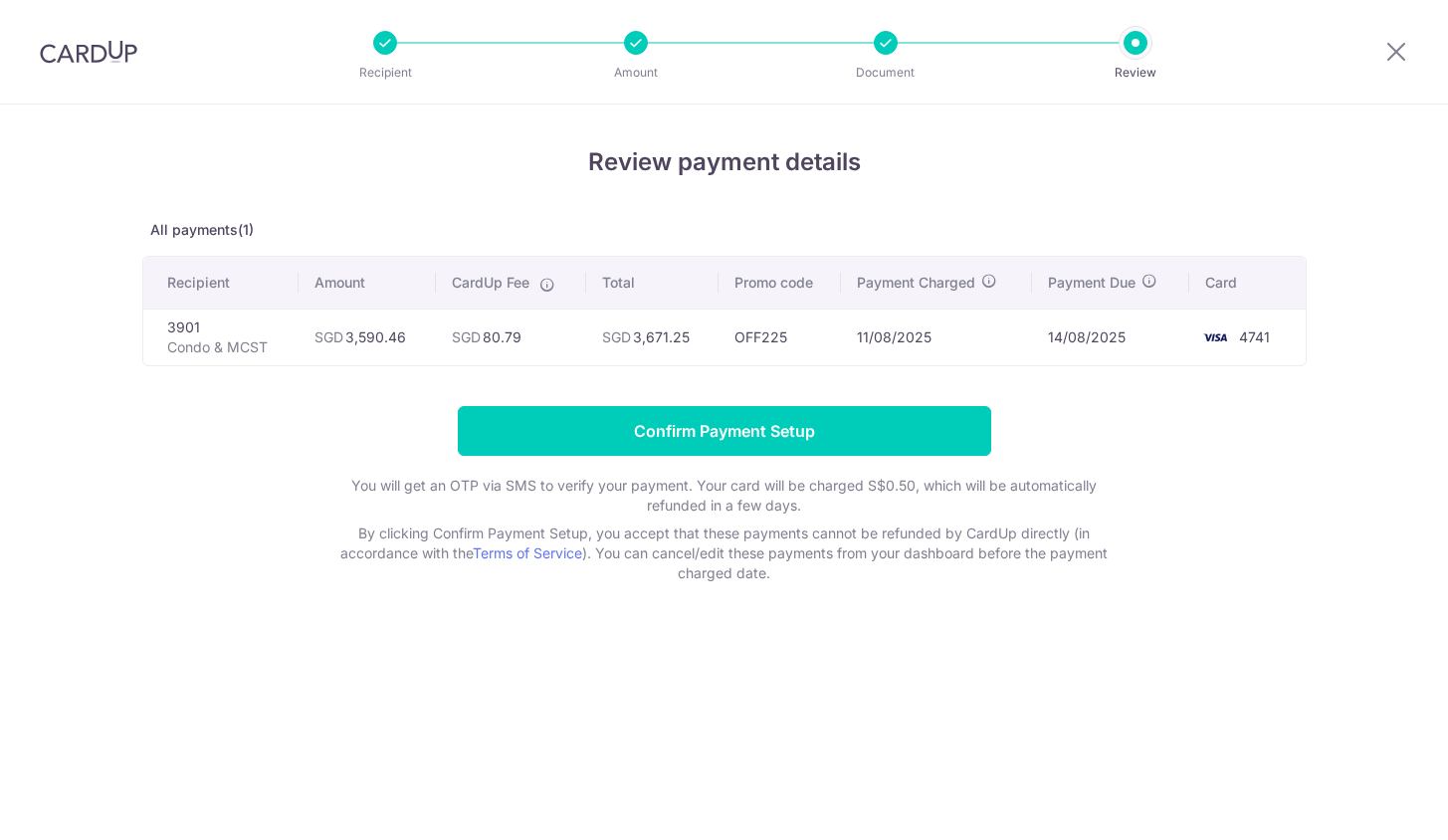 scroll, scrollTop: 0, scrollLeft: 0, axis: both 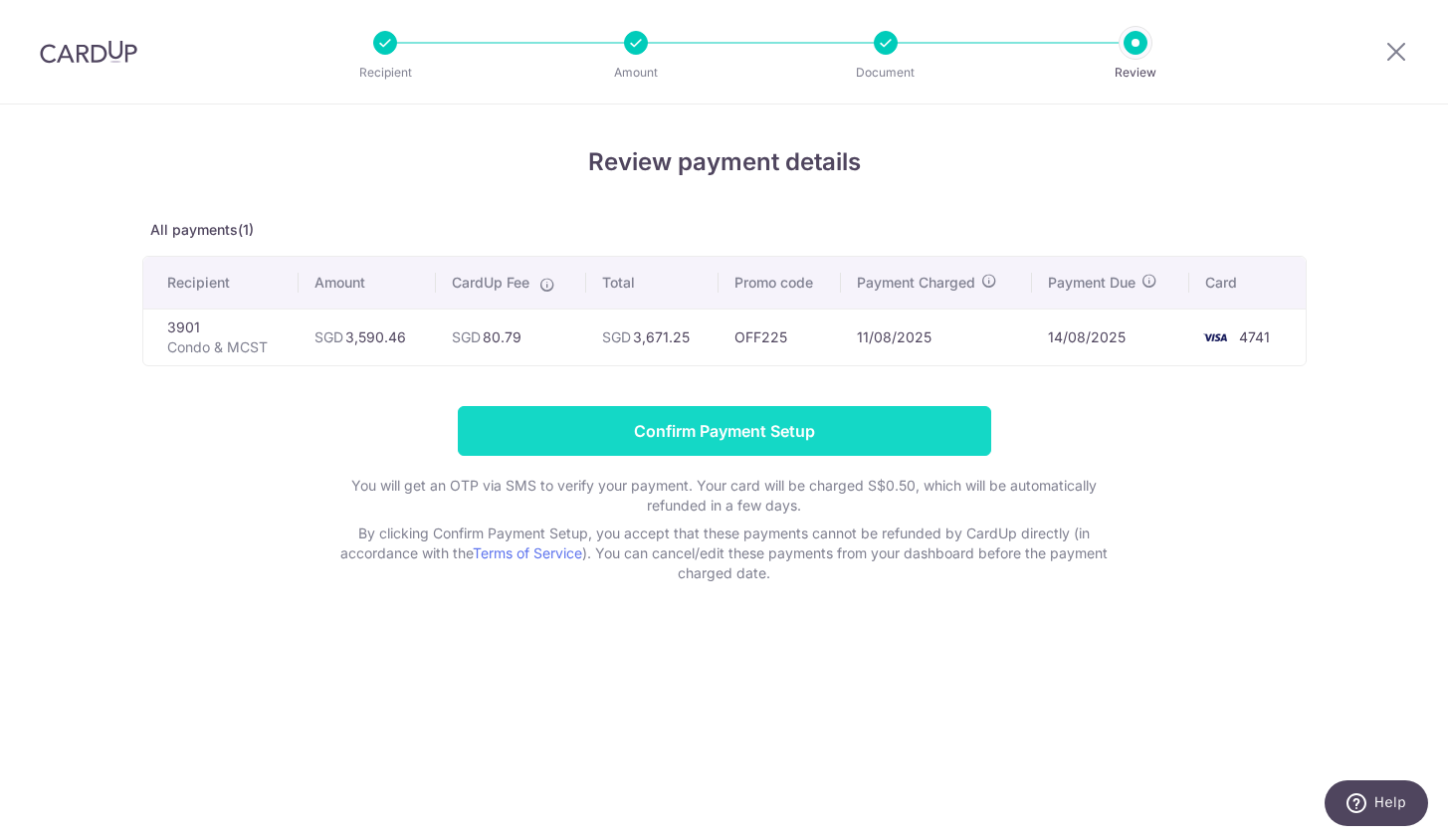 click on "Confirm Payment Setup" at bounding box center (724, 431) 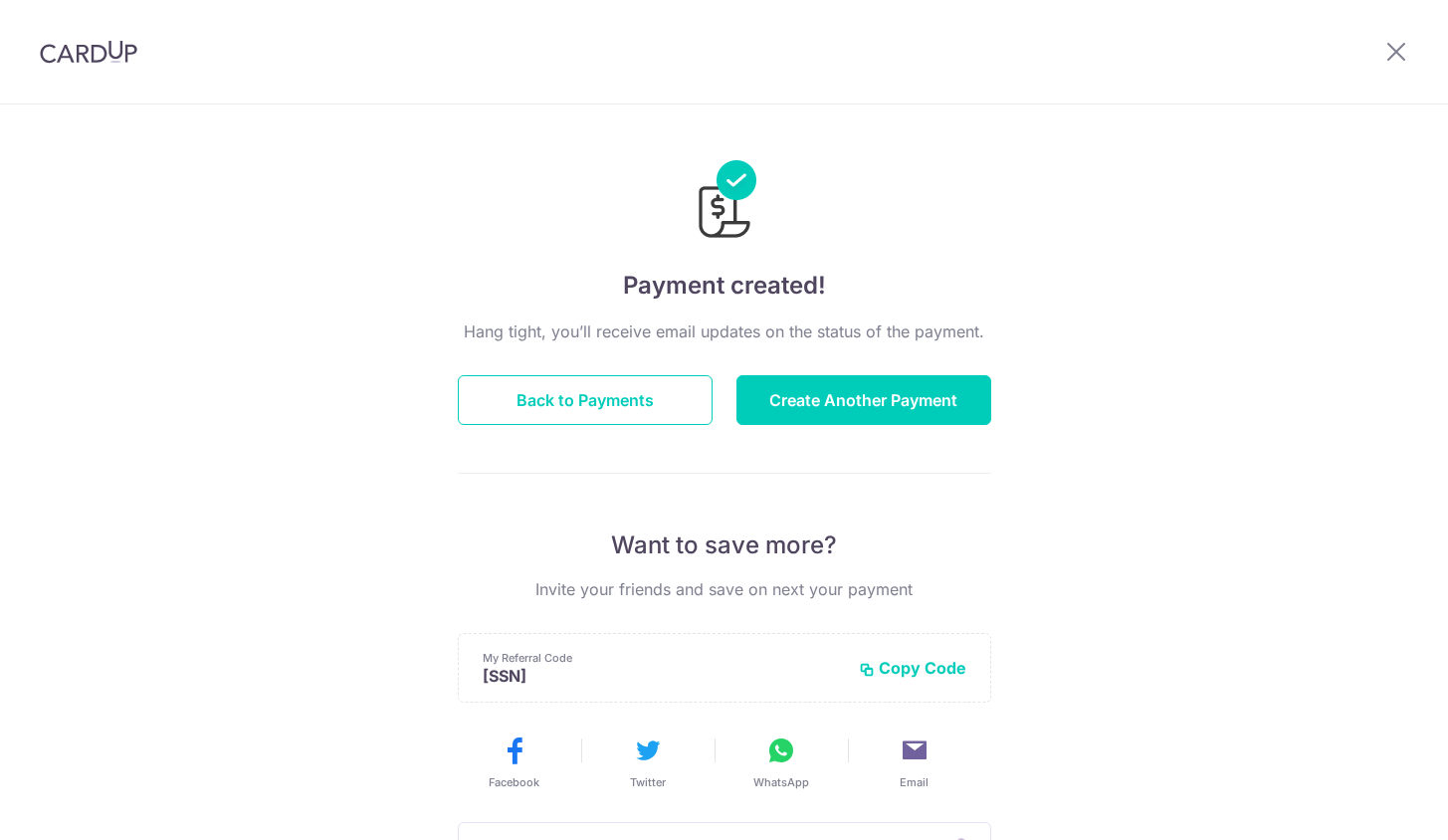 scroll, scrollTop: 0, scrollLeft: 0, axis: both 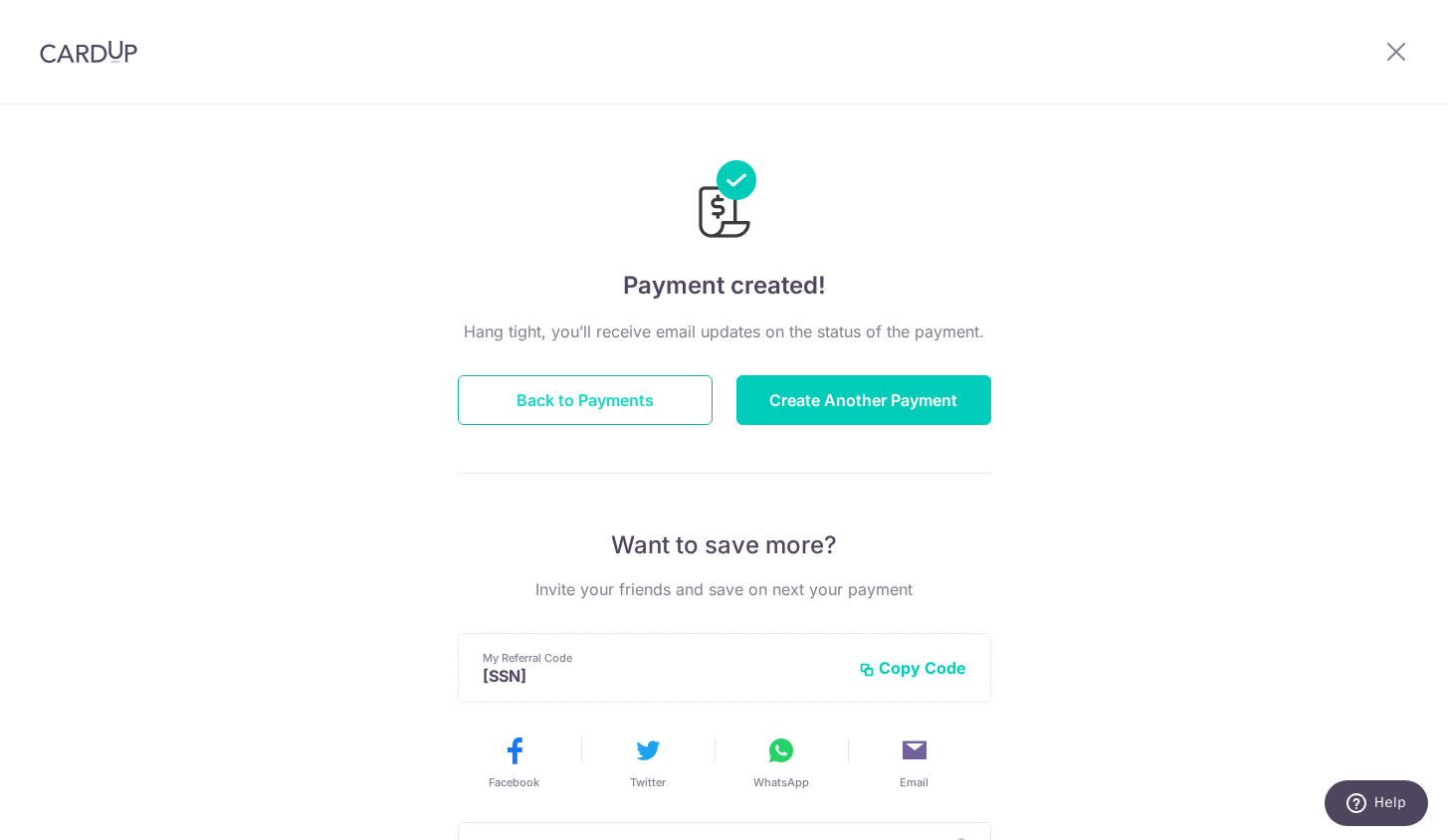 click on "Back to Payments" at bounding box center [585, 400] 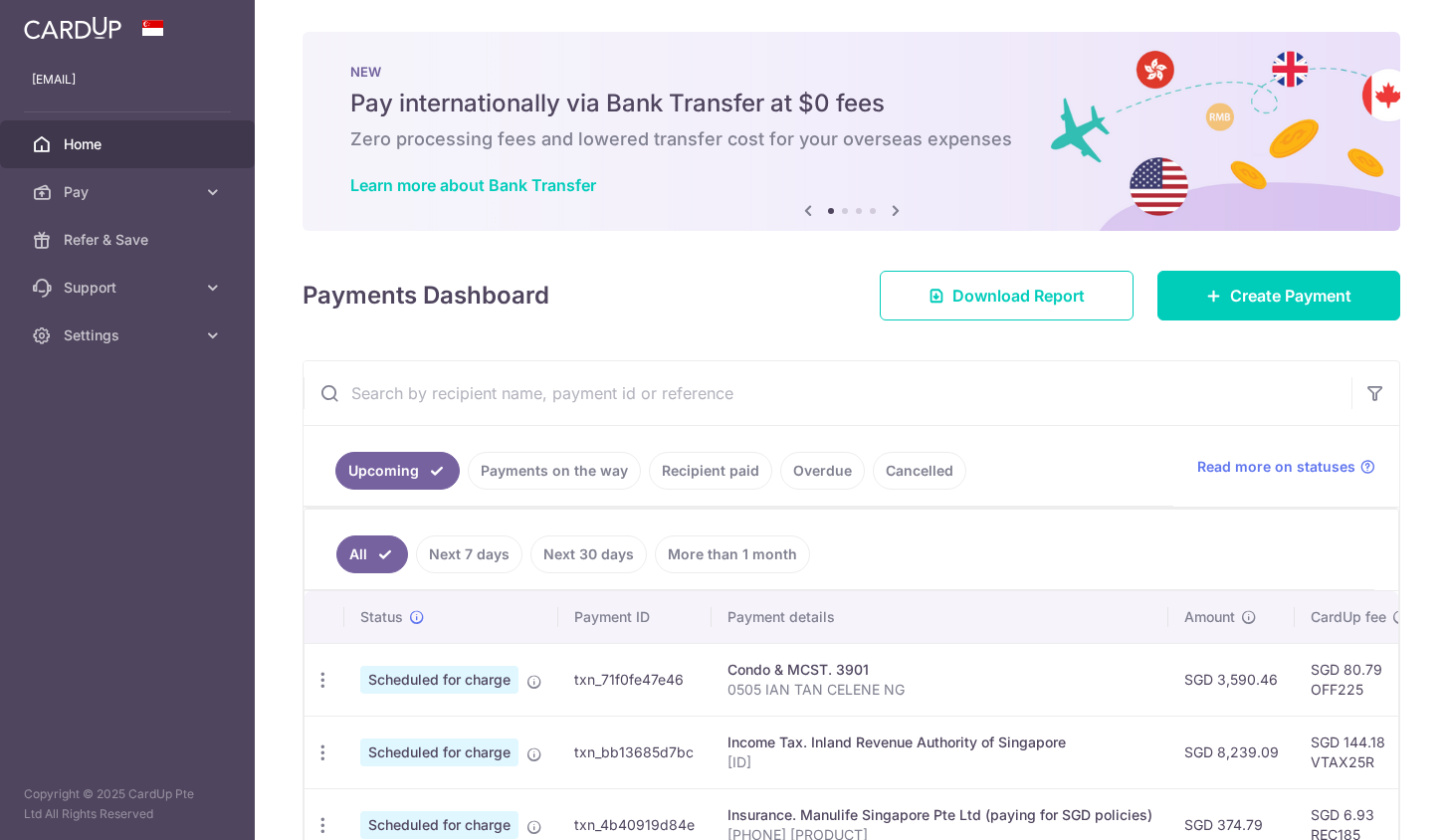 scroll, scrollTop: 0, scrollLeft: 0, axis: both 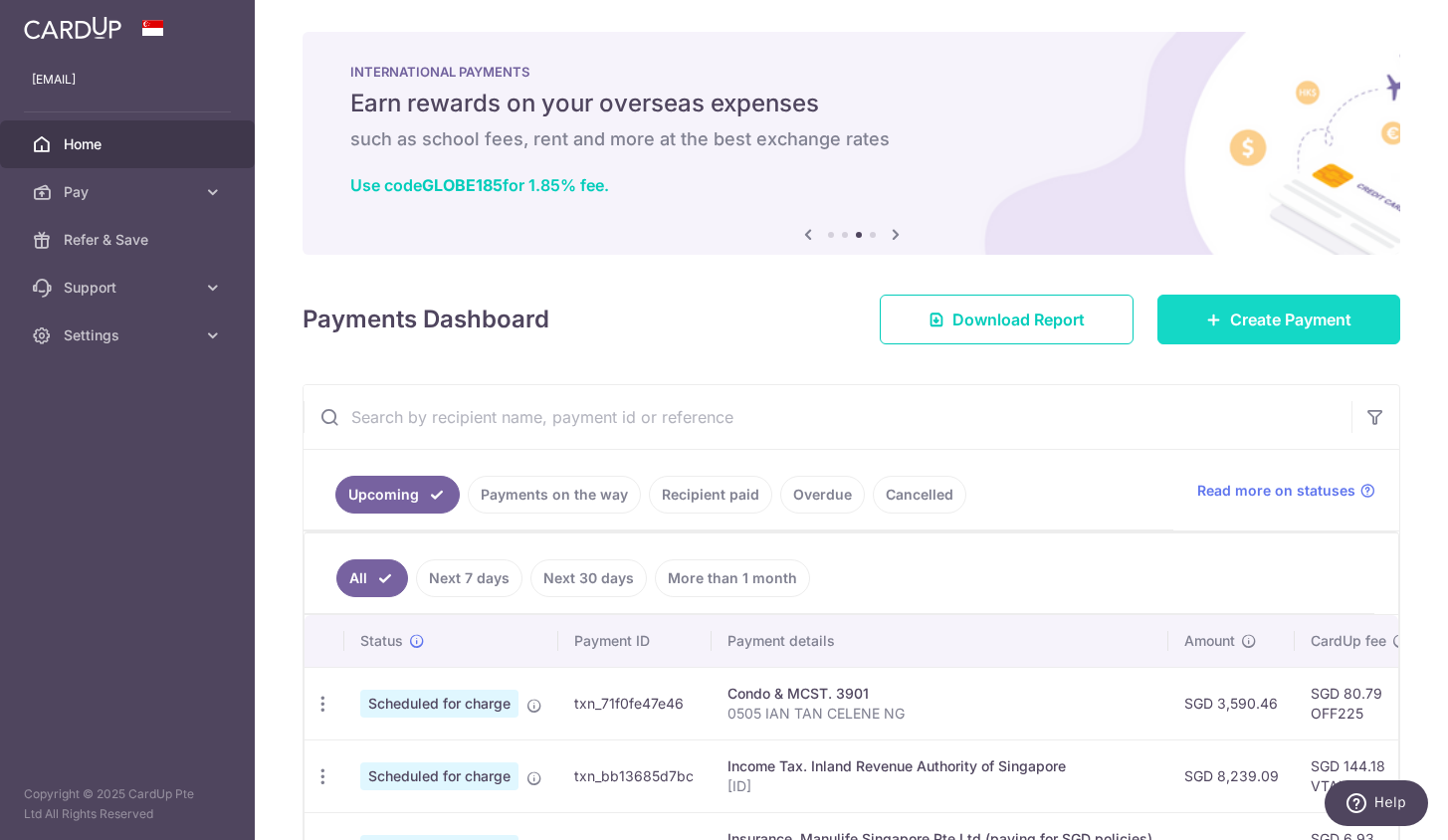 click on "Create Payment" at bounding box center (1291, 319) 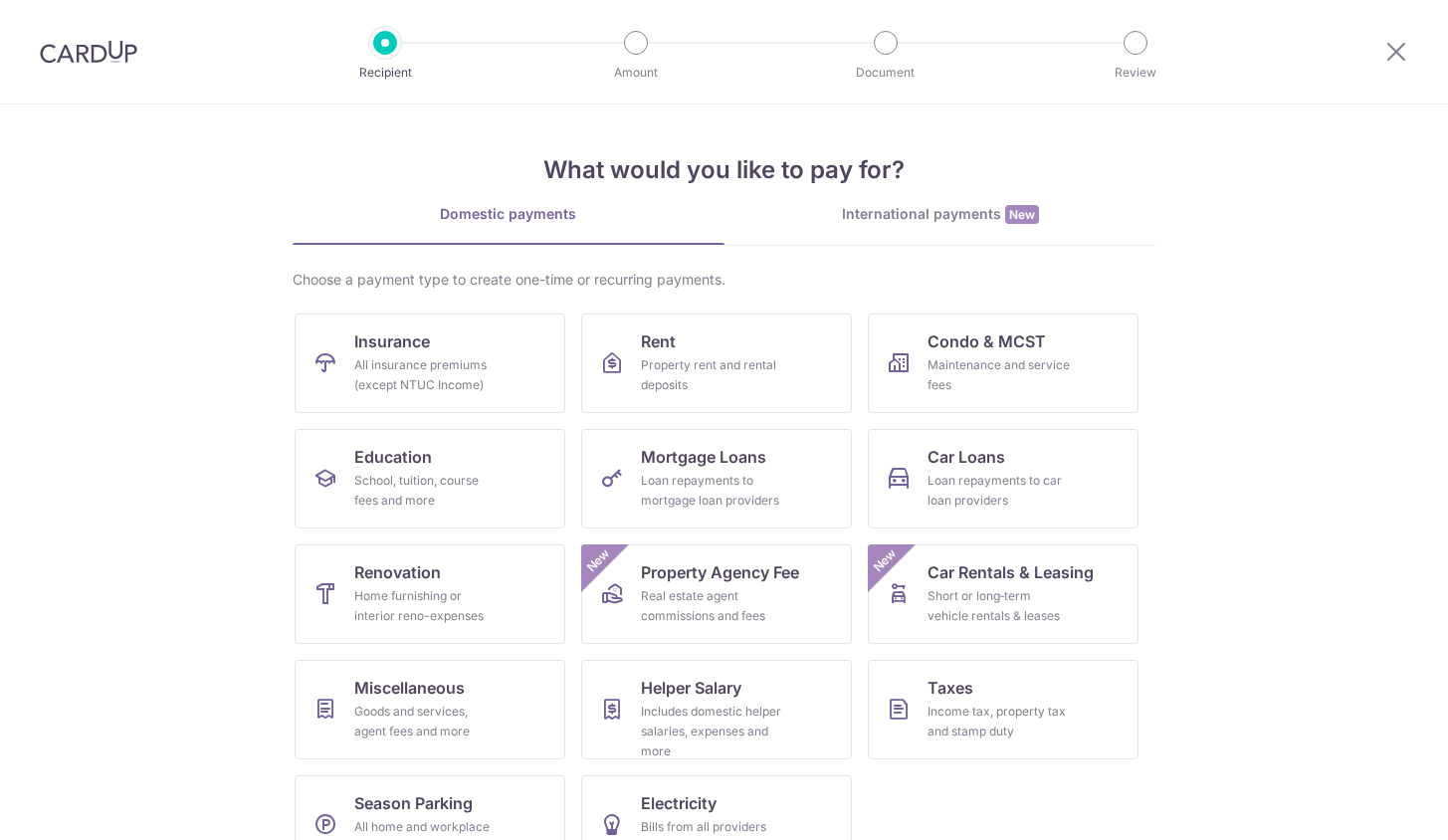scroll, scrollTop: 0, scrollLeft: 0, axis: both 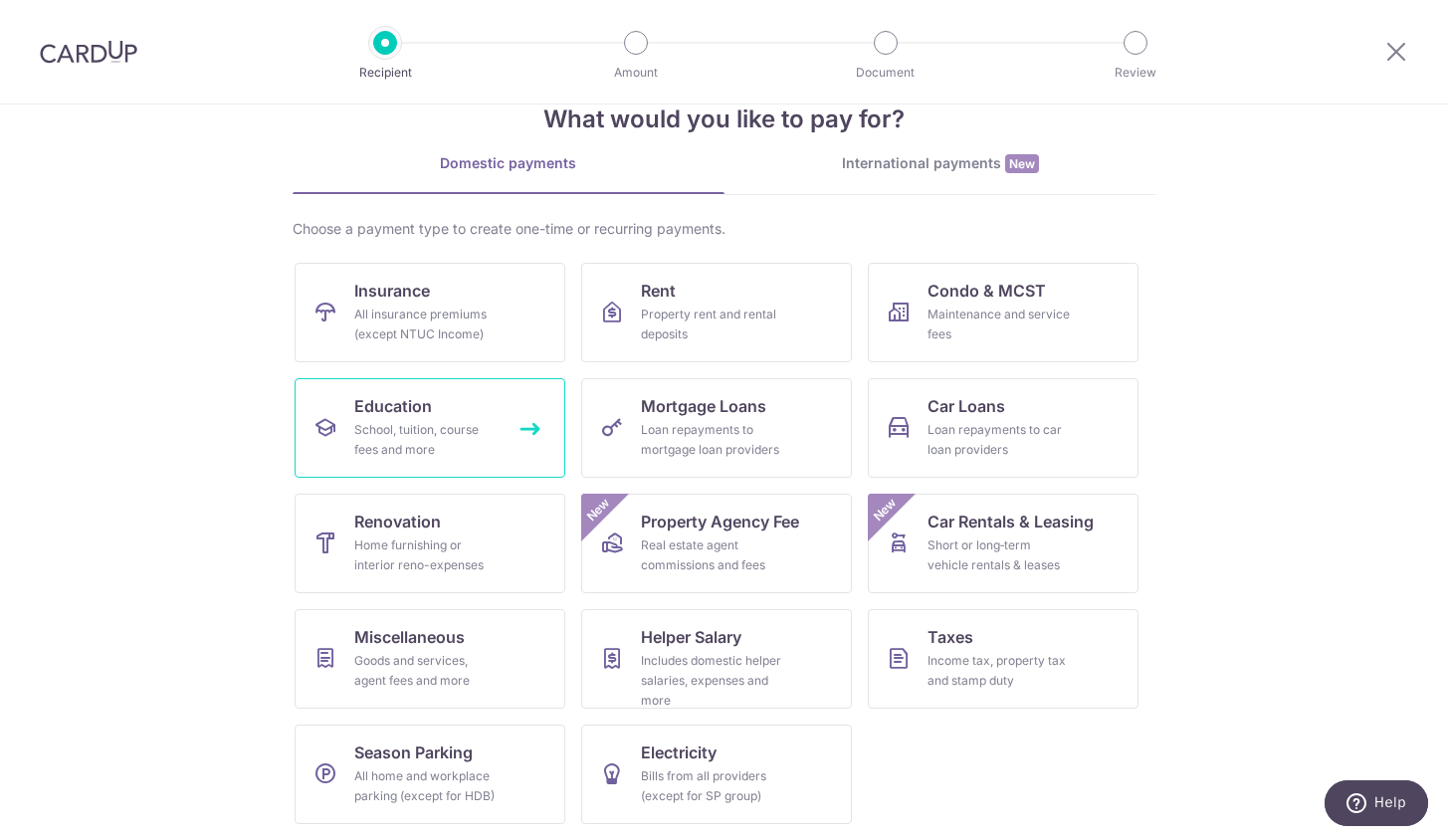 click on "School, tuition, course fees and more" at bounding box center [426, 440] 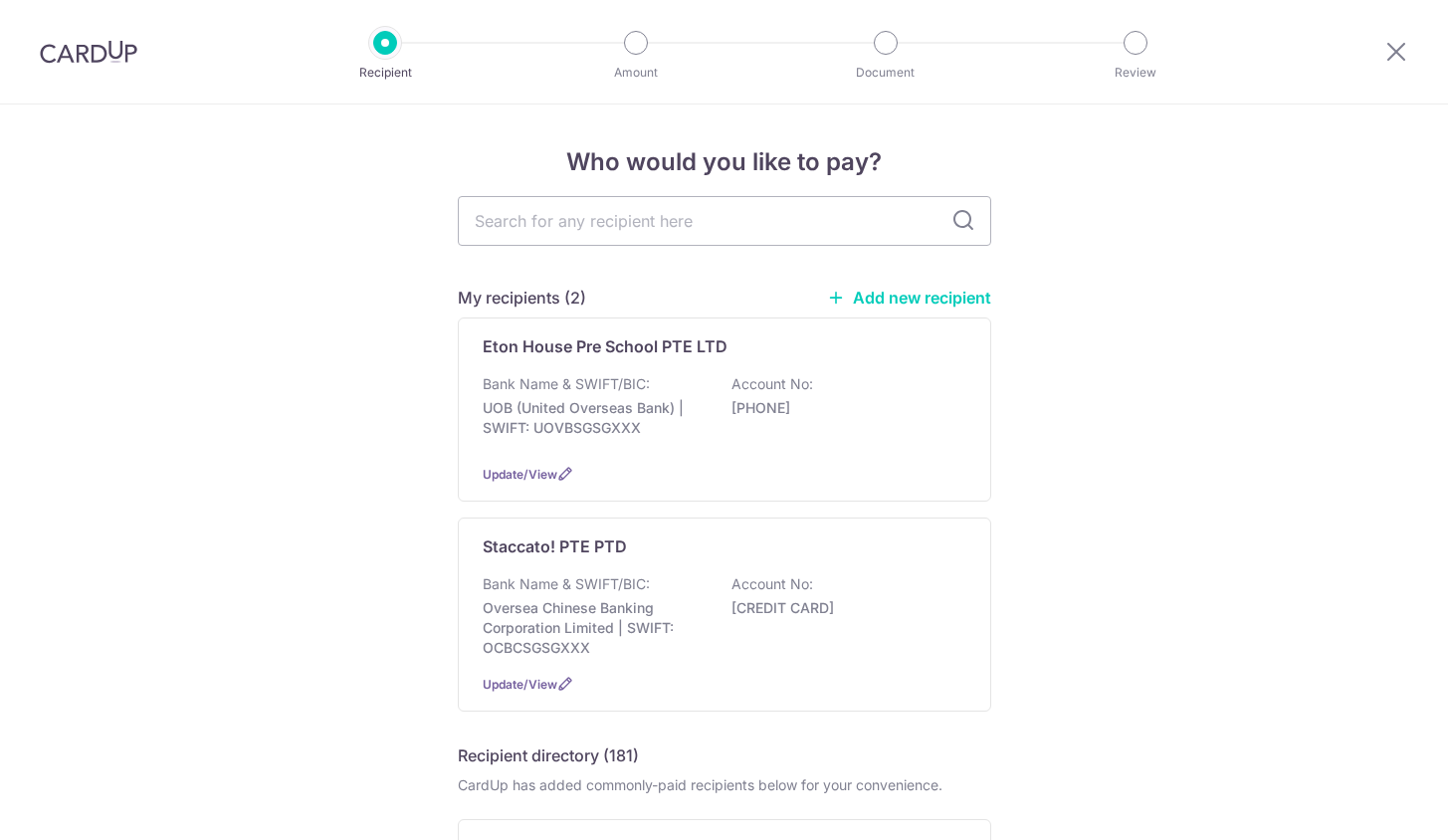 scroll, scrollTop: 0, scrollLeft: 0, axis: both 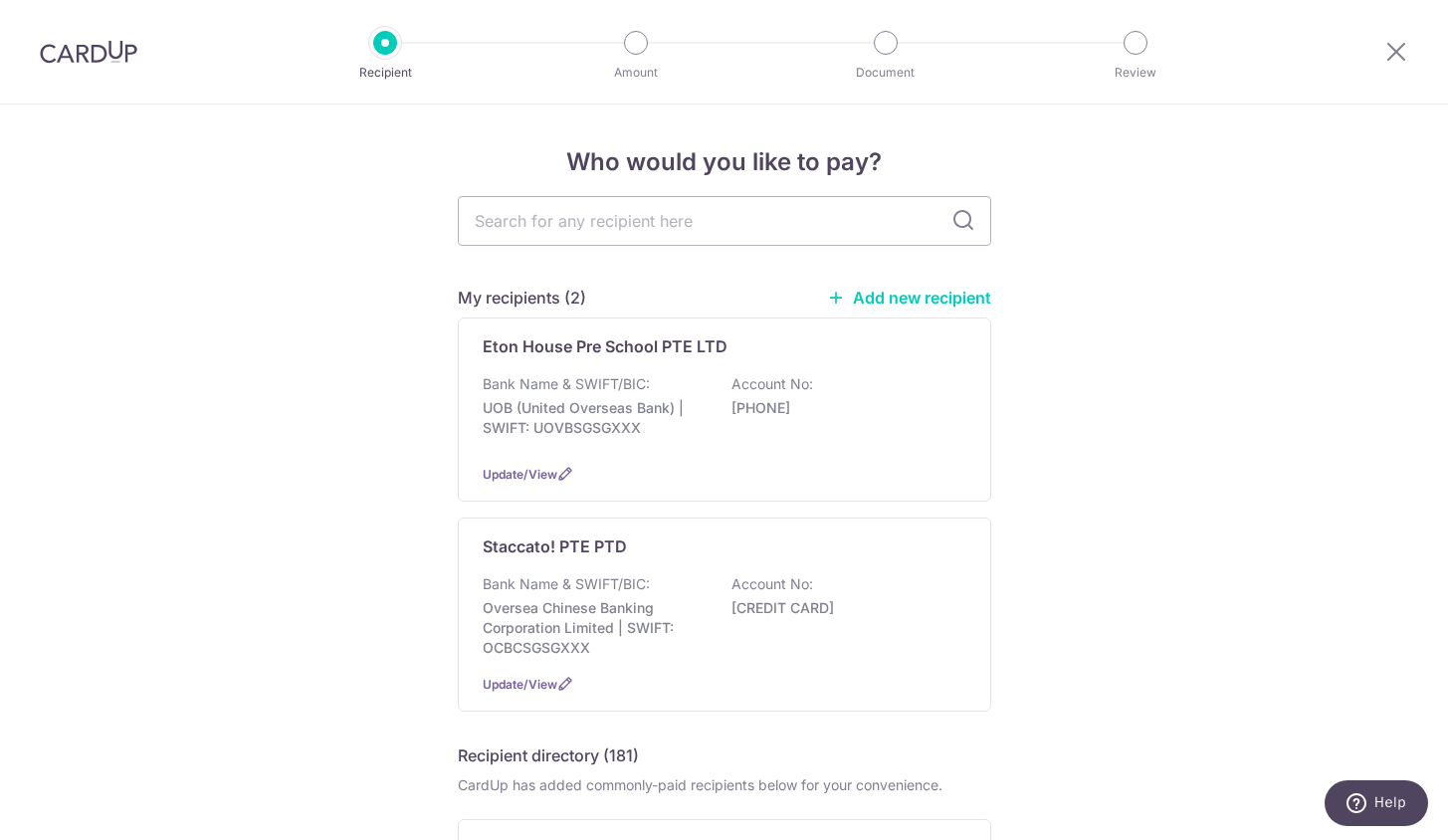 click on "Account No:" at bounding box center (772, 384) 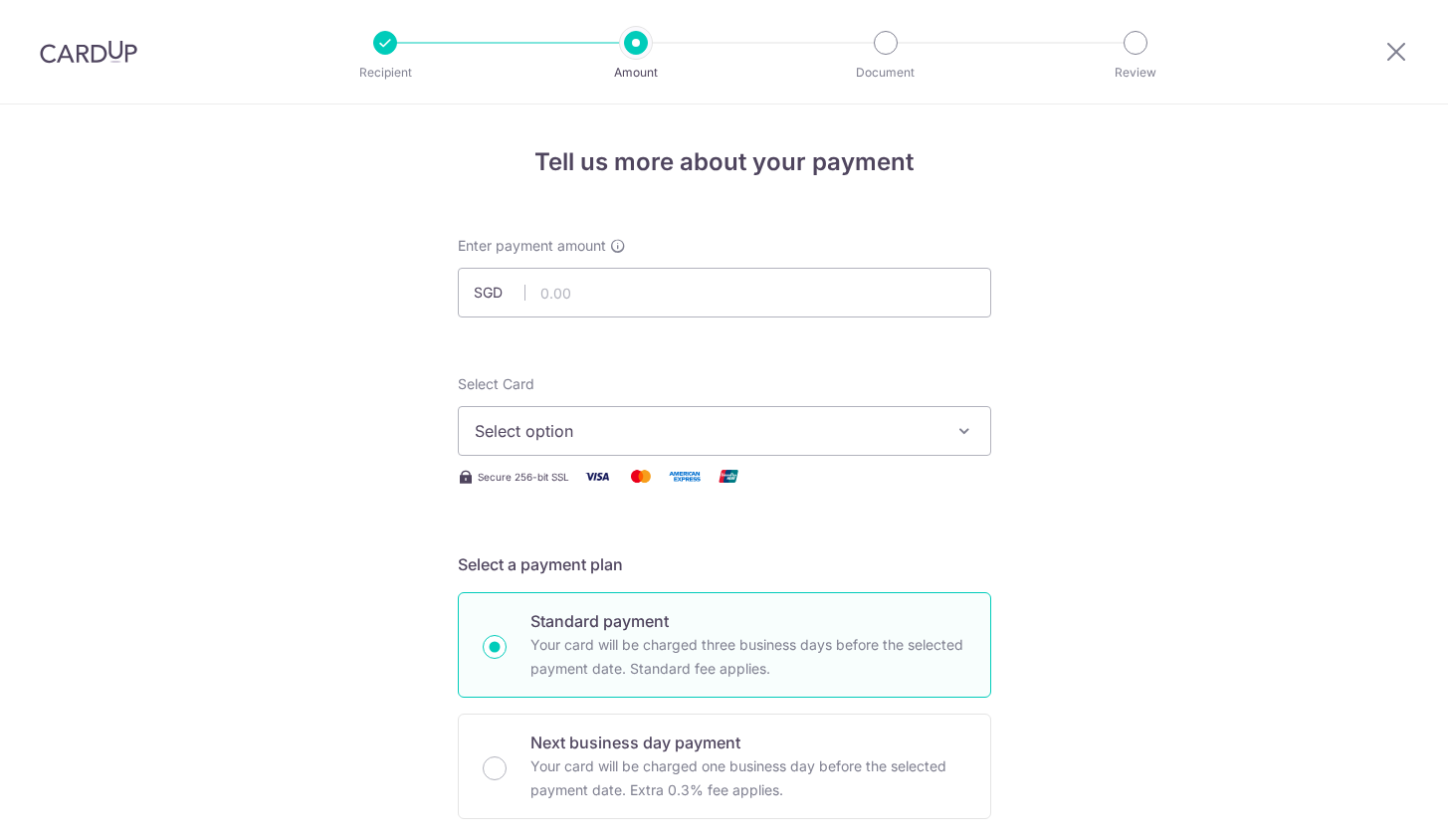scroll, scrollTop: 0, scrollLeft: 0, axis: both 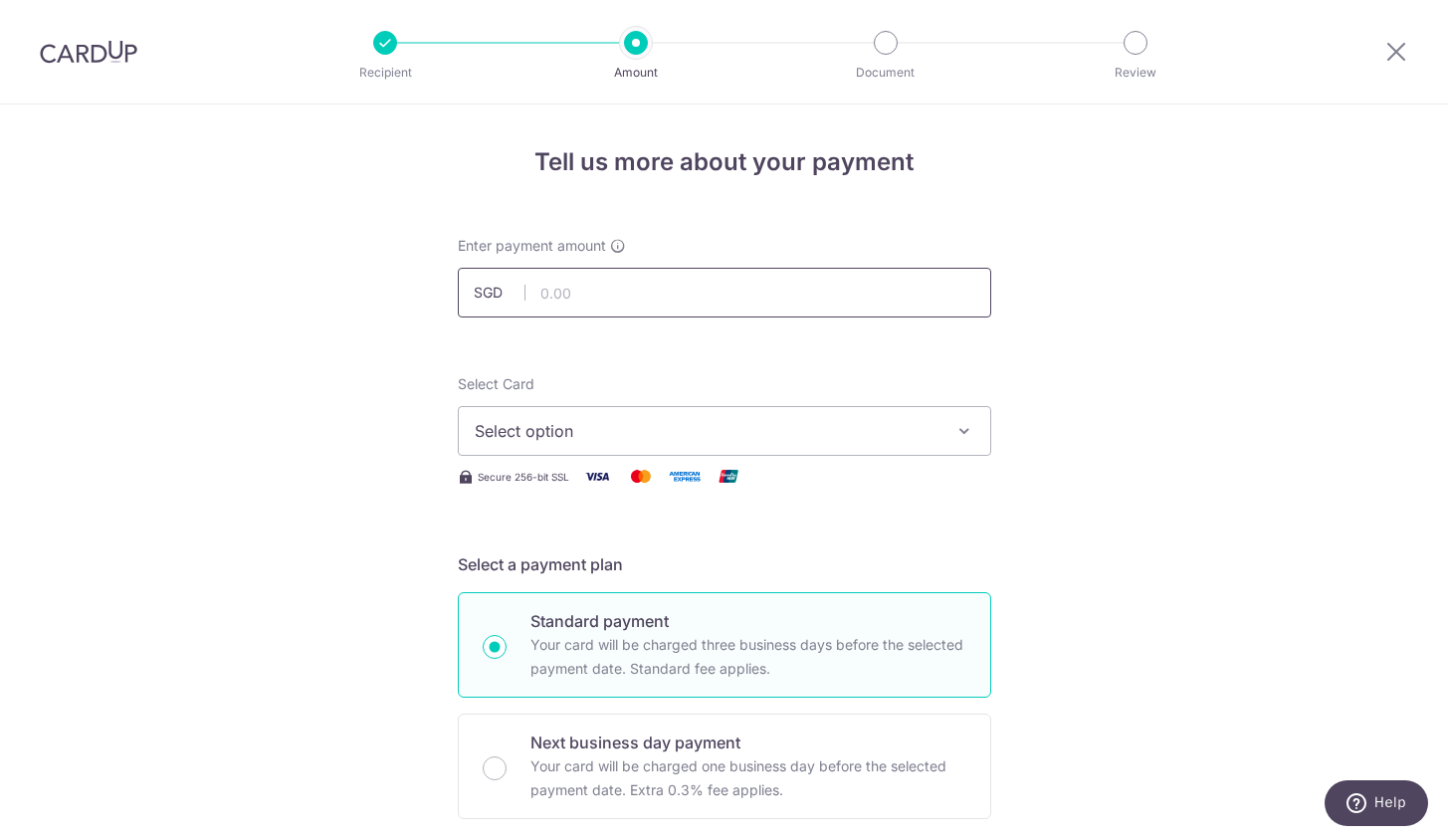 click at bounding box center [724, 293] 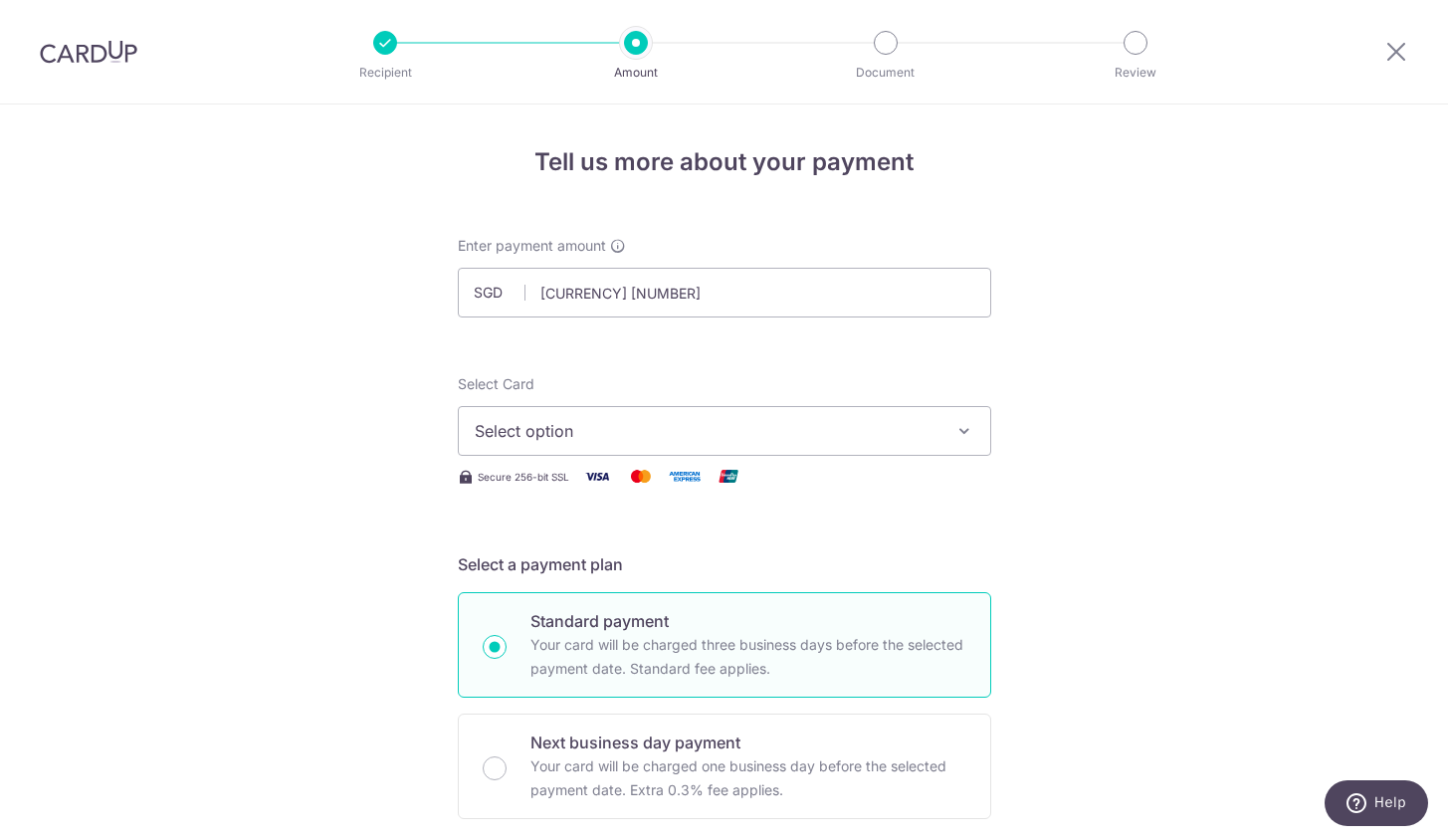 type on "7,085.01" 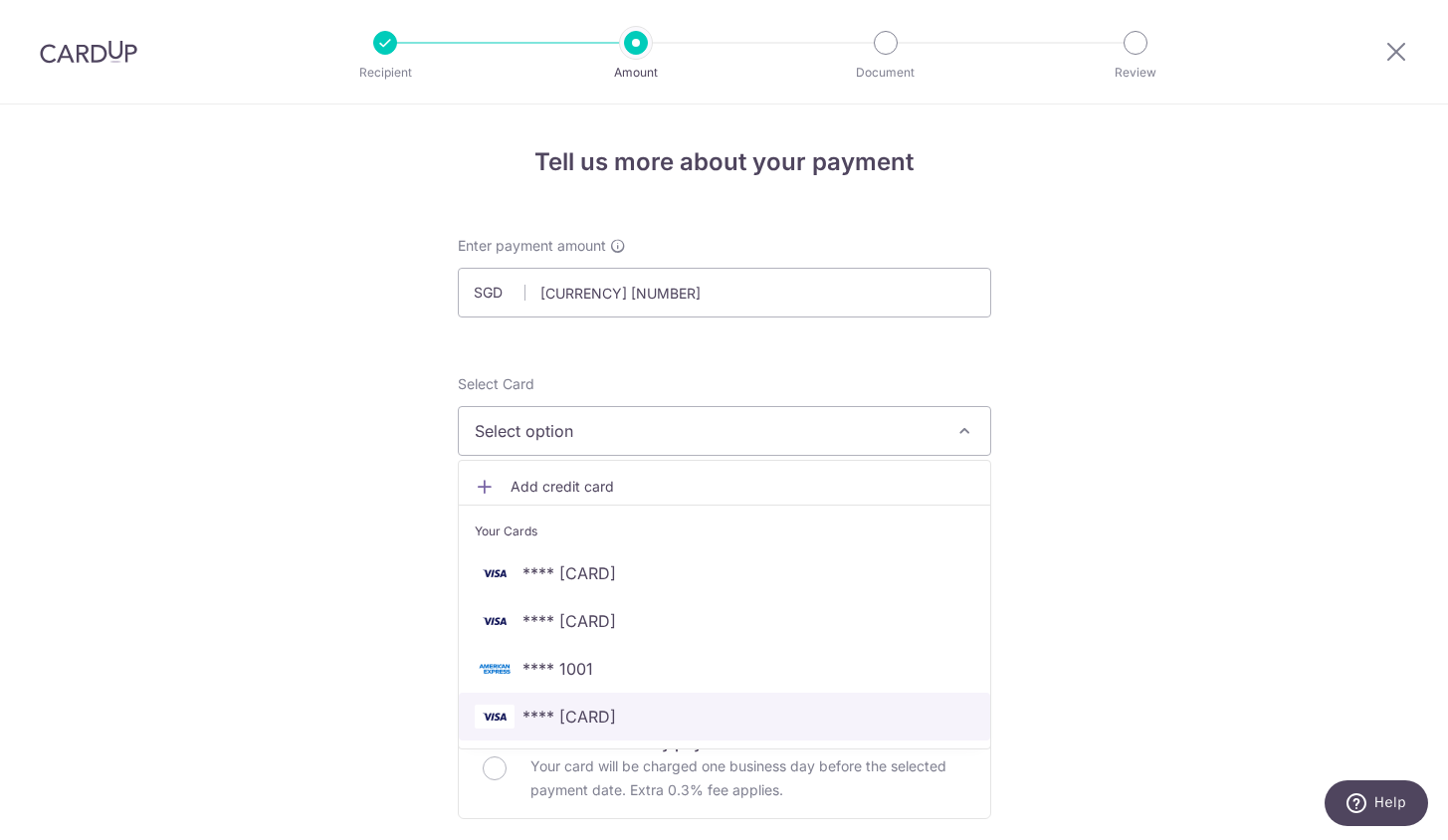 click on "**** [LAST_FOUR]" at bounding box center (724, 717) 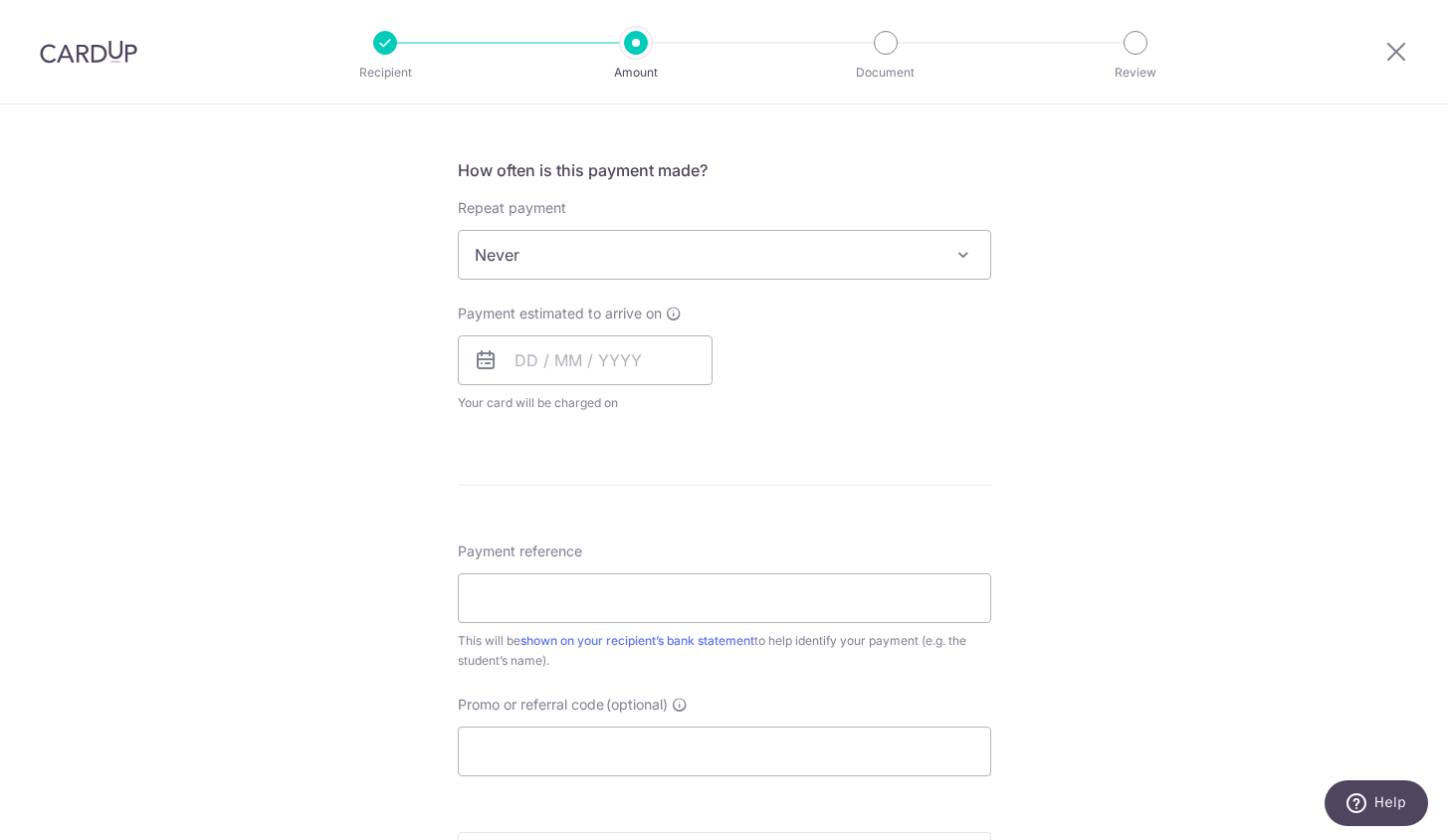 scroll, scrollTop: 745, scrollLeft: 0, axis: vertical 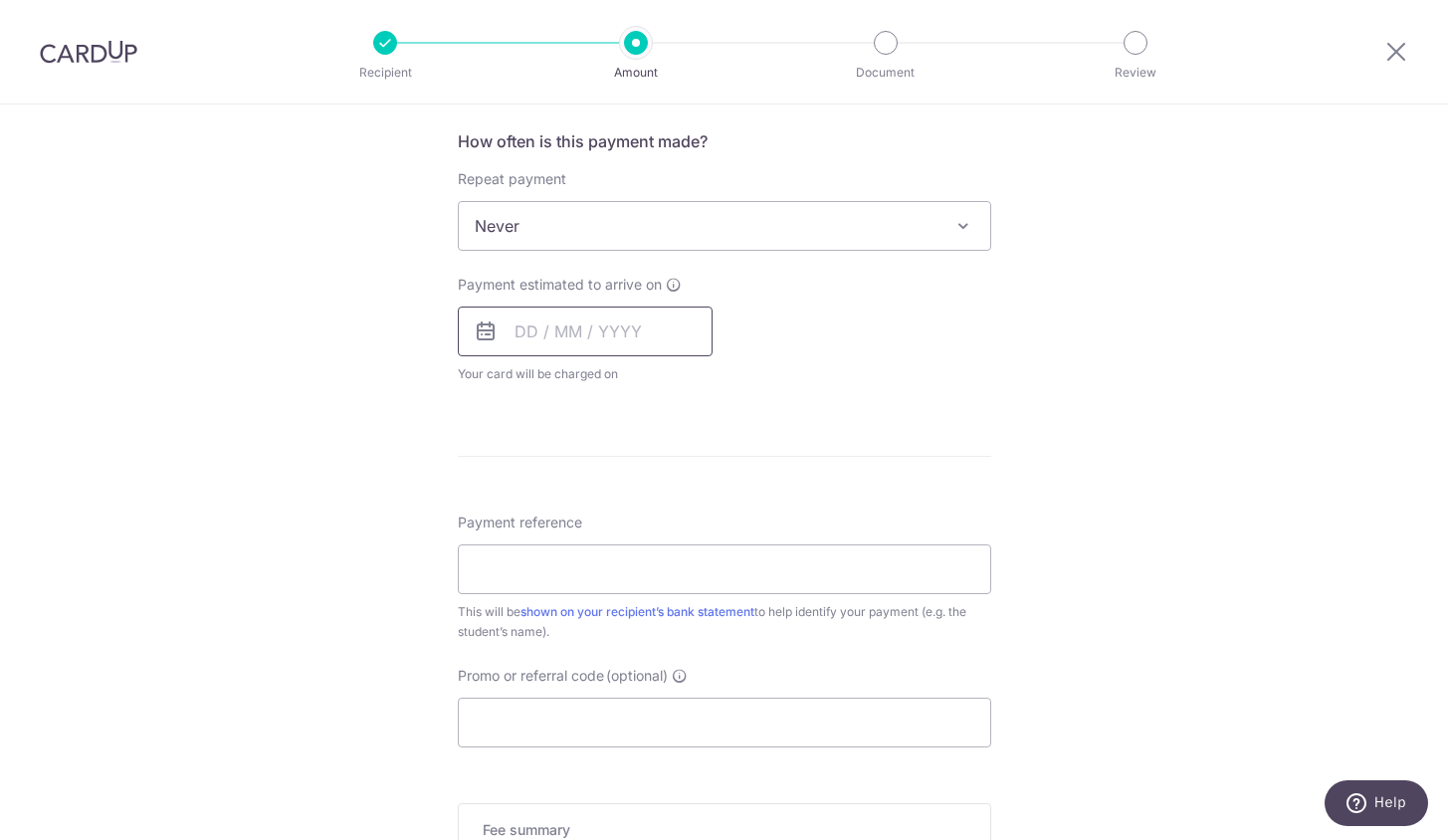 click at bounding box center (585, 331) 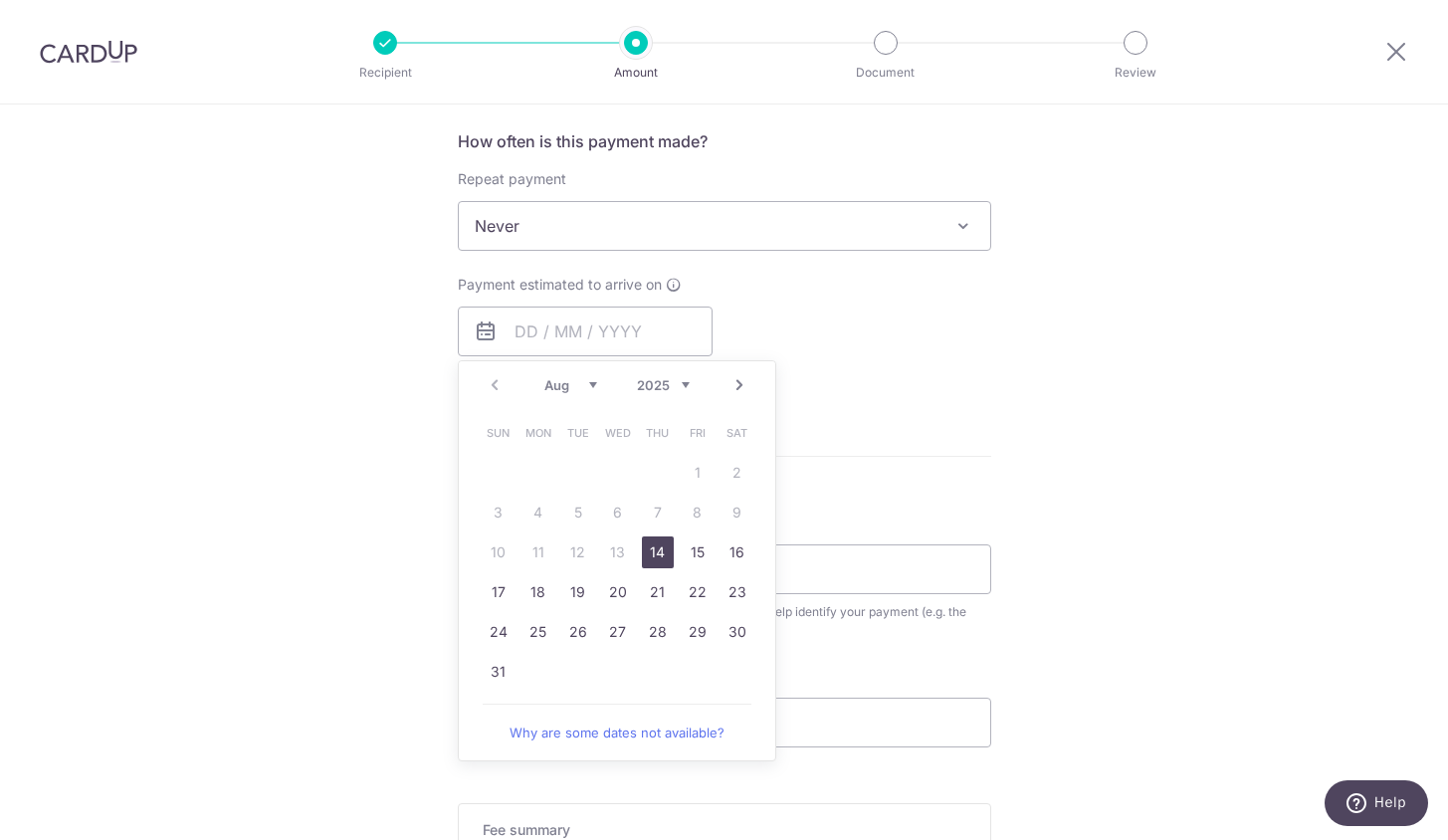 click on "Payment estimated to arrive on
Prev Next Aug Sep Oct Nov Dec 2025 2026 2027 2028 2029 2030 2031 2032 2033 2034 2035 Sun Mon Tue Wed Thu Fri Sat           1 2 3 4 5 6 7 8 9 10 11 12 13 14 15 16 17 18 19 20 21 22 23 24 25 26 27 28 29 30 31             Why are some dates not available?
Your card will be charged on   for the first payment
* If your payment is funded by  9:00am SGT on Monday 11/08/2025
12/08/2025
No. of Payments" at bounding box center [724, 329] 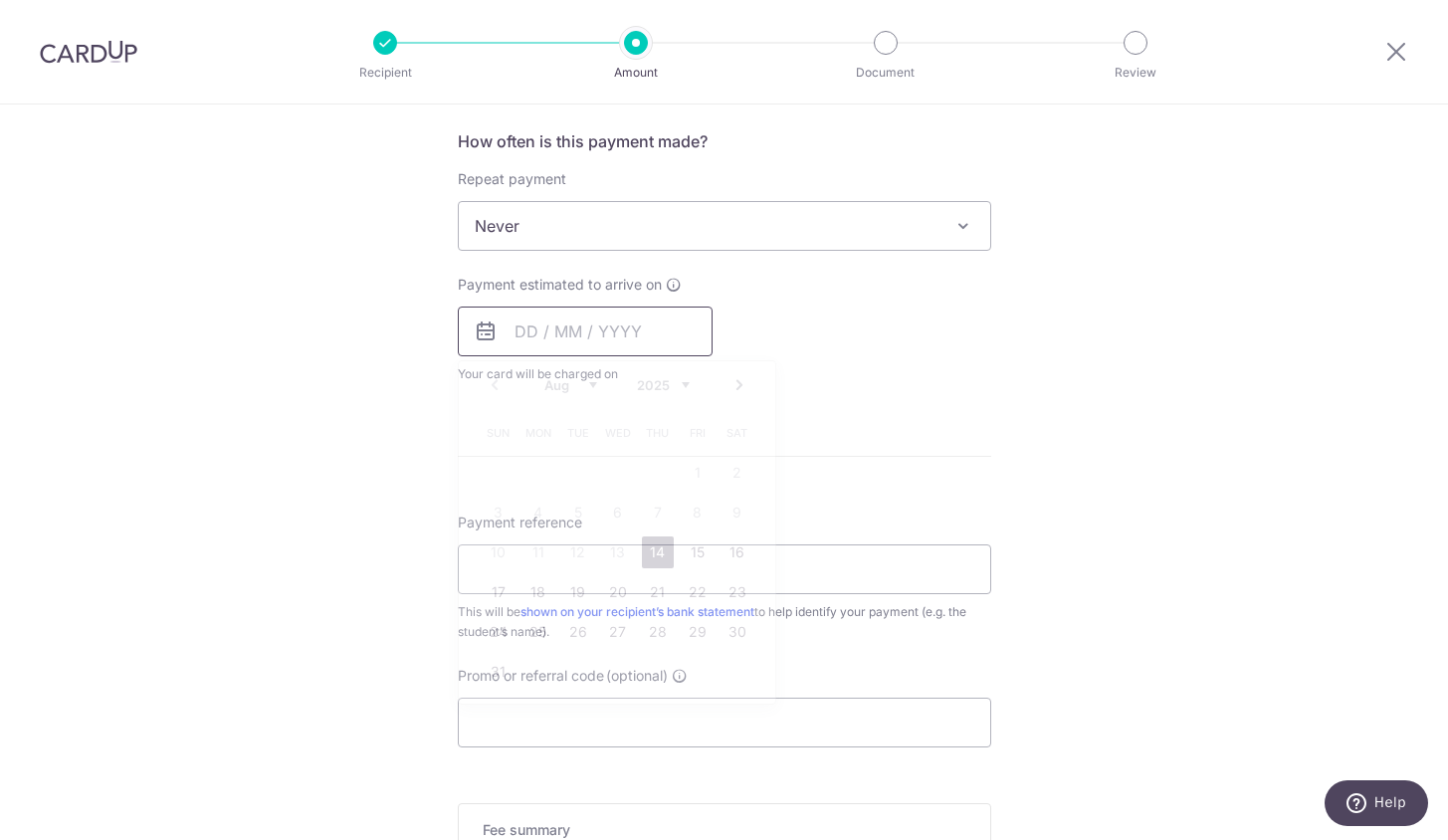 click at bounding box center (585, 331) 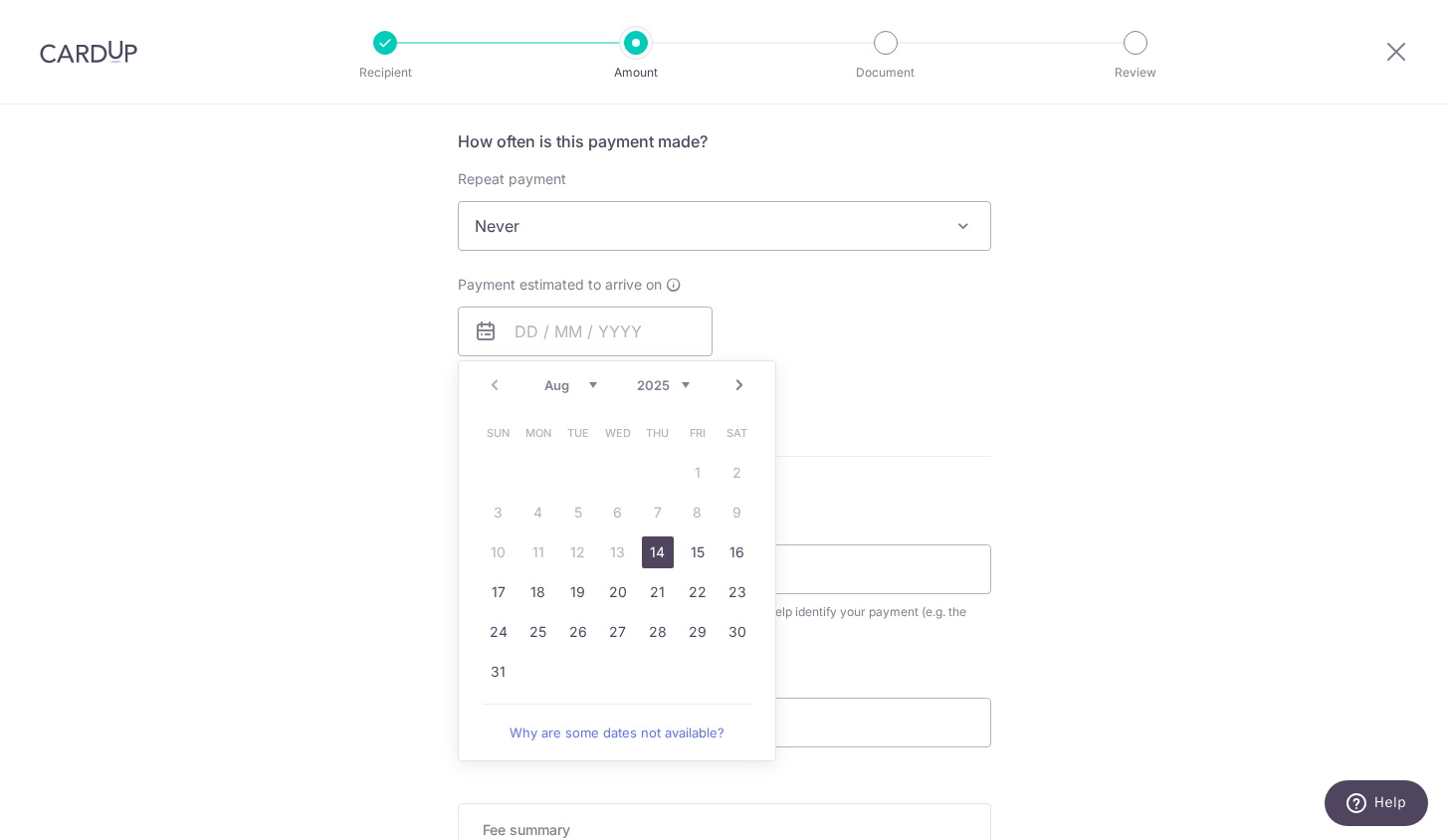 click on "14" at bounding box center (658, 552) 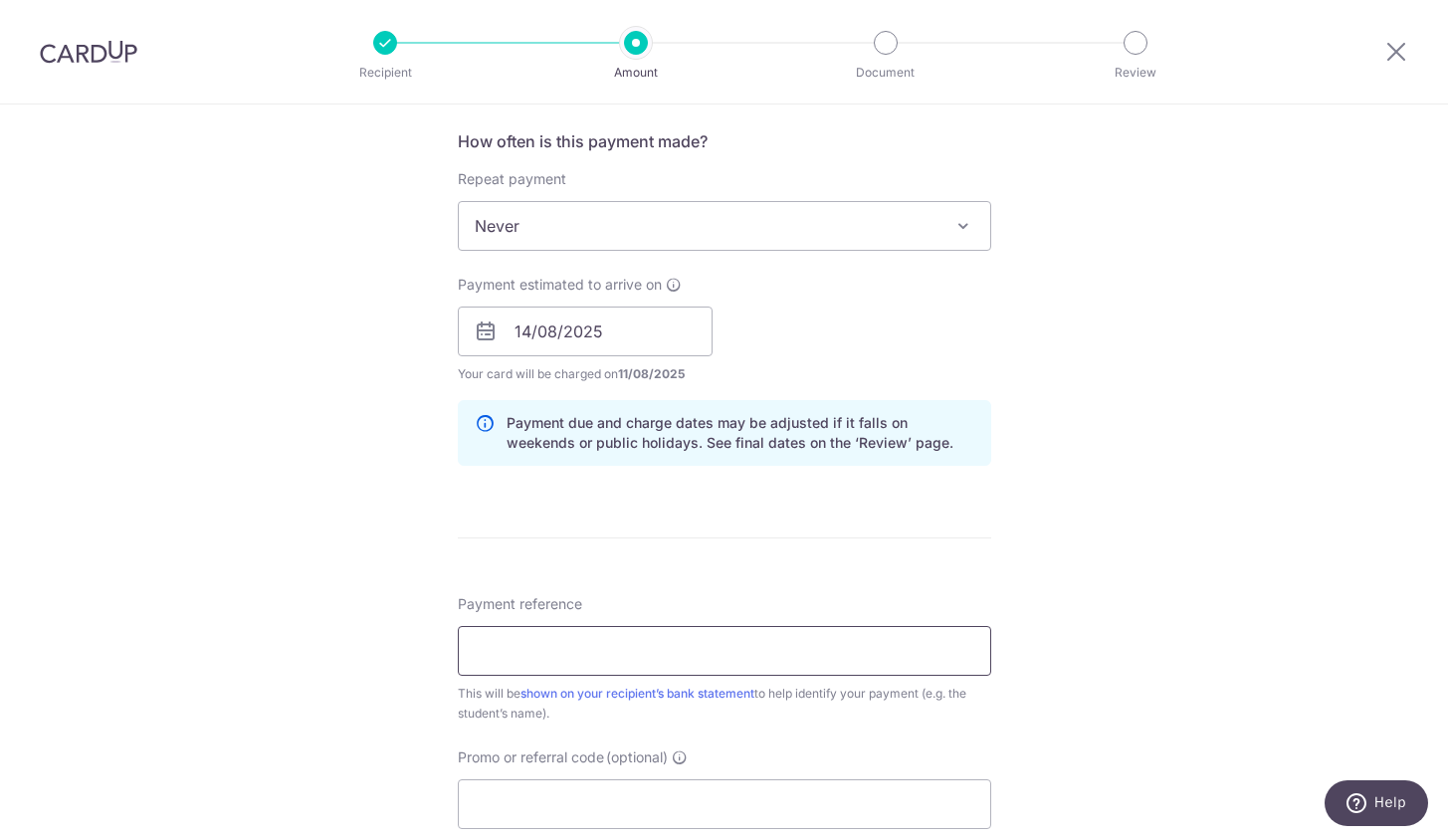 click on "Payment reference" at bounding box center (724, 651) 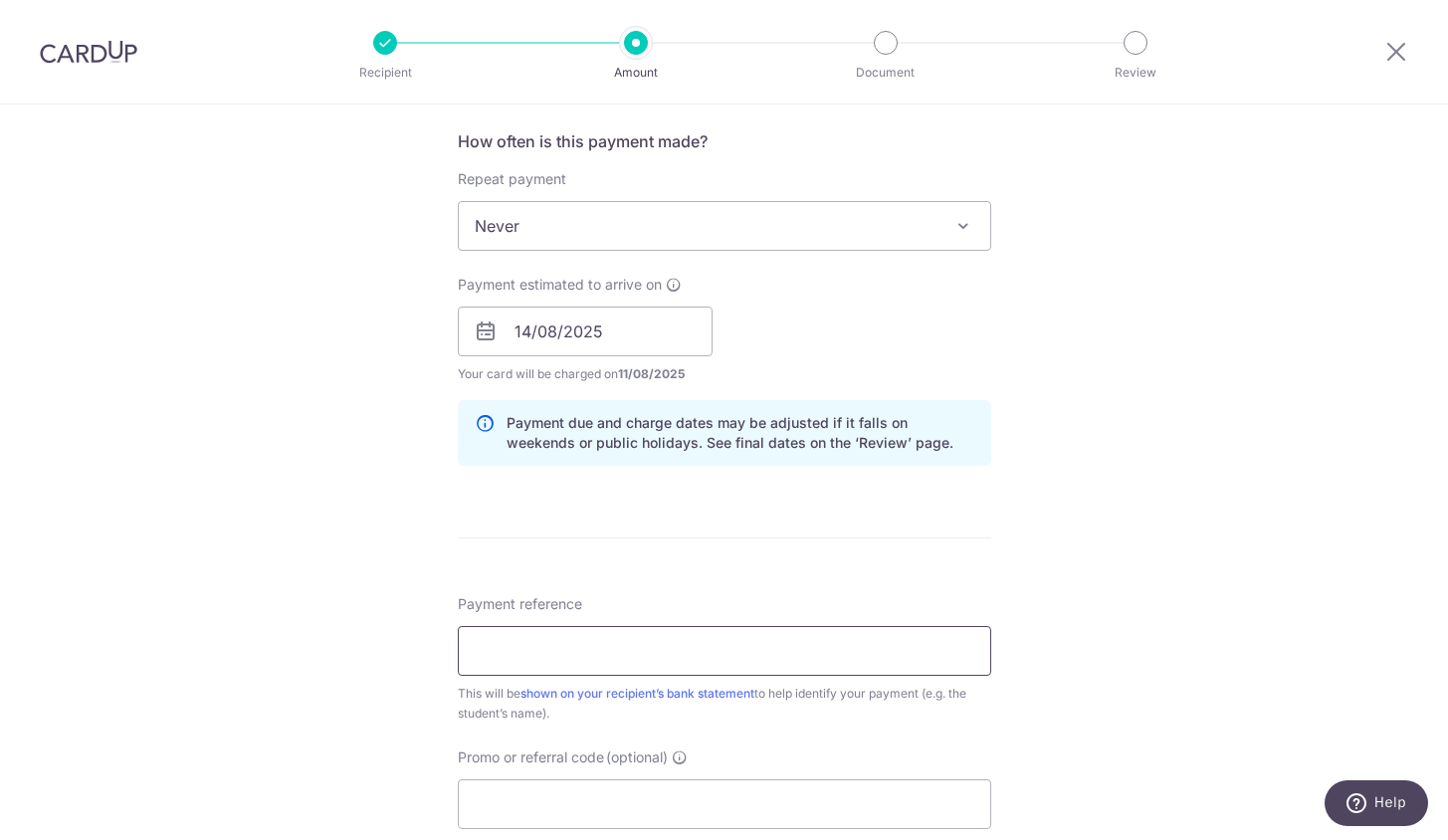 type on "TAN RUI XIANG TIMOTHY" 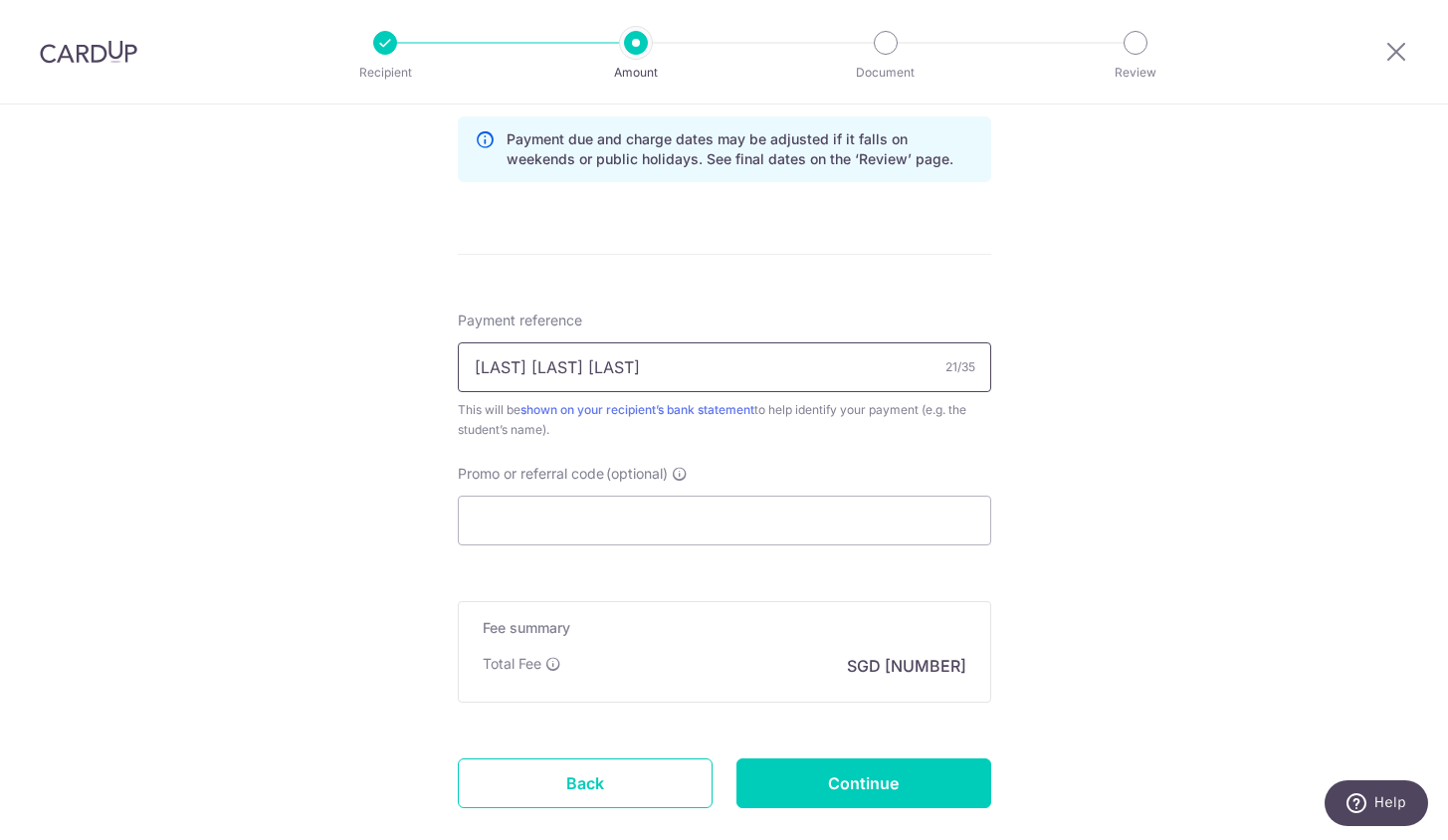 scroll, scrollTop: 1147, scrollLeft: 0, axis: vertical 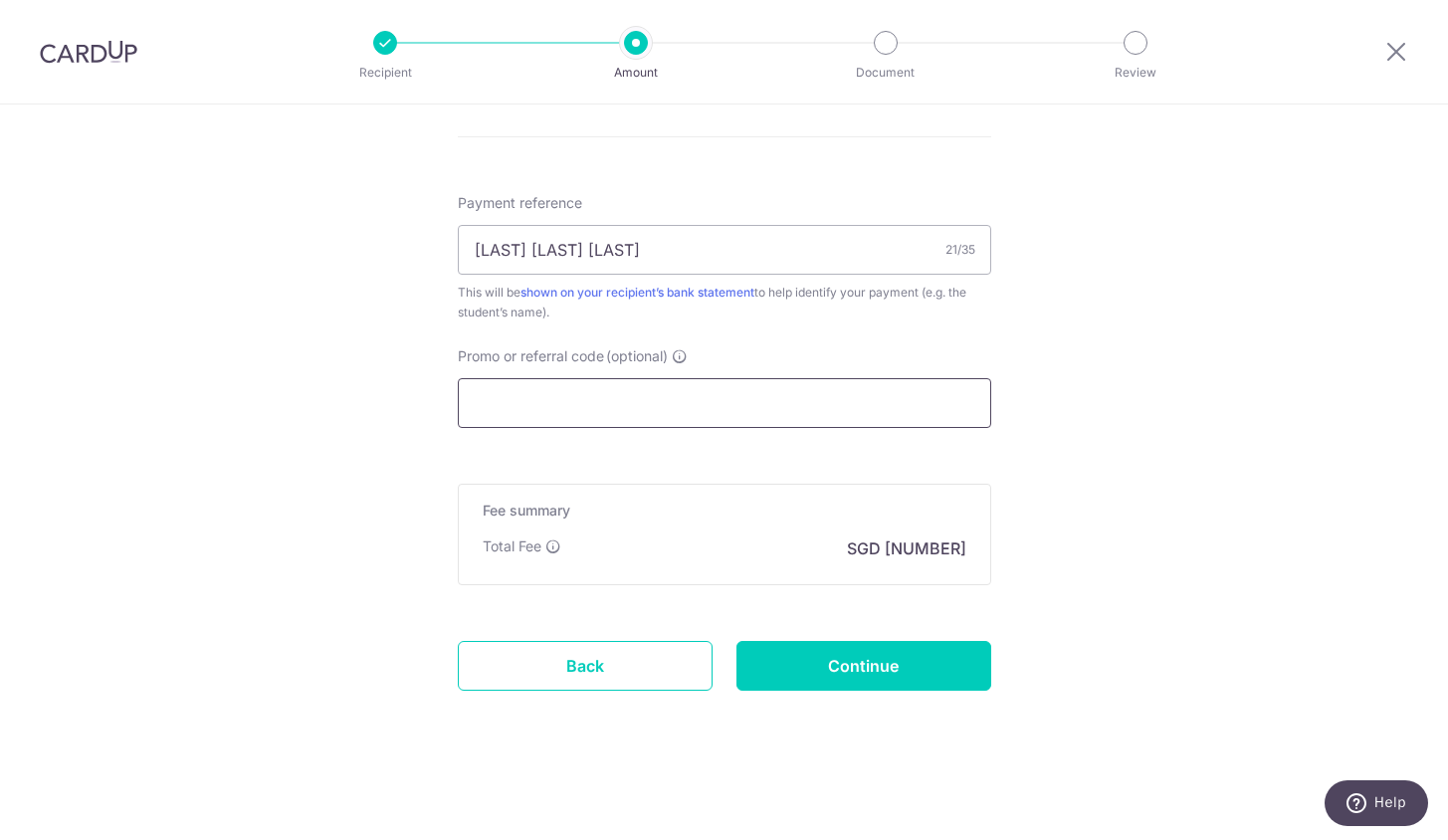 click on "Promo or referral code
(optional)" at bounding box center (724, 403) 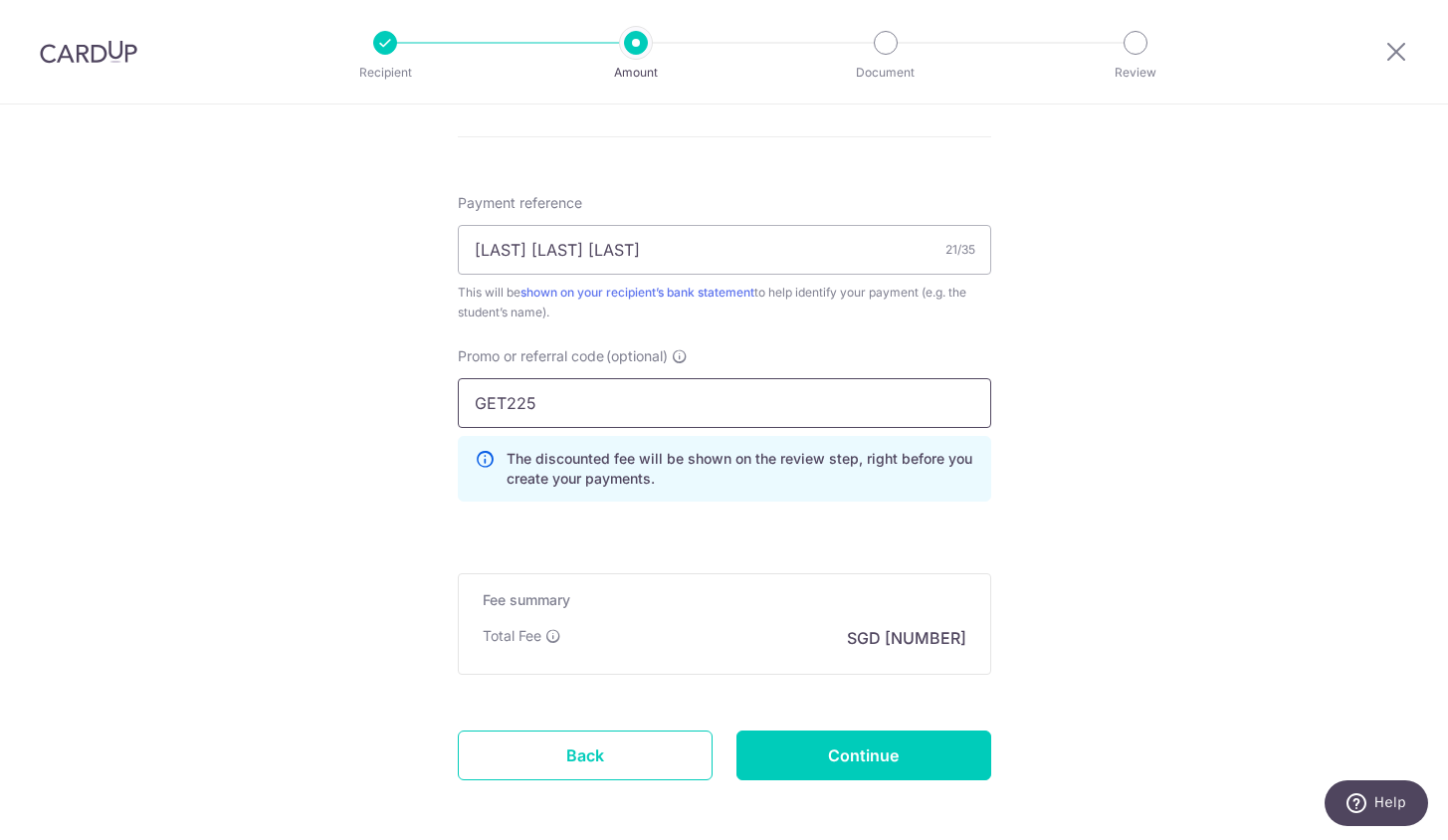 type on "GET225" 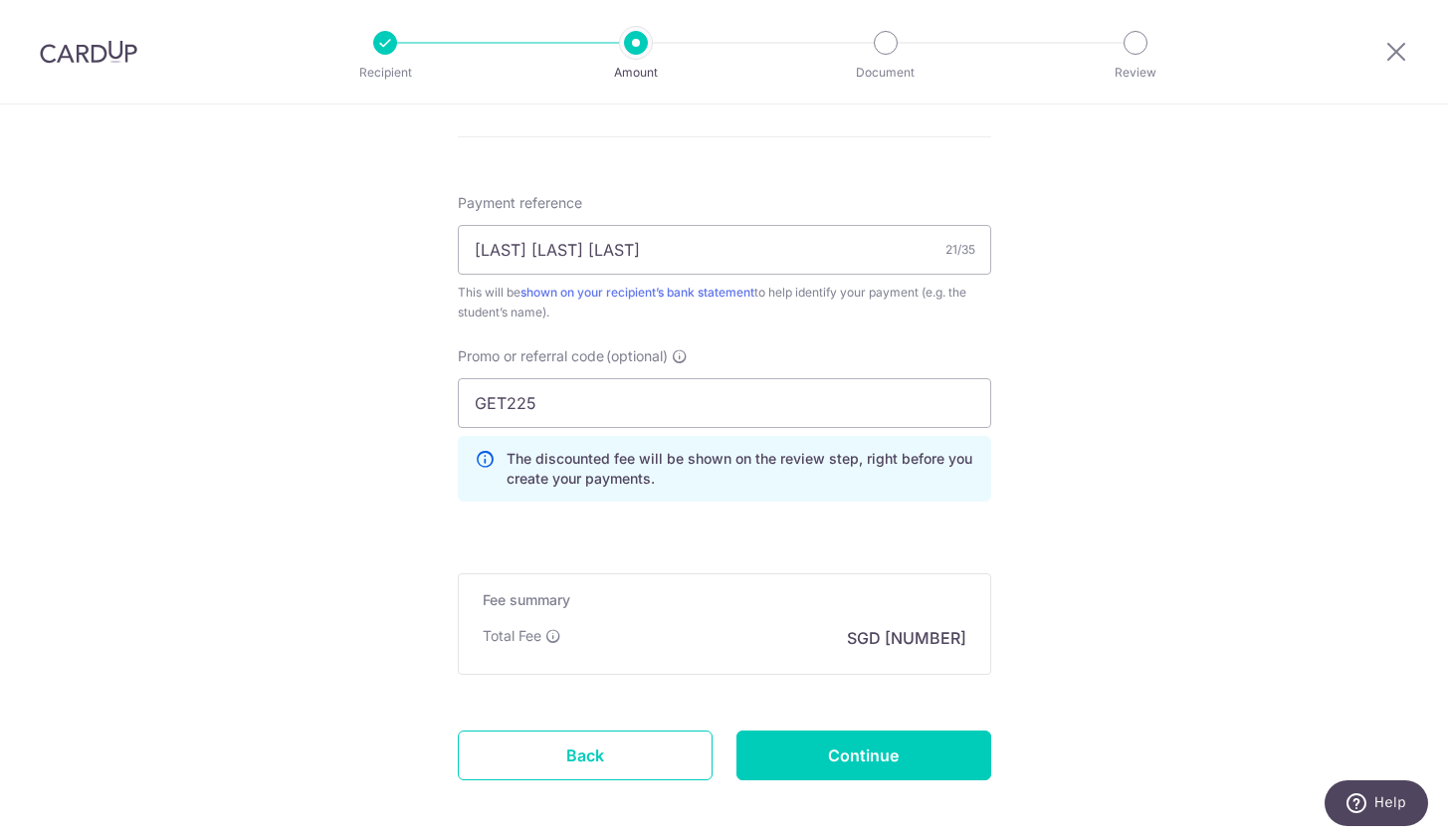click on "Tell us more about your payment
Enter payment amount
SGD
7,085.01
7085.01
Select Card
**** 4741
Add credit card
Your Cards
**** 2789
**** 6172
**** 1001
**** 4741
Secure 256-bit SSL
Text
New card details" at bounding box center [724, -57] 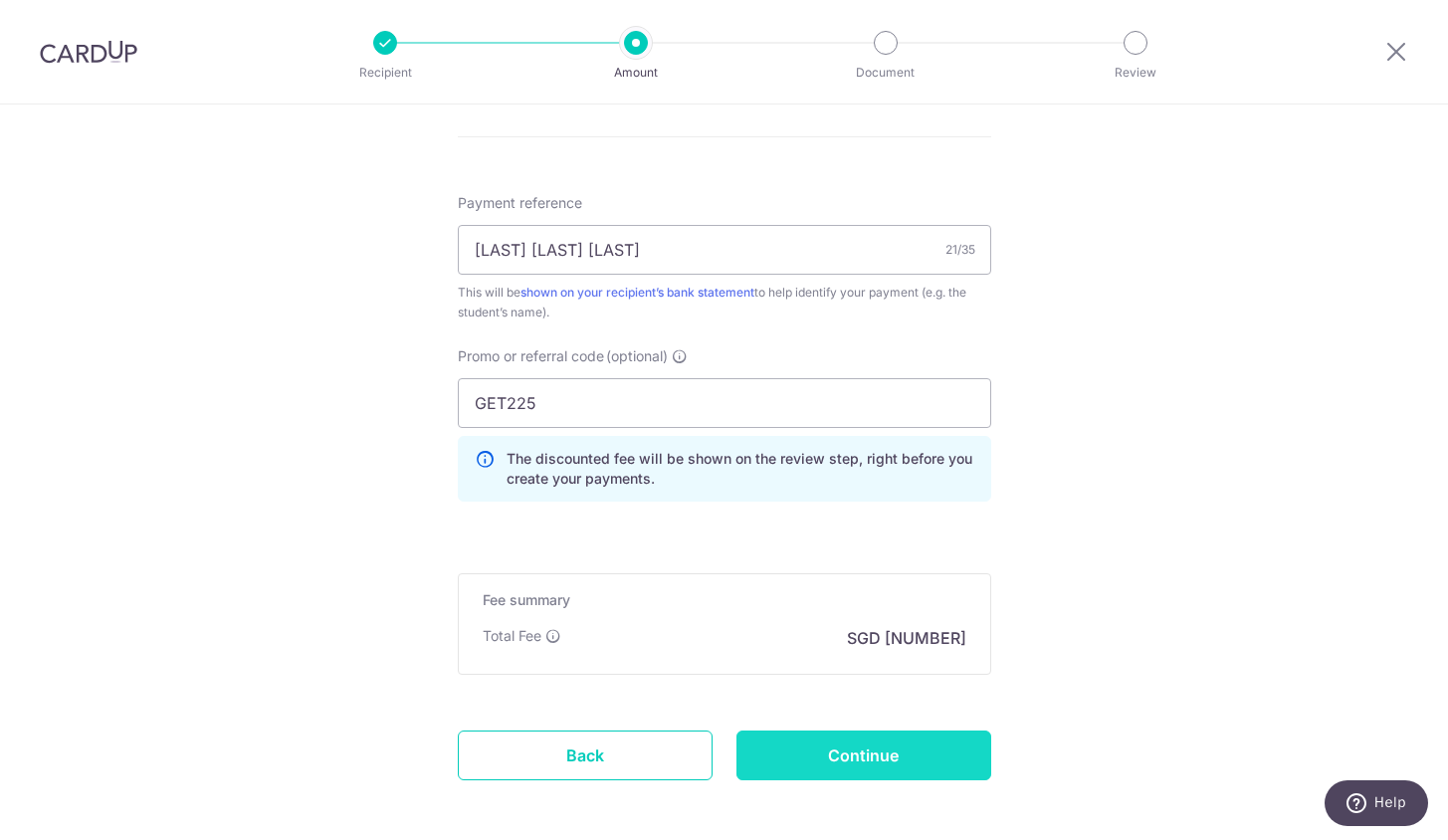 click on "Continue" at bounding box center (864, 755) 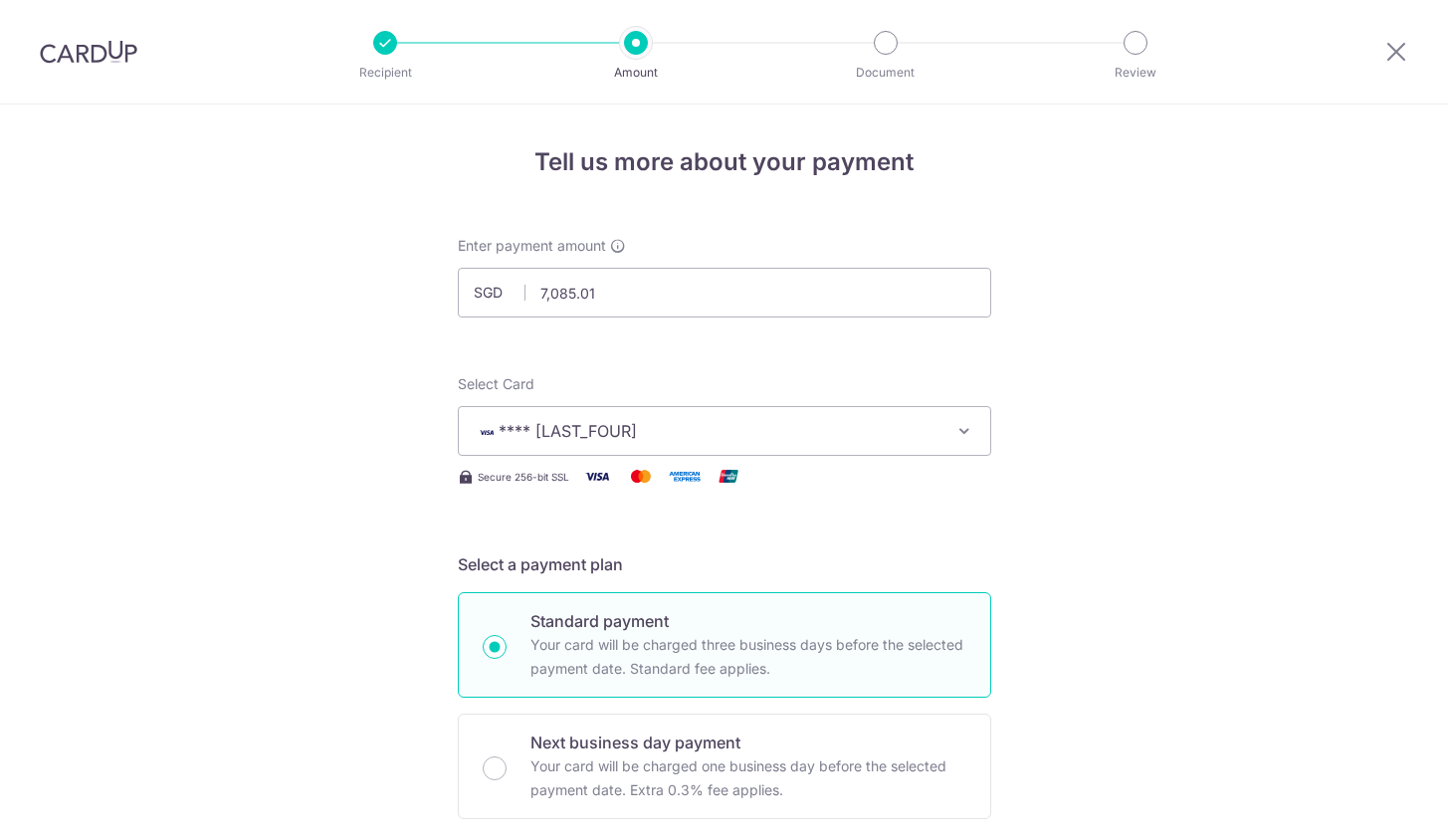 scroll, scrollTop: 0, scrollLeft: 0, axis: both 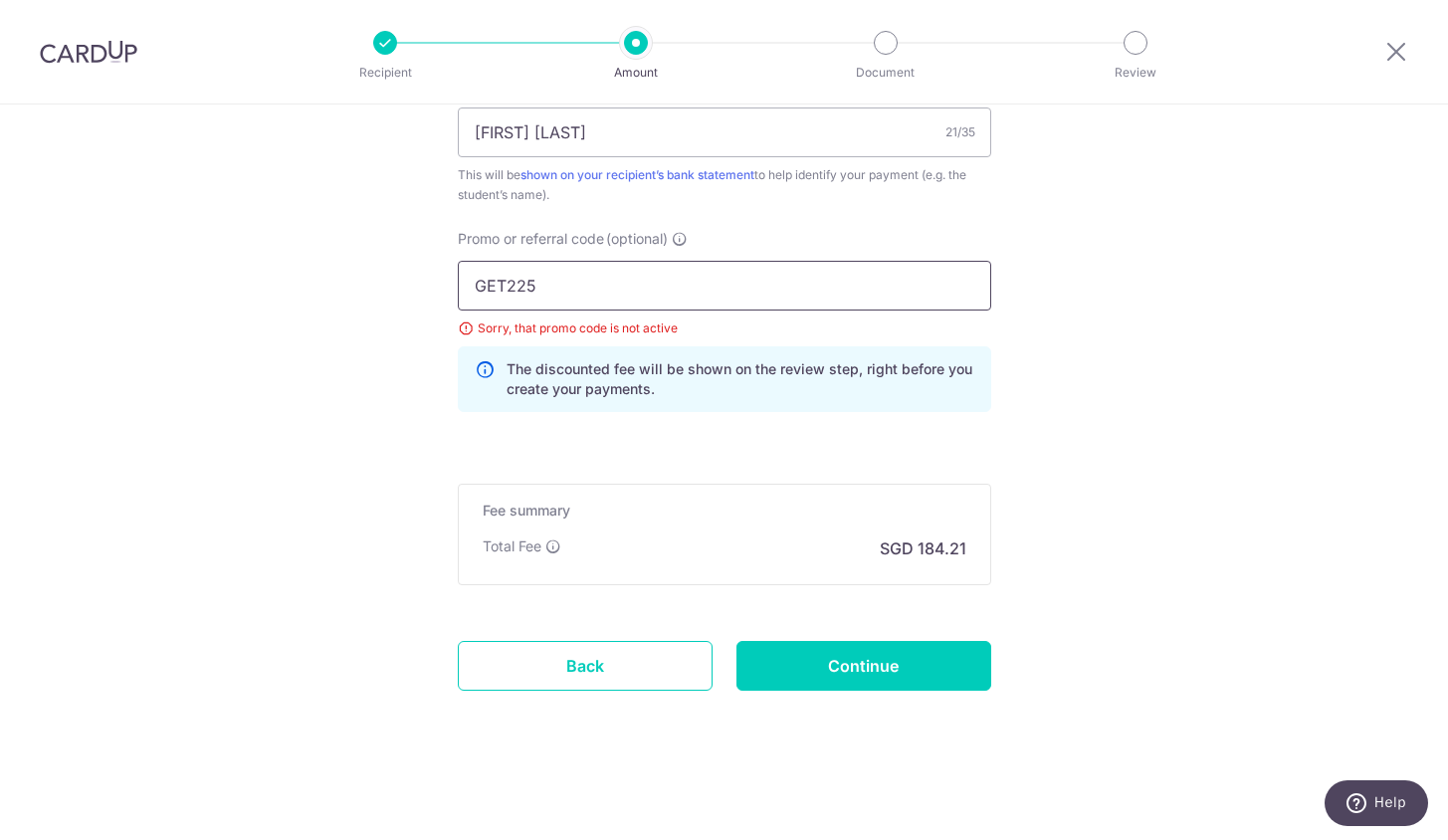 click on "GET225" at bounding box center (724, 286) 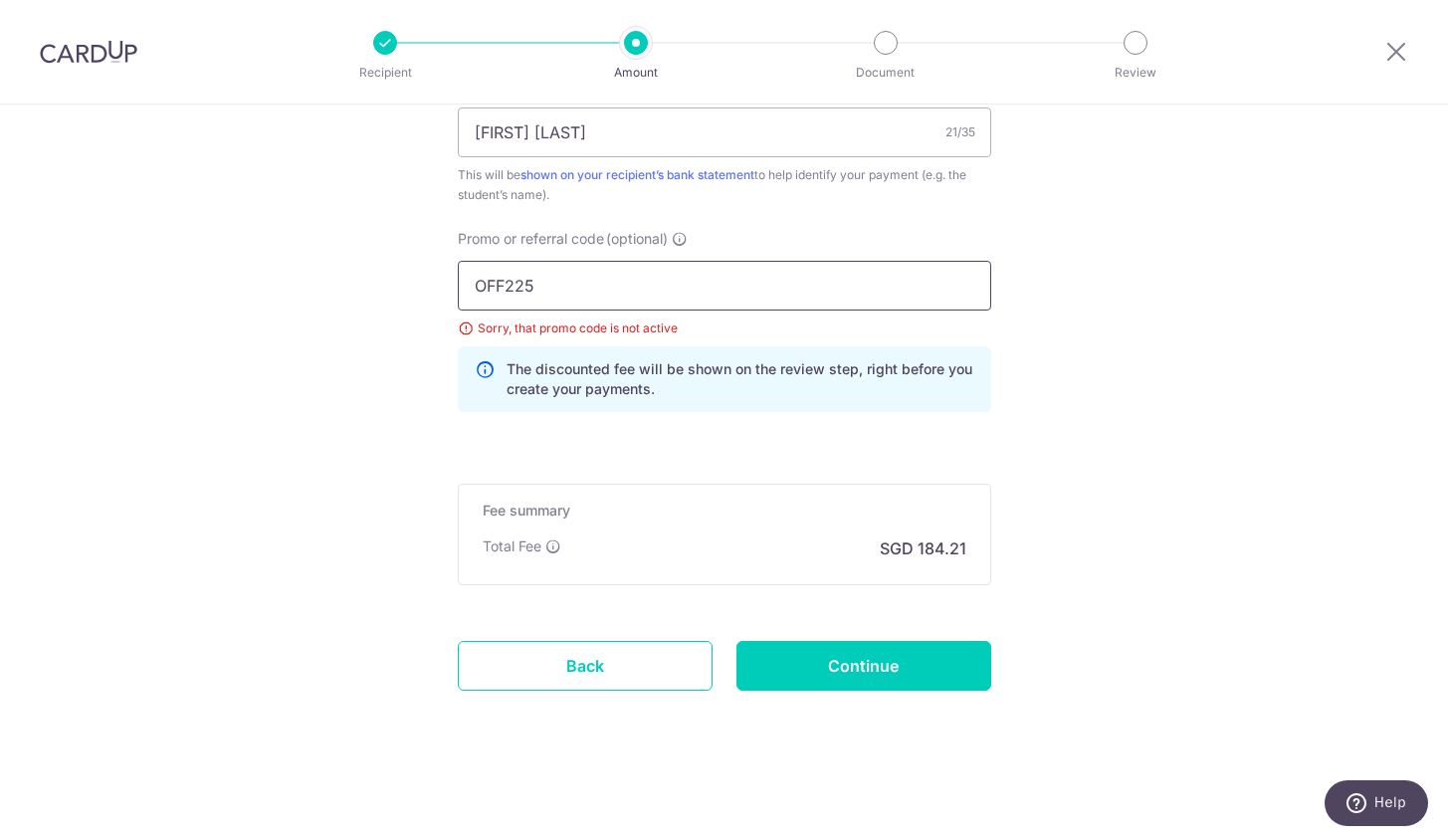 type on "OFF225" 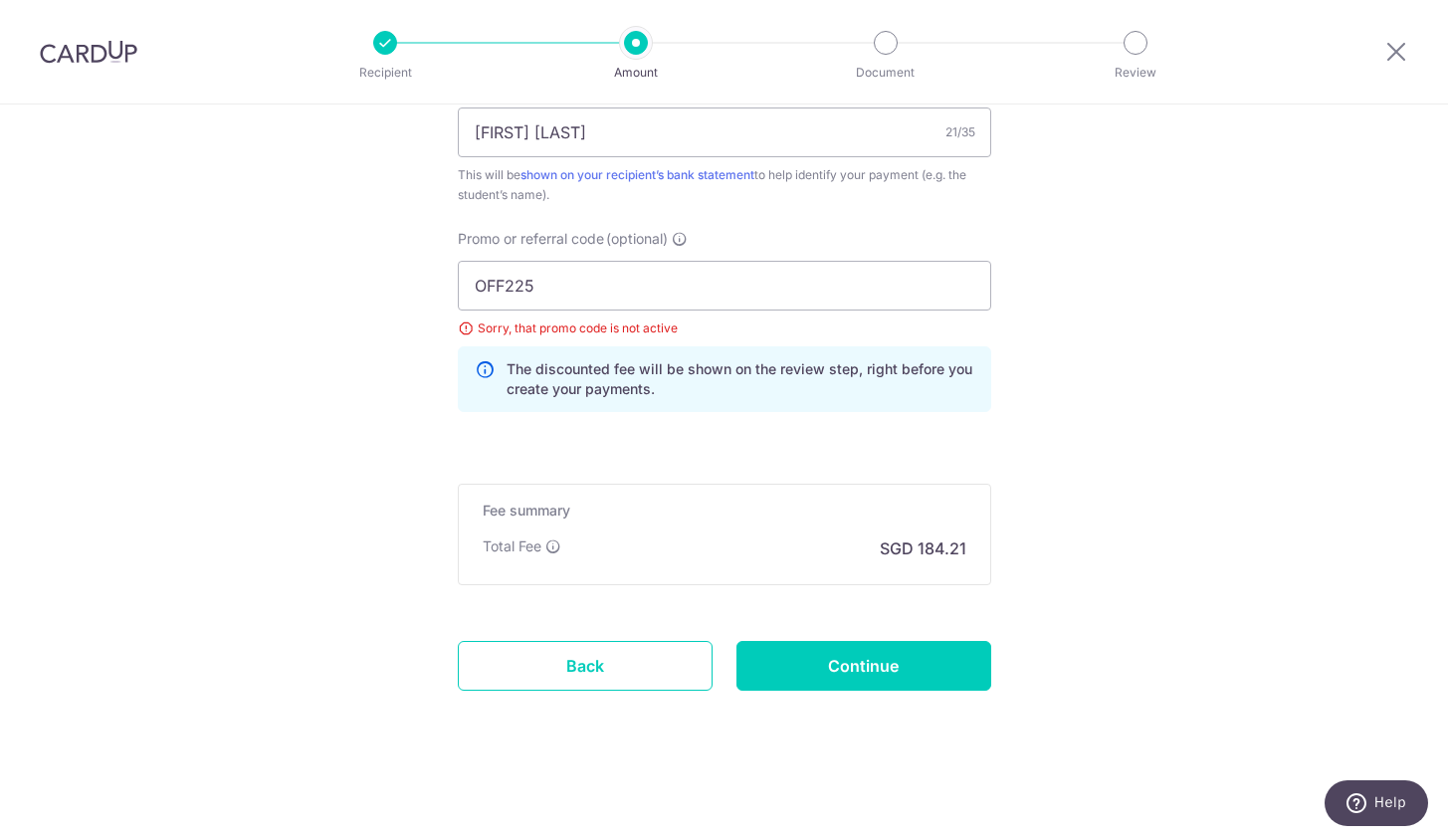 click on "Enter payment amount
SGD
7,085.01
7085.01
Select Card
**** [LAST_FOUR]
Add credit card
Your Cards
**** [LAST_FOUR]
**** [LAST_FOUR]
**** [LAST_FOUR]
**** [LAST_FOUR]
Secure 256-bit SSL
Text
New card details
Please enter valid card details.
Card" at bounding box center [724, -141] 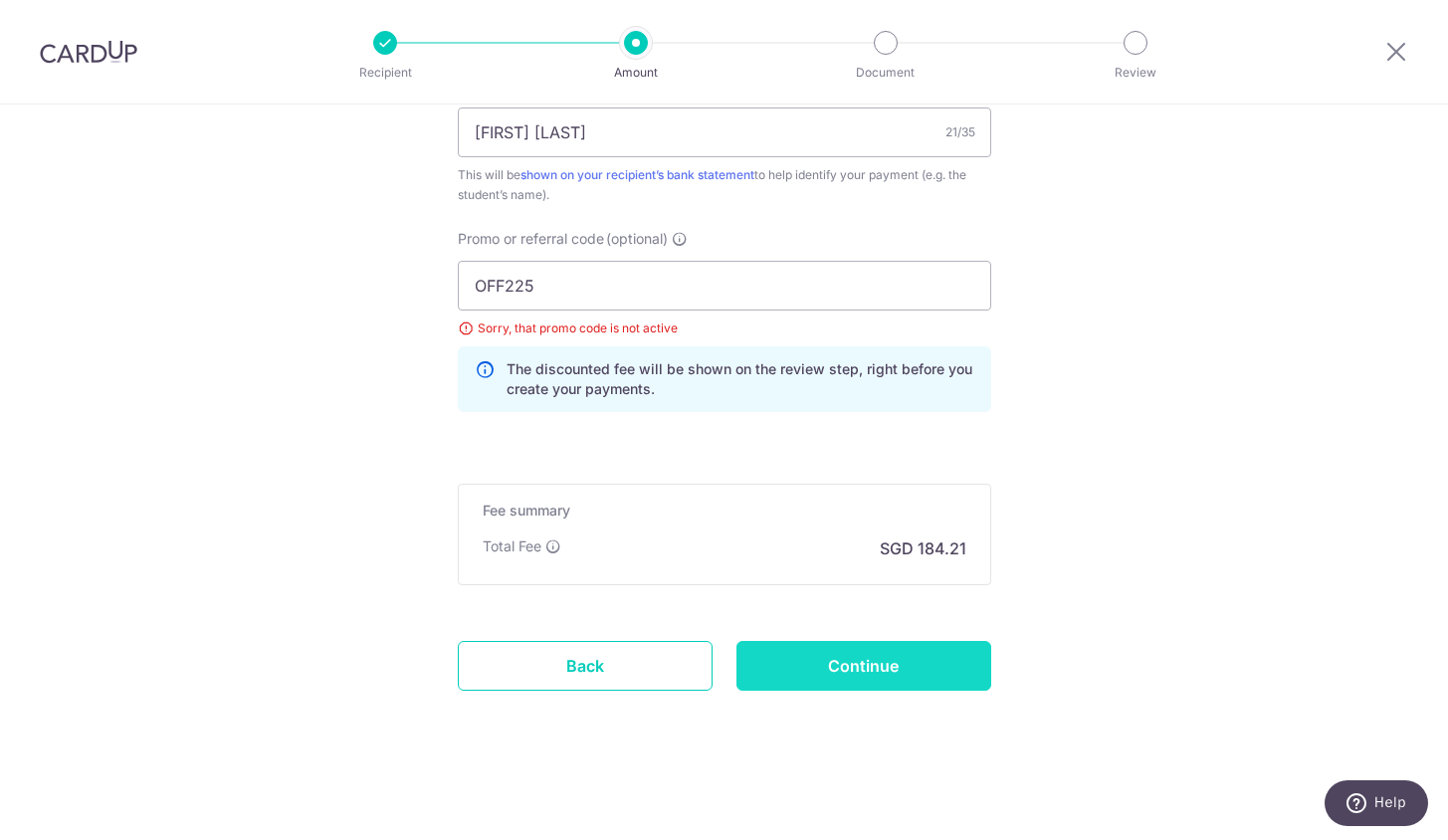 click on "Continue" at bounding box center [864, 666] 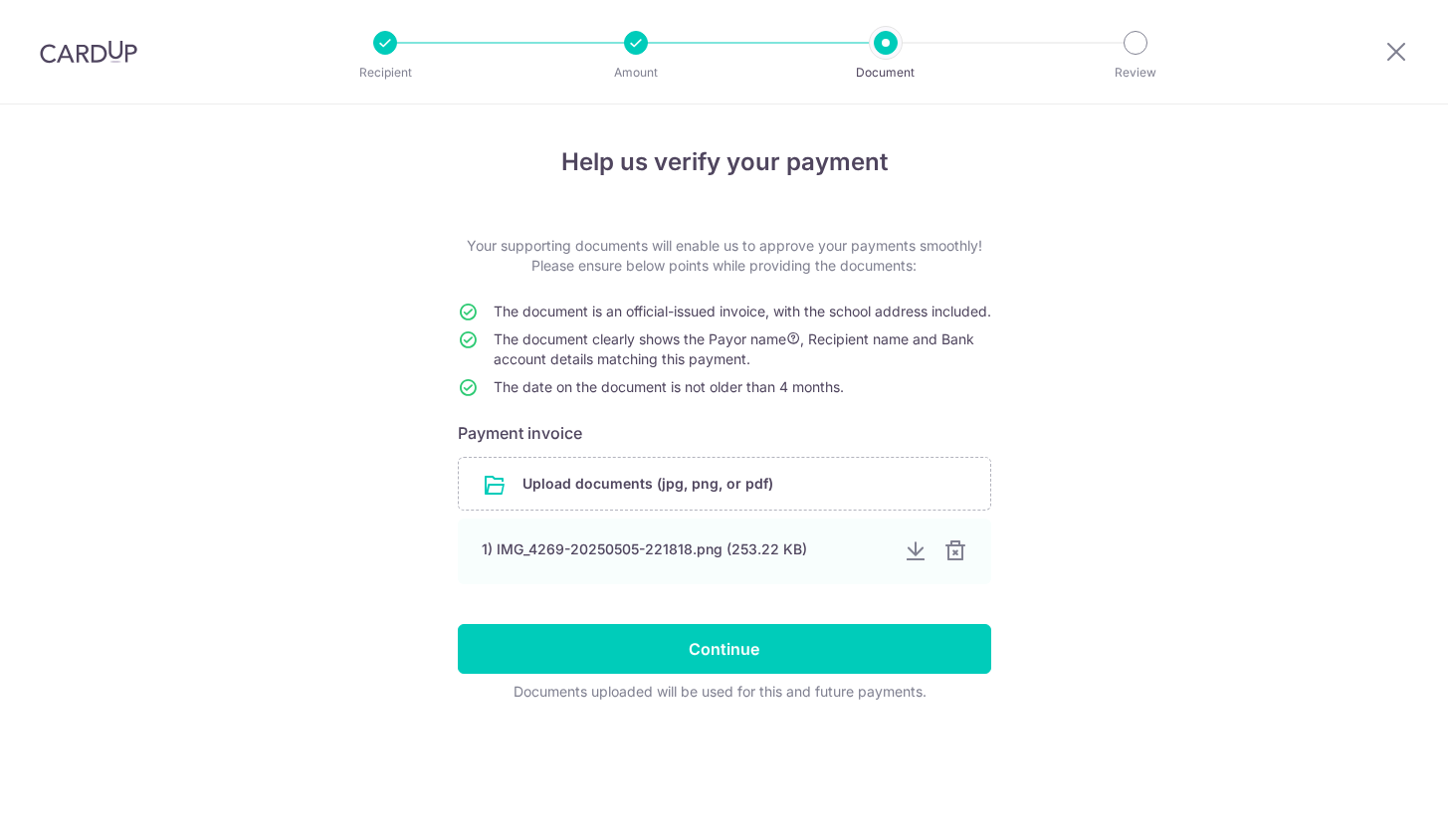 scroll, scrollTop: 0, scrollLeft: 0, axis: both 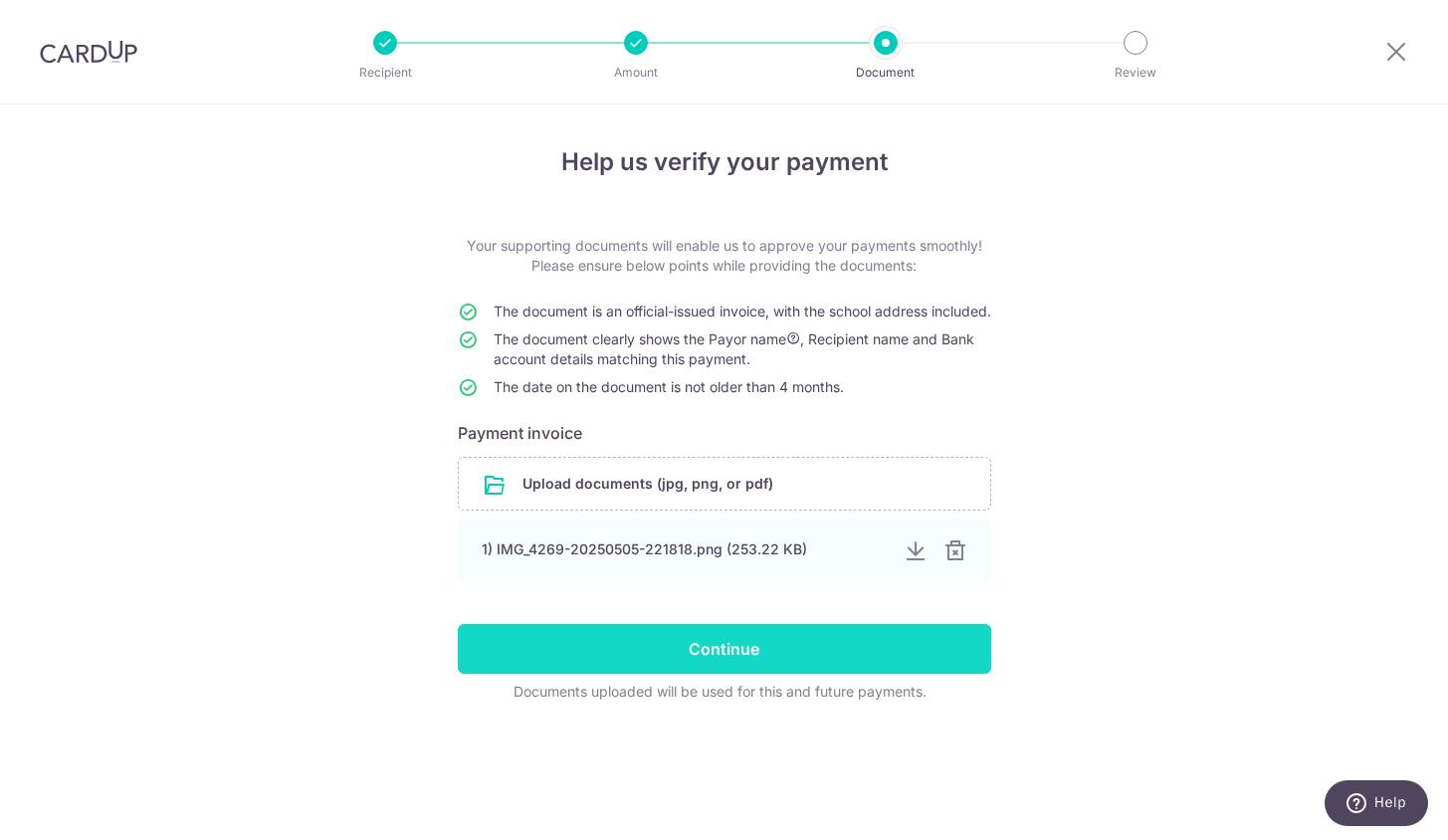 click on "Continue" at bounding box center [724, 649] 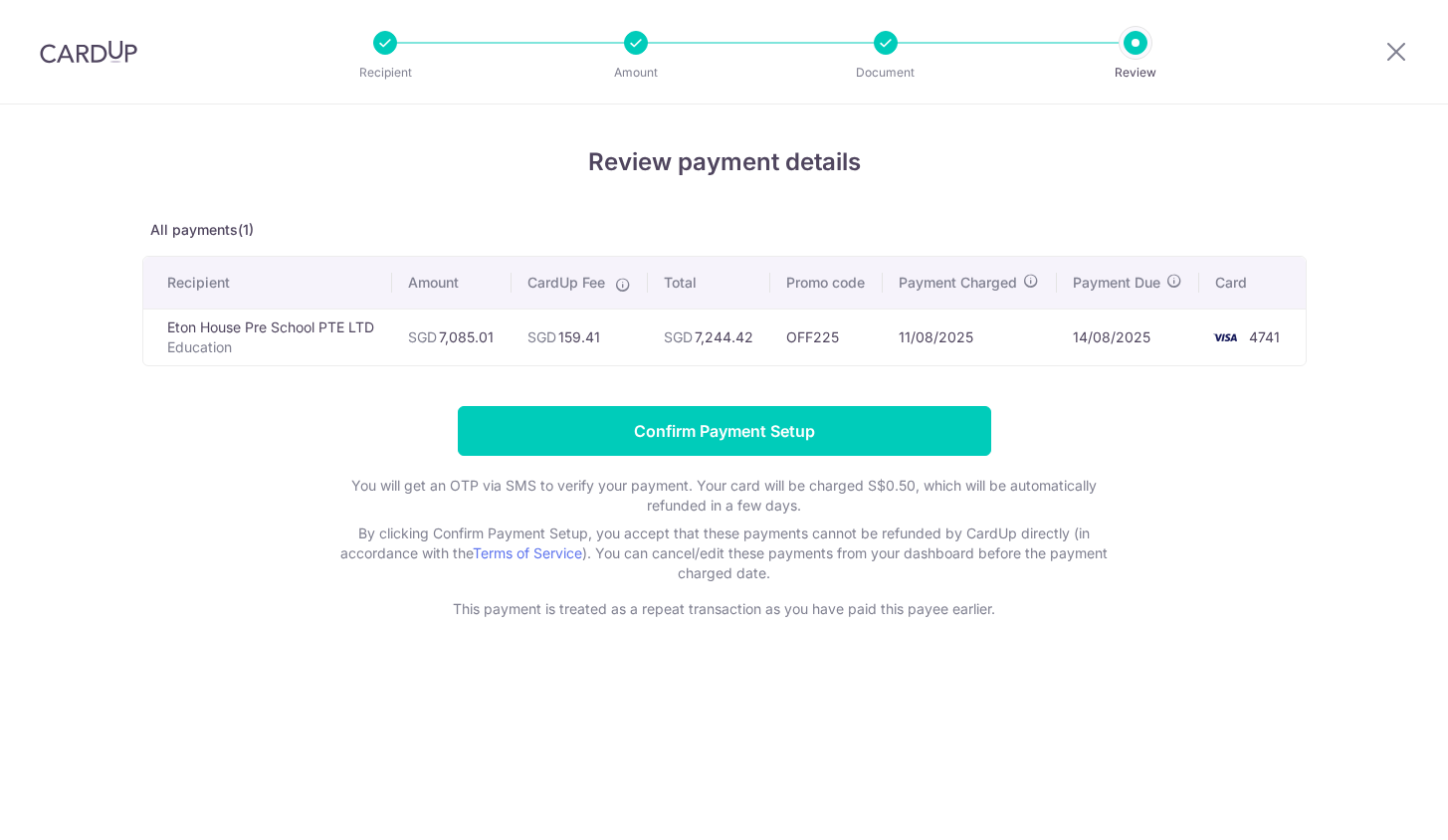 scroll, scrollTop: 0, scrollLeft: 0, axis: both 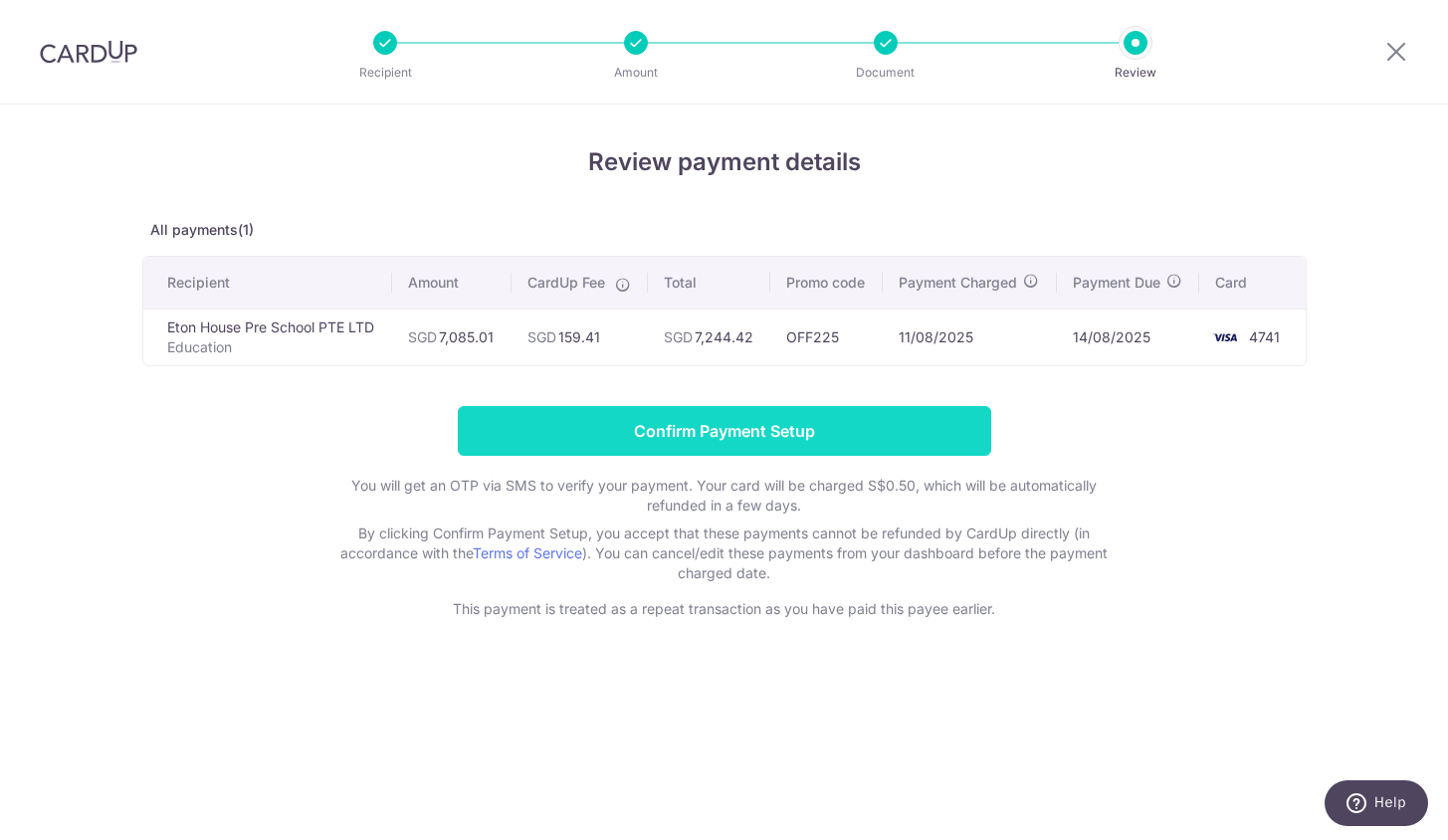 click on "Confirm Payment Setup" at bounding box center [724, 431] 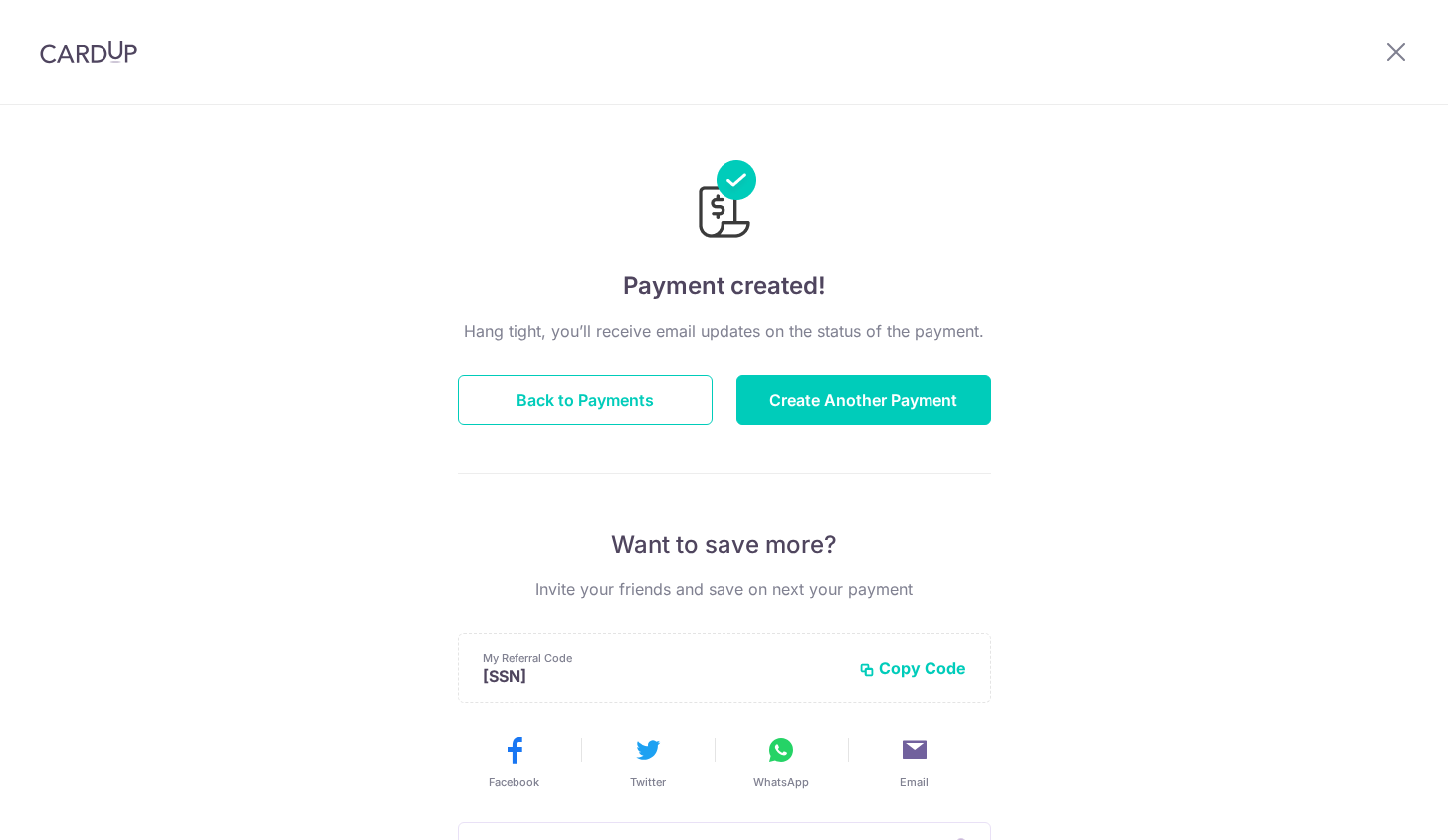 scroll, scrollTop: 0, scrollLeft: 0, axis: both 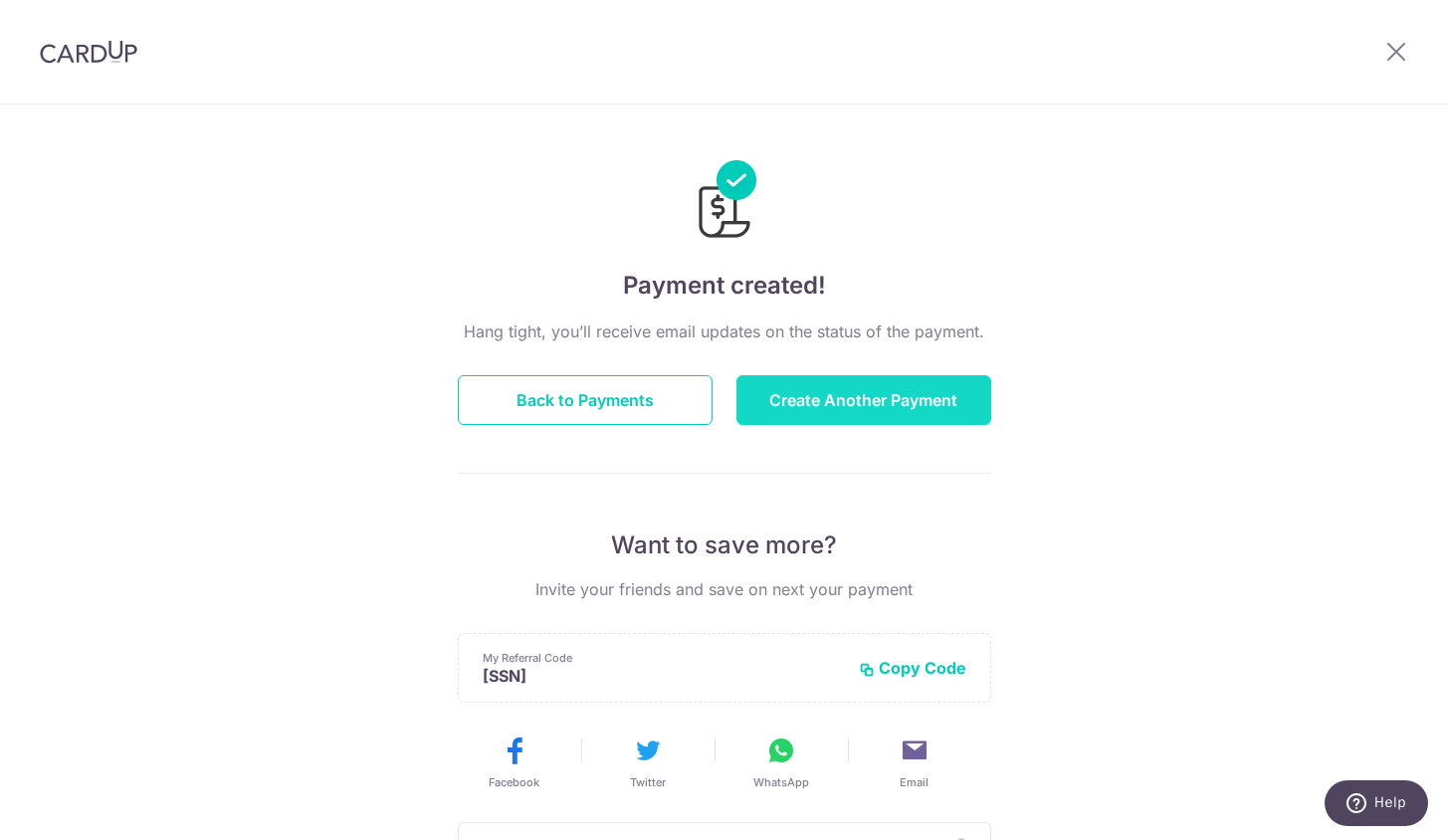 click on "Create Another Payment" at bounding box center (864, 400) 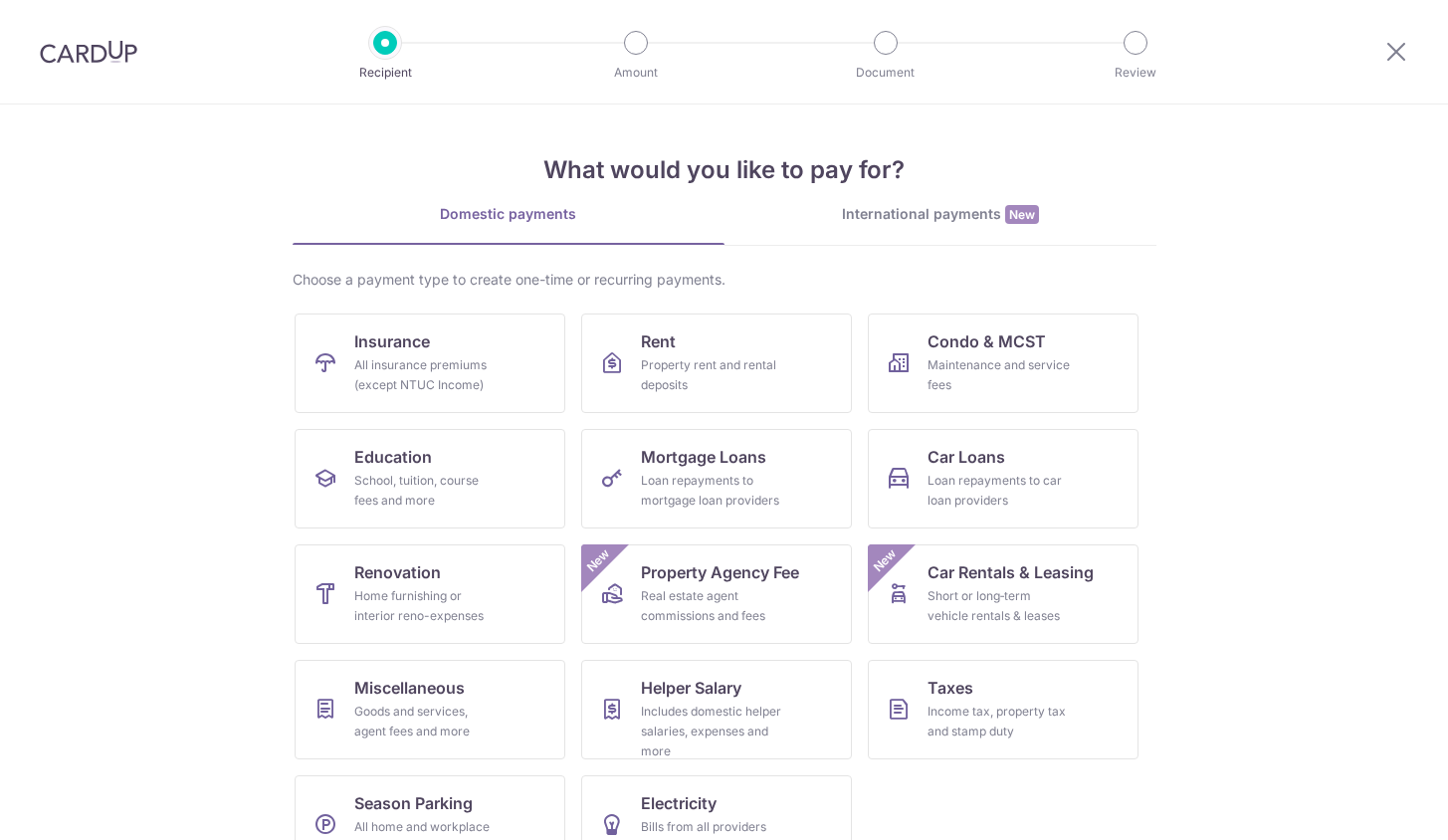 scroll, scrollTop: 0, scrollLeft: 0, axis: both 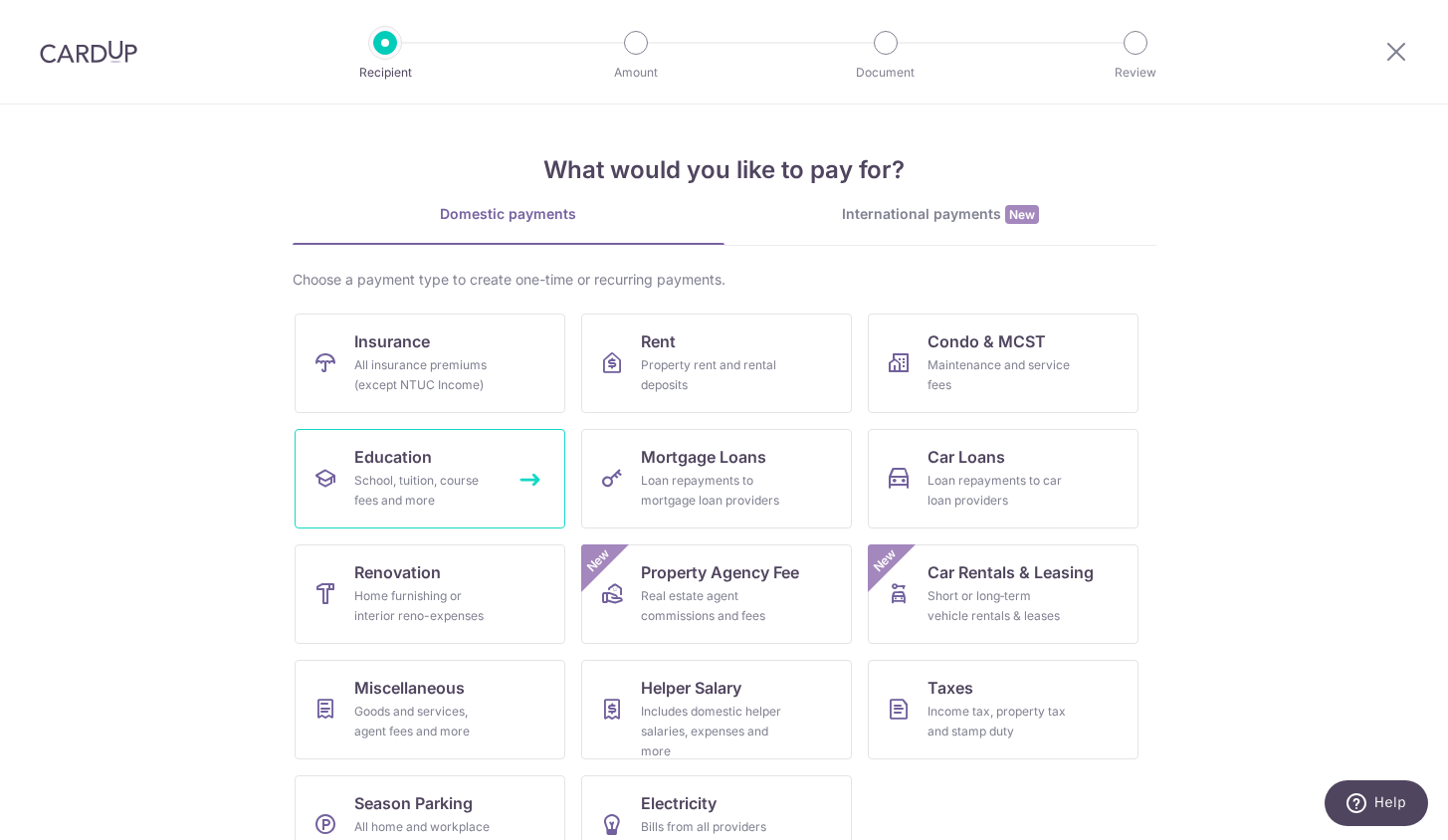 click on "School, tuition, course fees and more" at bounding box center (426, 491) 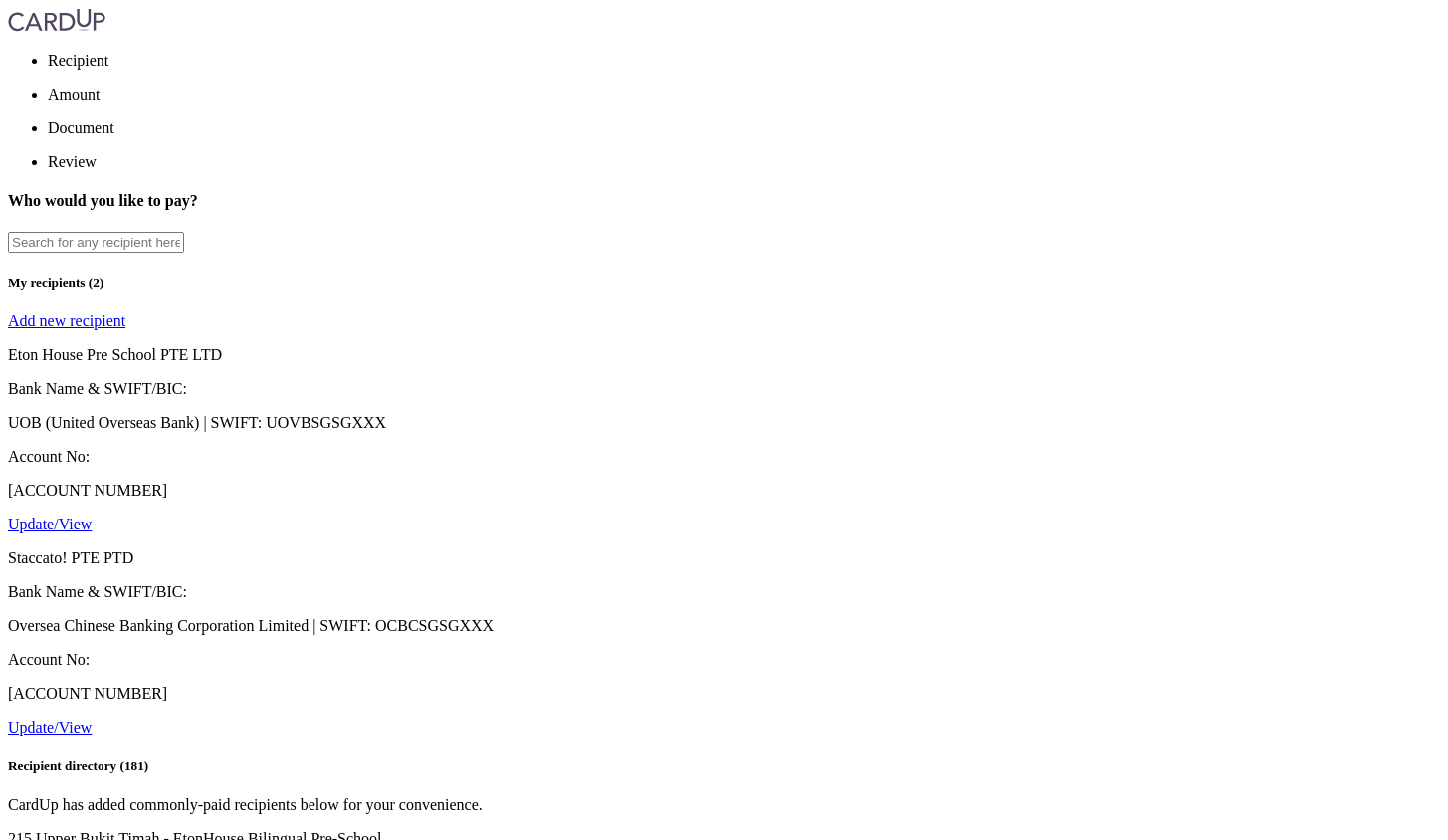 scroll, scrollTop: 0, scrollLeft: 0, axis: both 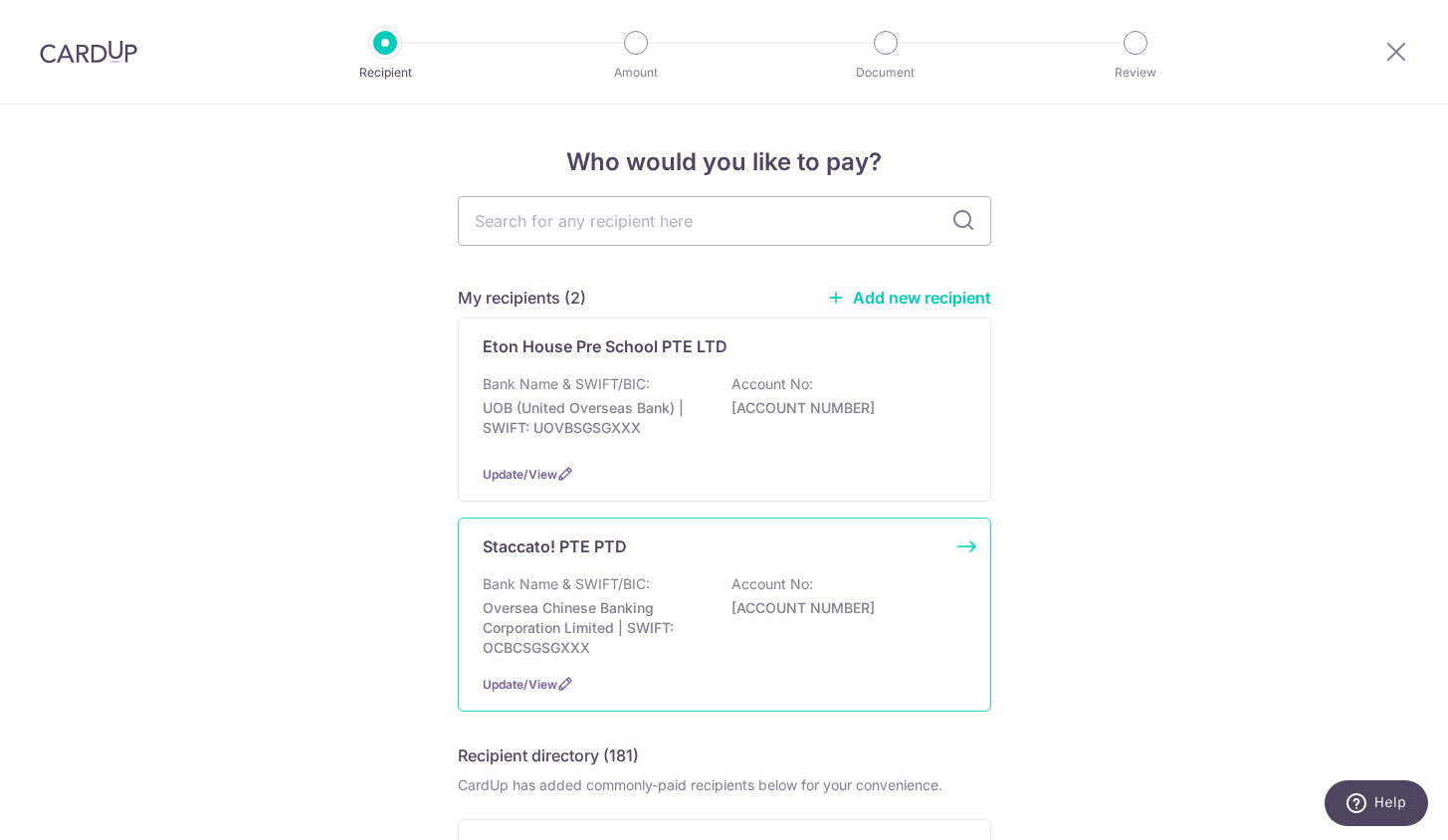 click on "Bank Name & SWIFT/BIC:
Oversea Chinese Banking Corporation Limited | SWIFT: OCBCSGSGXXX
Account No:
666879416001" at bounding box center (724, 616) 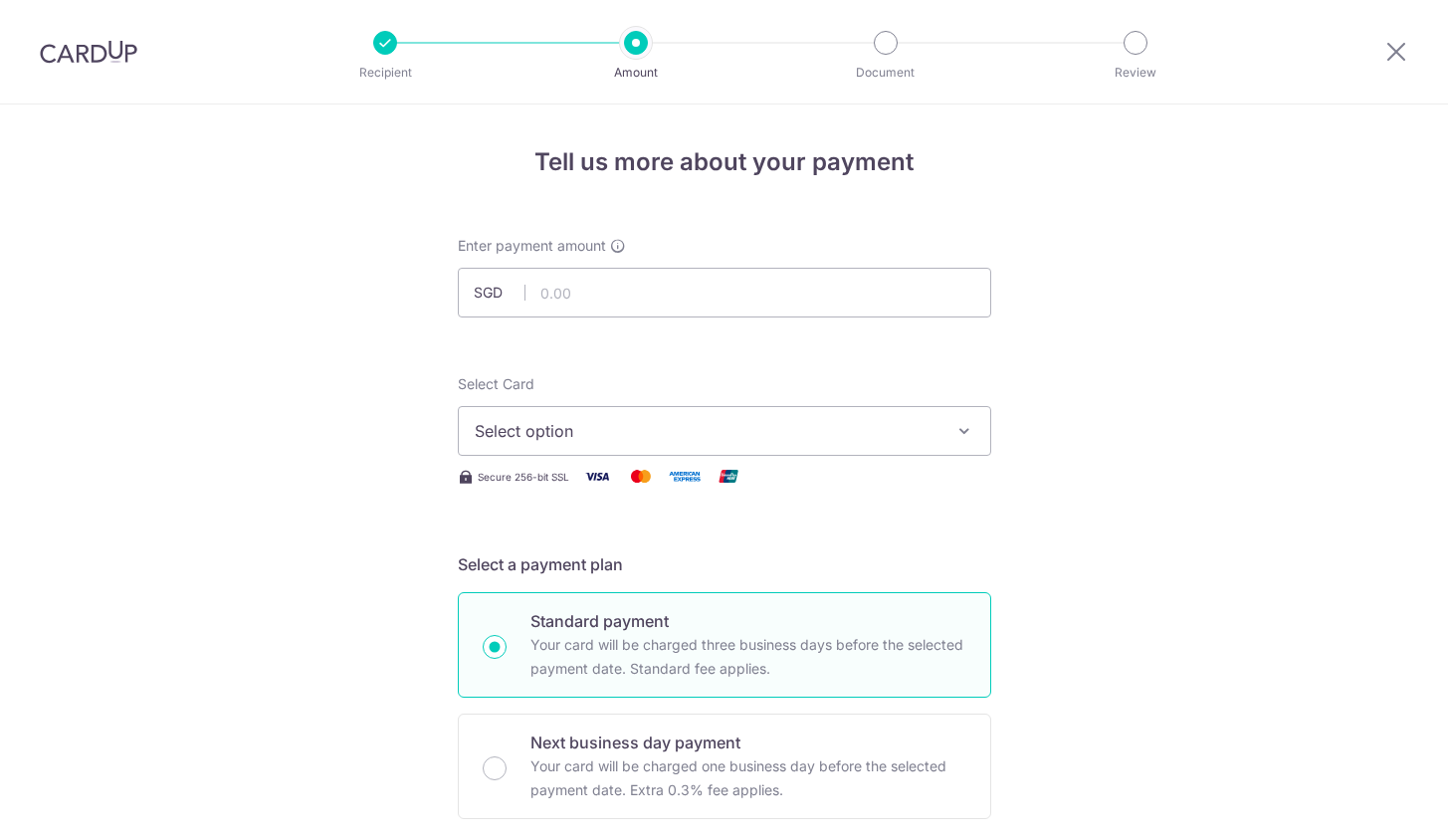 scroll, scrollTop: 0, scrollLeft: 0, axis: both 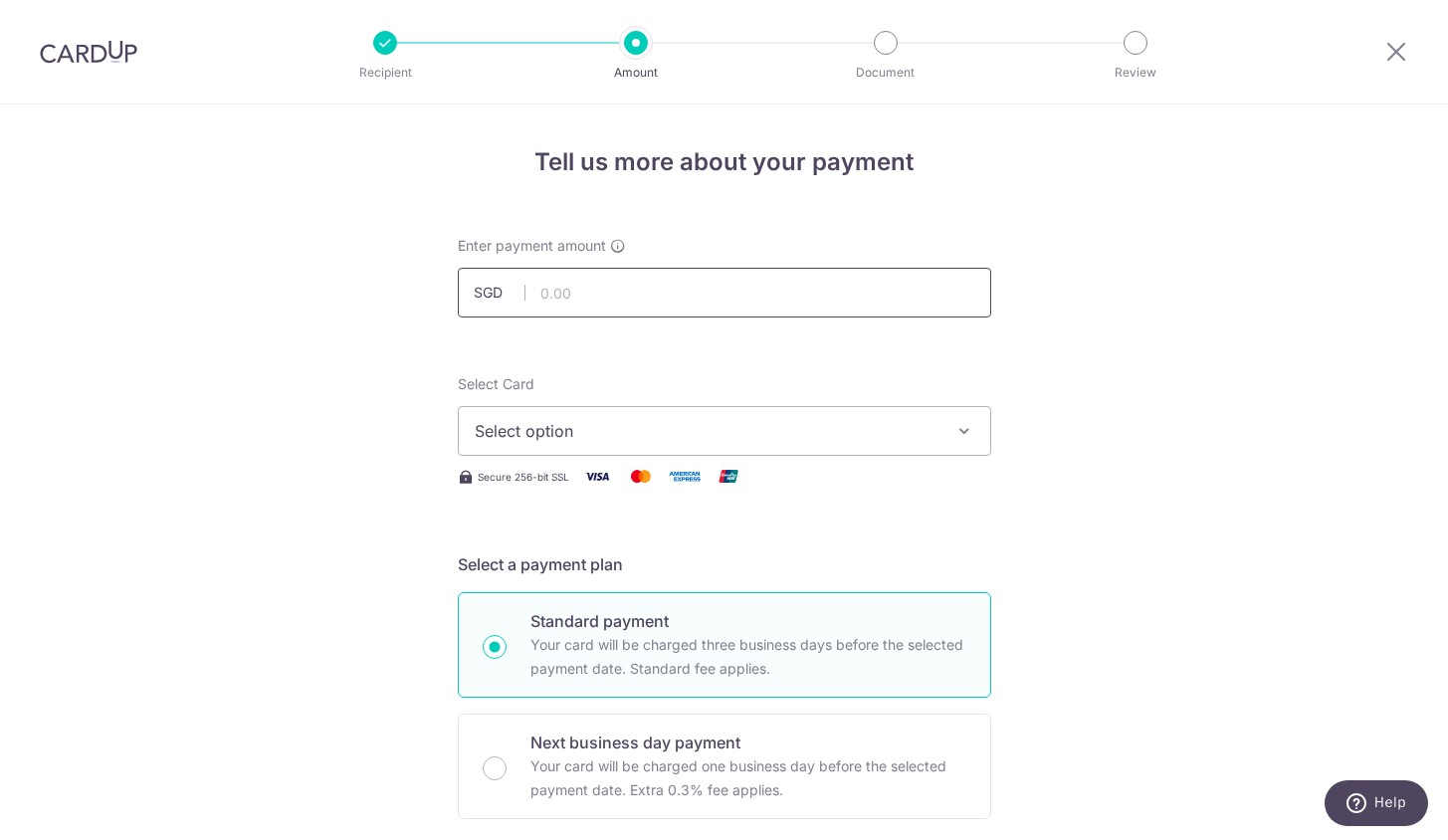 click at bounding box center (724, 293) 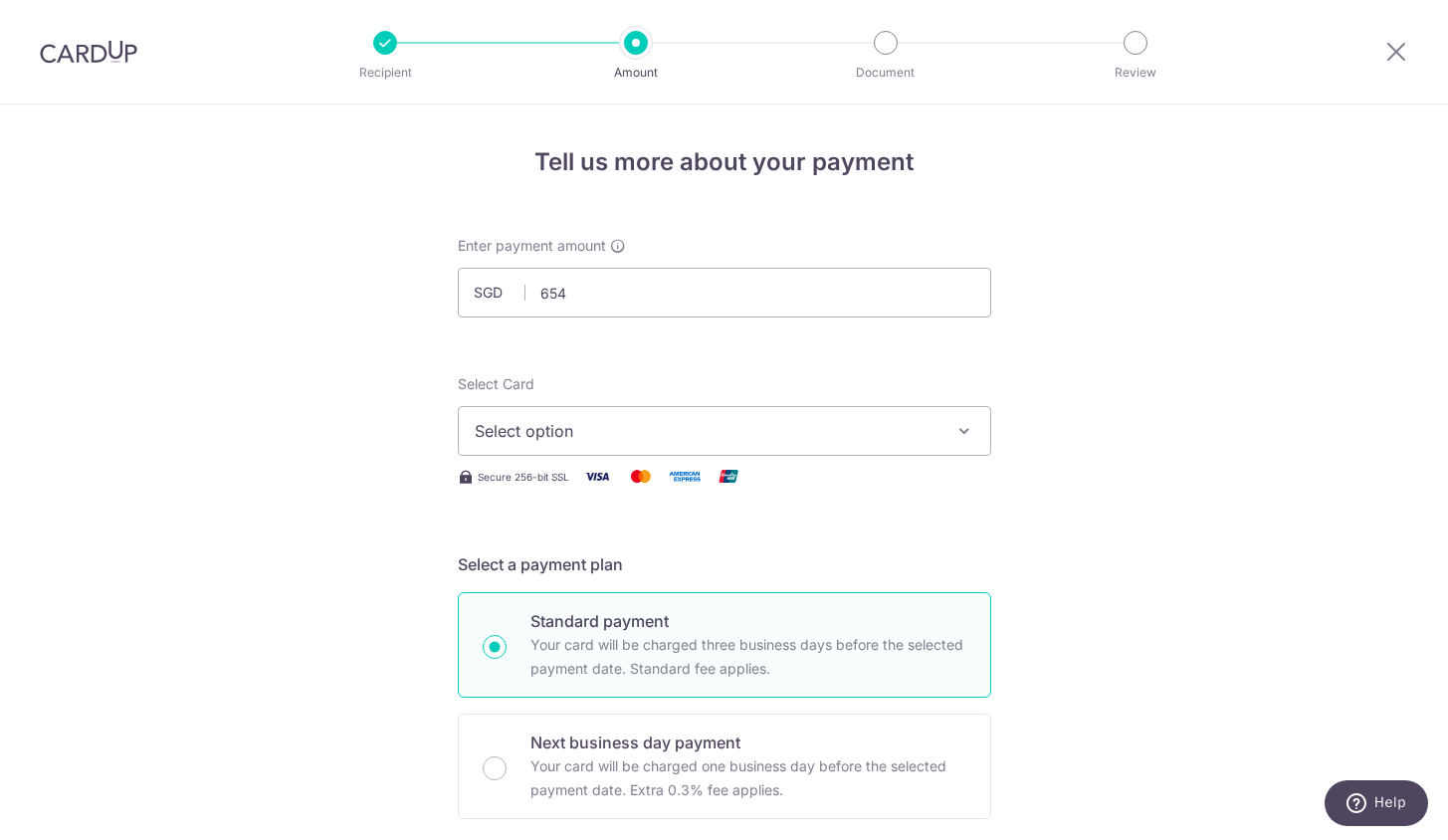 type on "654.00" 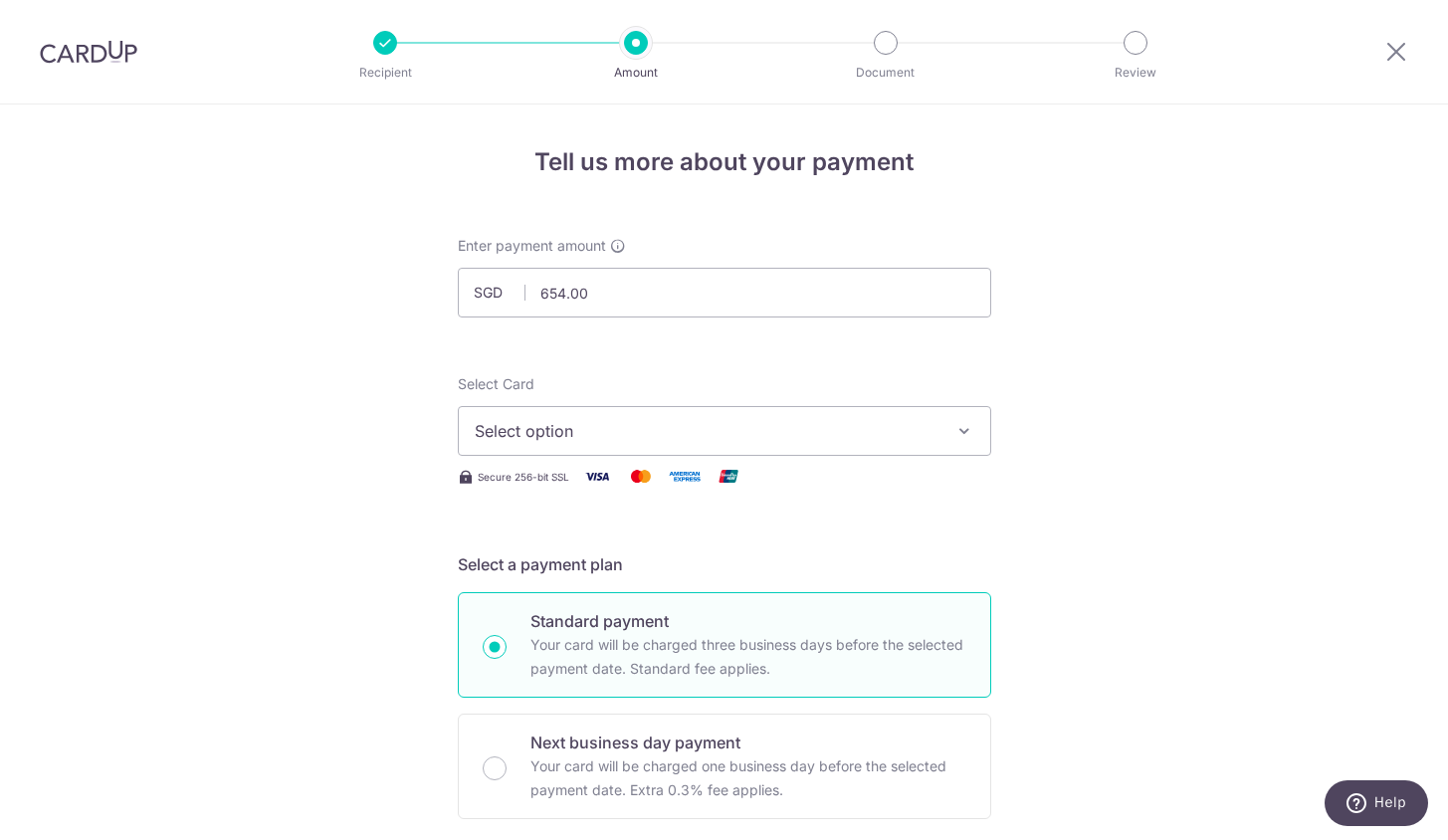 click on "Tell us more about your payment
Enter payment amount
SGD
654.00
654.00
Select Card
Select option
Add credit card
Your Cards
**** 2789
**** 6172
**** 1001
**** 4741
Secure 256-bit SSL
Text
New card details
Card" at bounding box center (724, 1004) 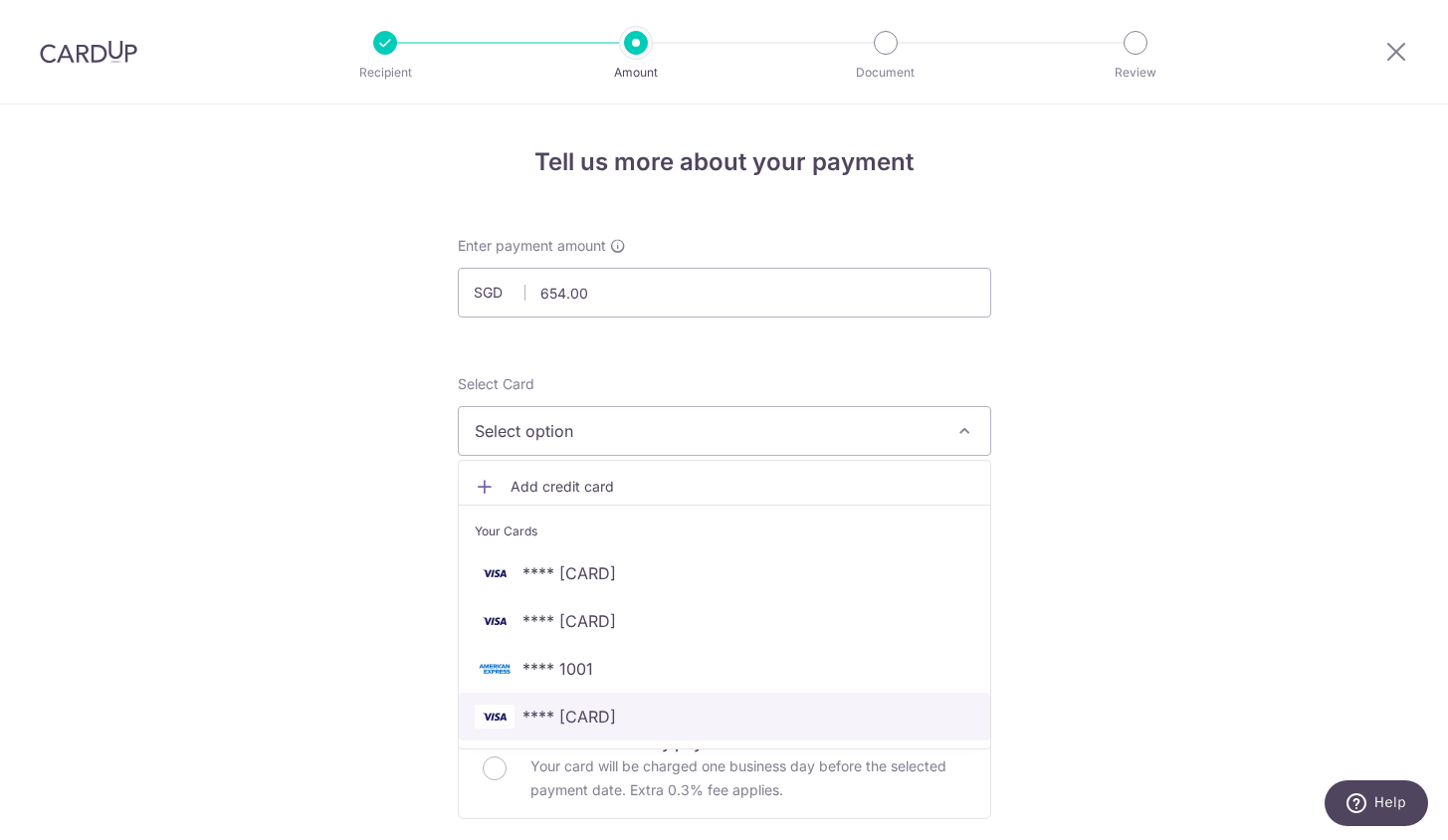 click on "**** 4741" at bounding box center (724, 717) 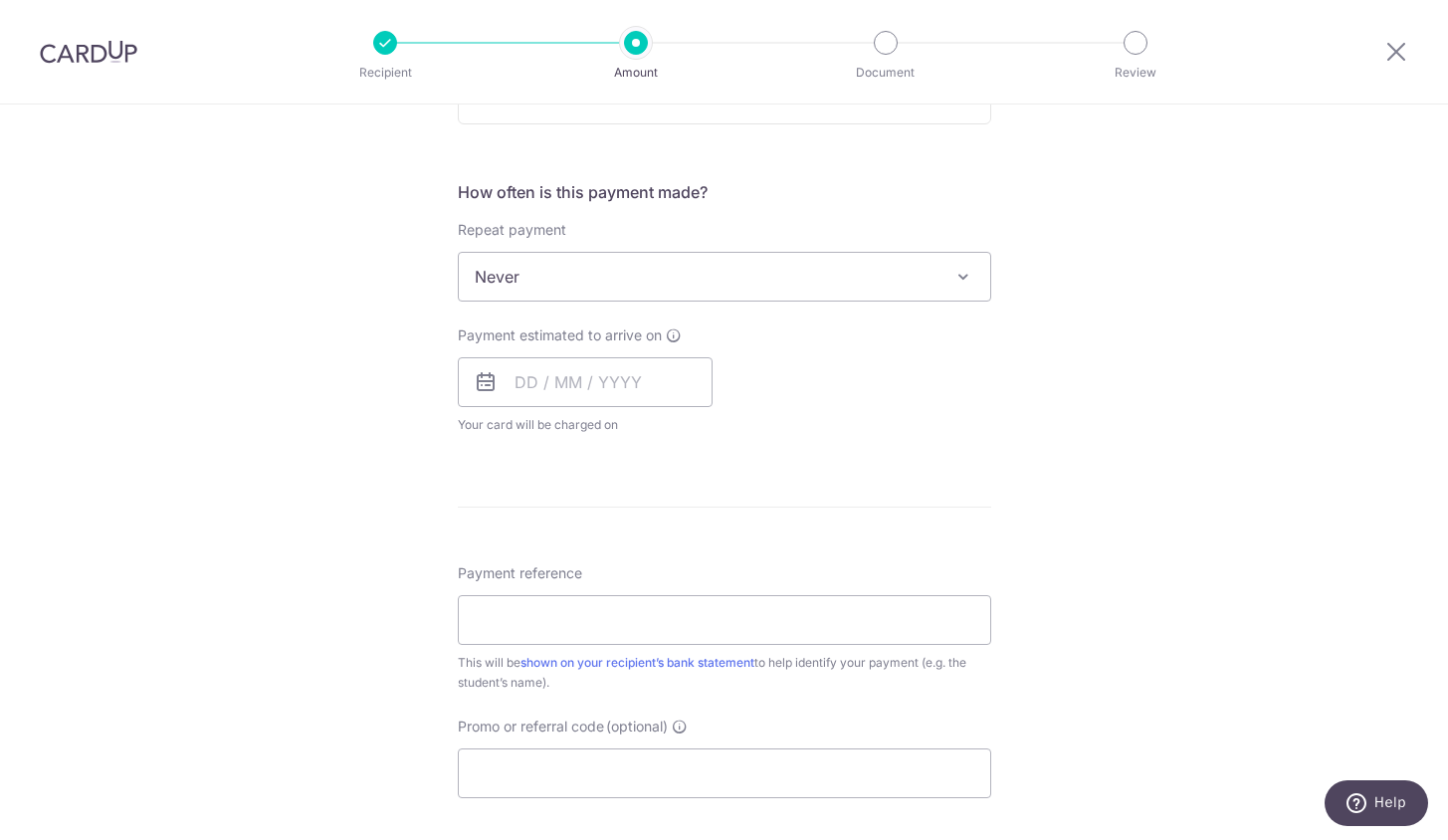 scroll, scrollTop: 697, scrollLeft: 0, axis: vertical 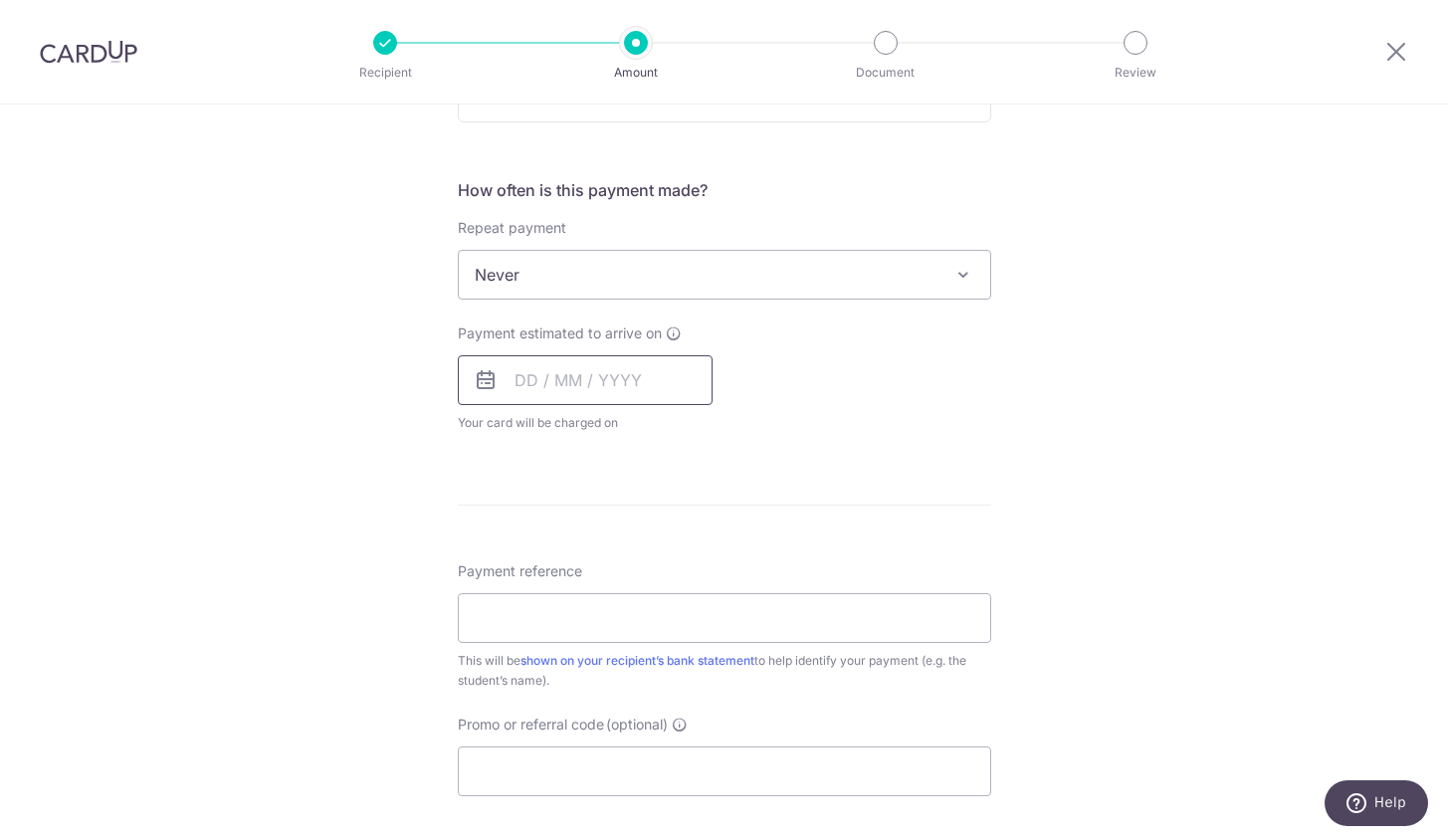 click at bounding box center [585, 380] 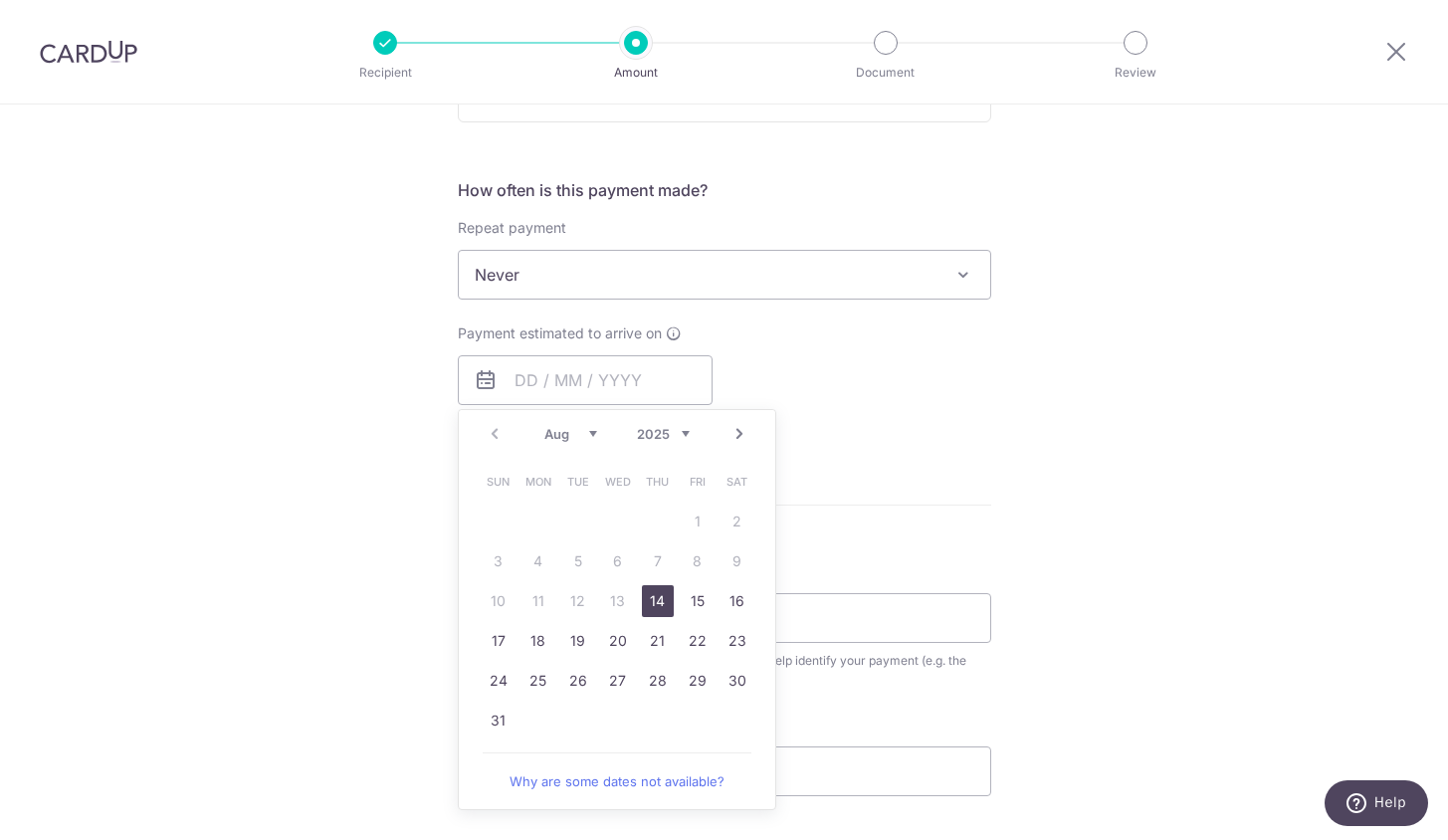 click on "Enter payment amount
SGD
654.00
654.00
Select Card
**** 4741
Add credit card
Your Cards
**** 2789
**** 6172
**** 1001
**** 4741
Secure 256-bit SSL
Text
New card details
Card" at bounding box center (724, 326) 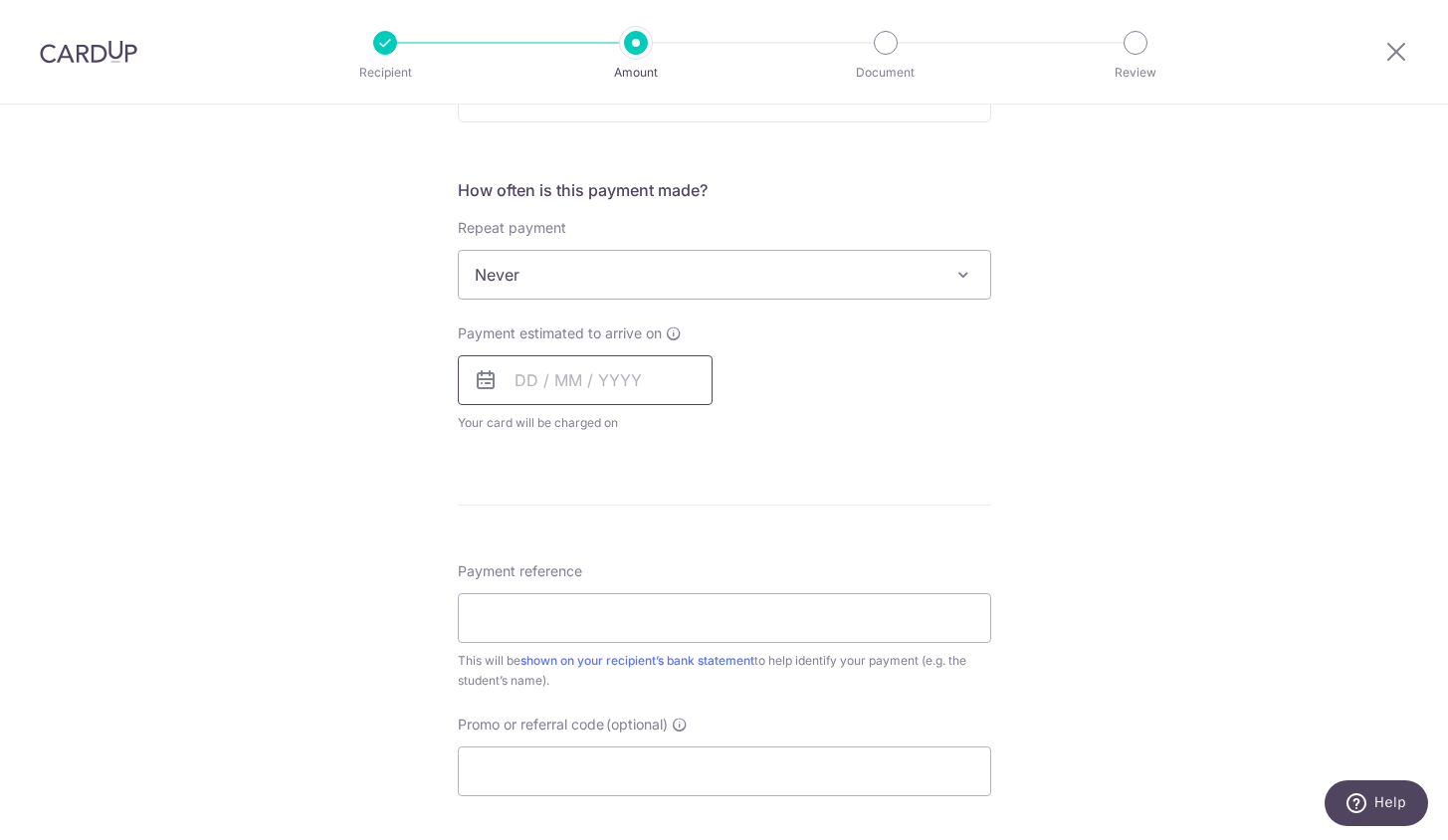 click at bounding box center (585, 380) 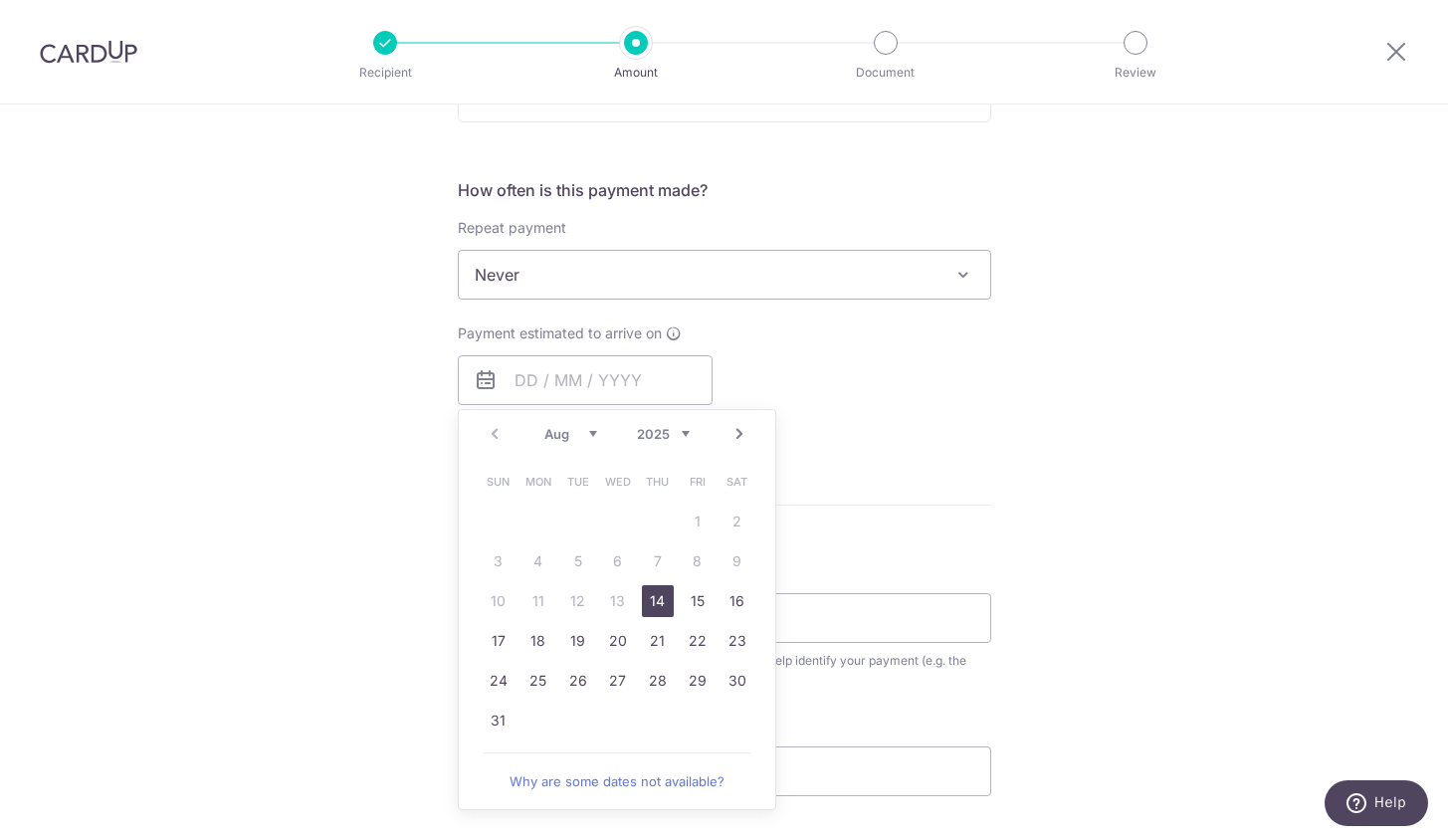 click on "14" at bounding box center [658, 601] 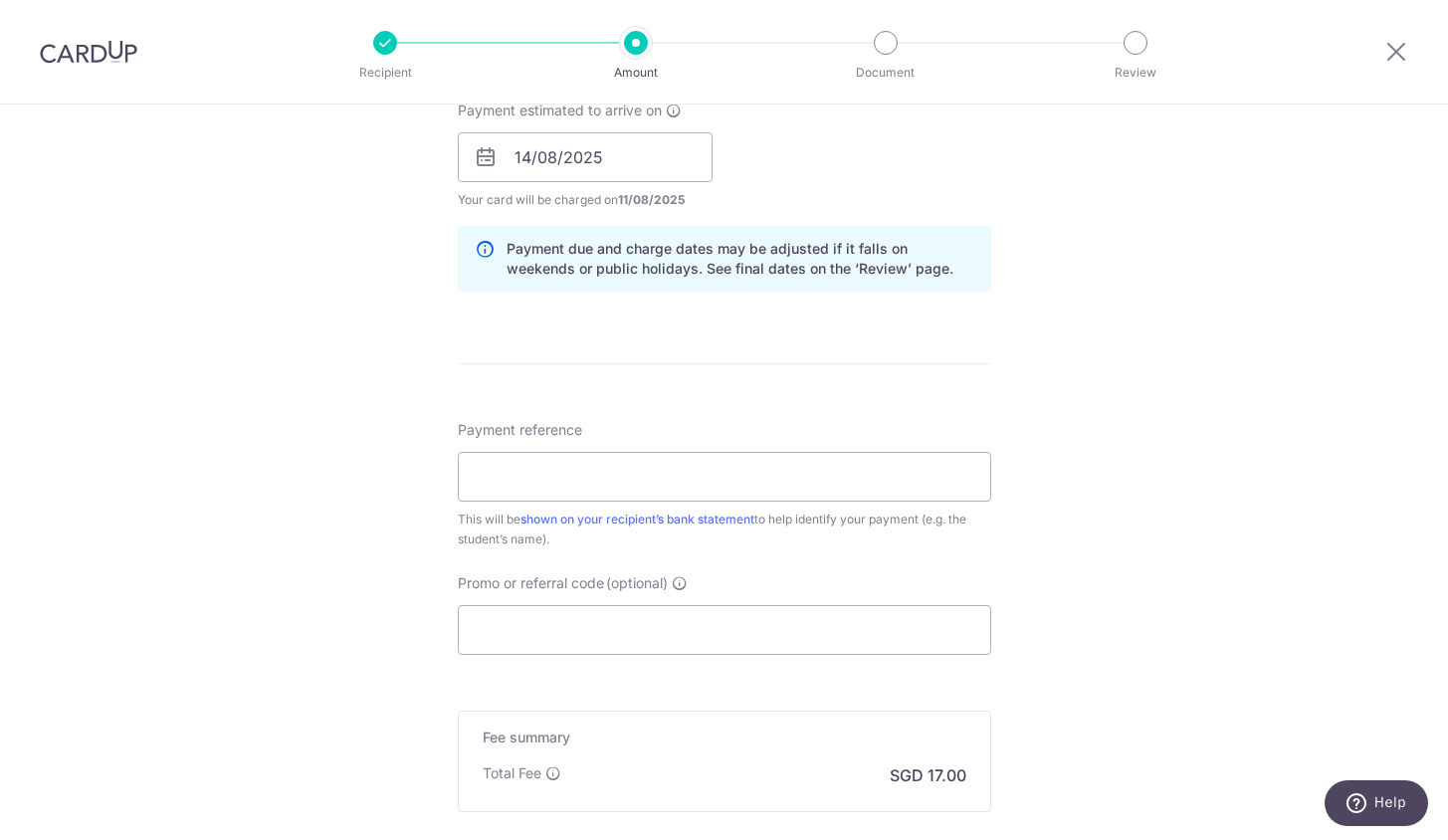 scroll, scrollTop: 979, scrollLeft: 0, axis: vertical 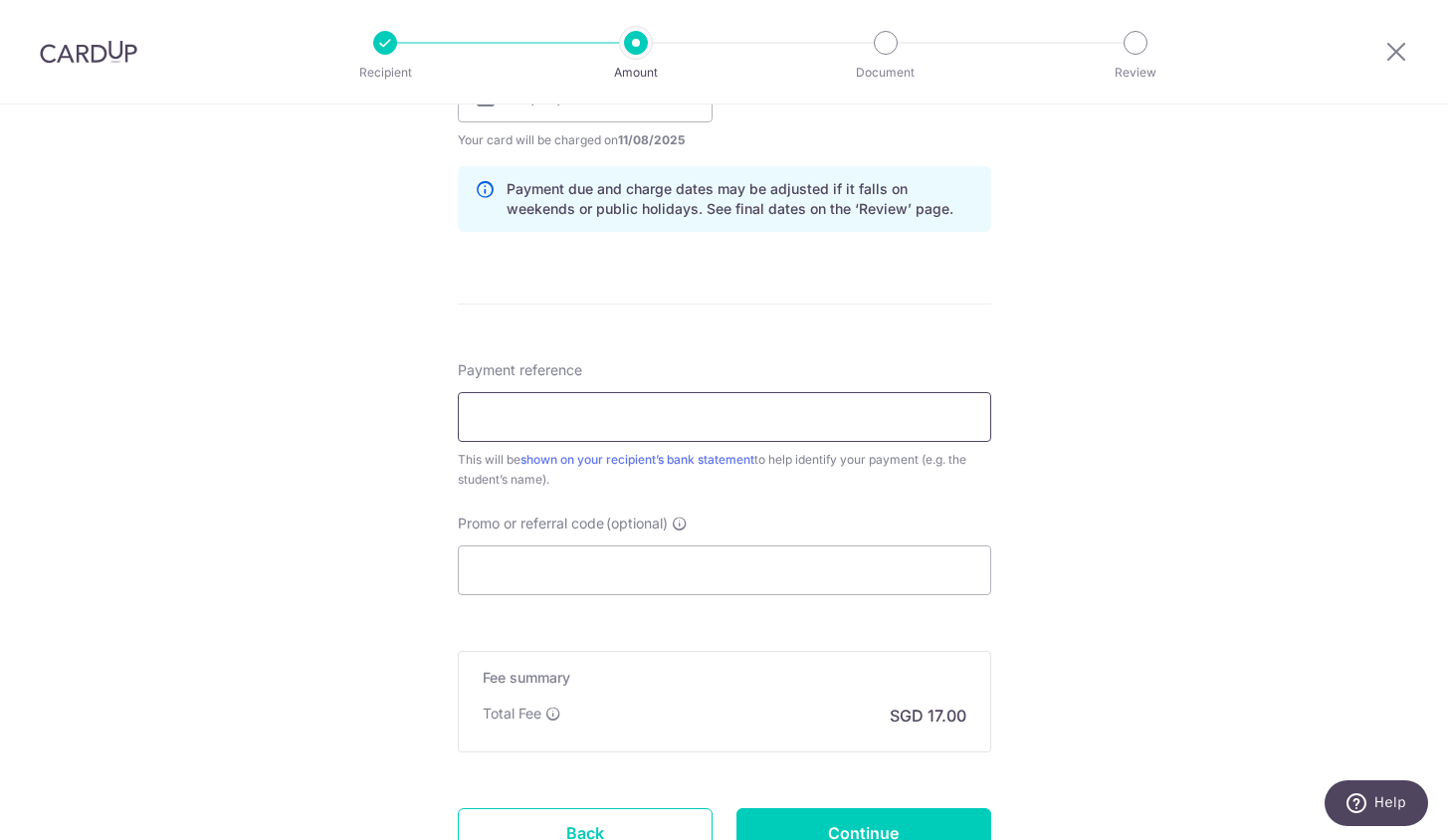 click on "Payment reference" at bounding box center (724, 417) 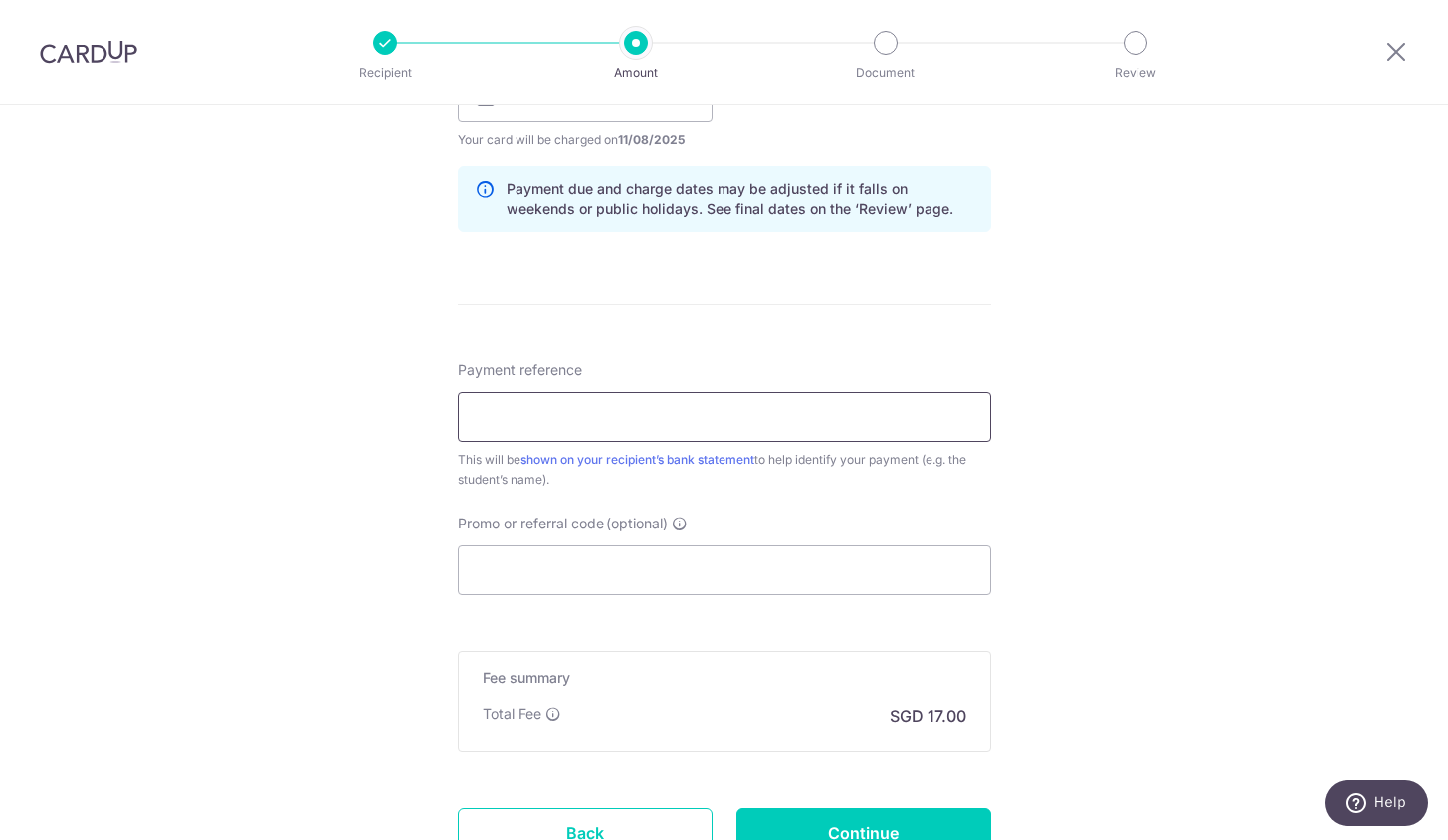 type on "TAN RUI XIANG TIMOTHY" 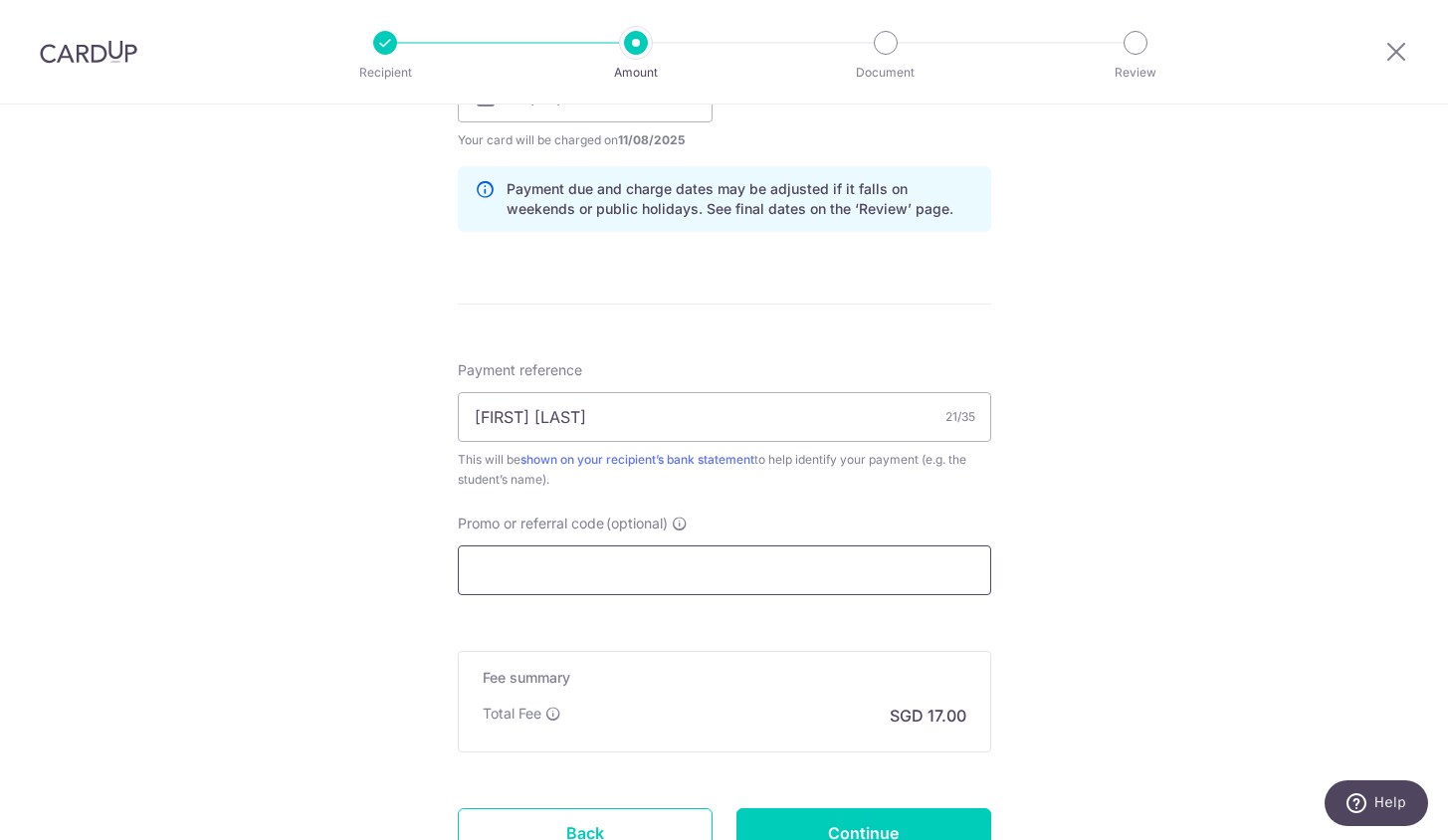 click on "Promo or referral code
(optional)" at bounding box center (724, 570) 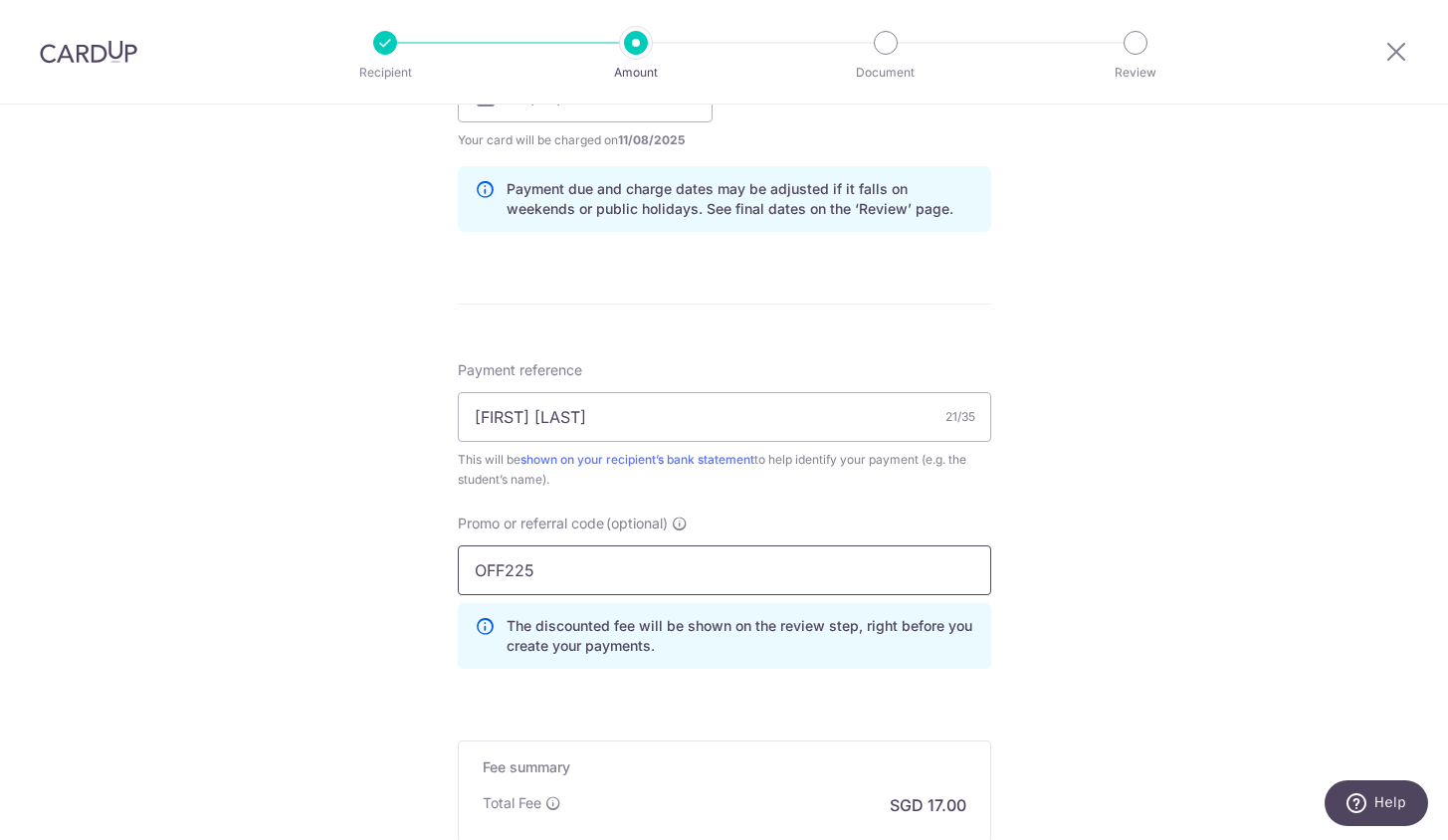 scroll, scrollTop: 1236, scrollLeft: 0, axis: vertical 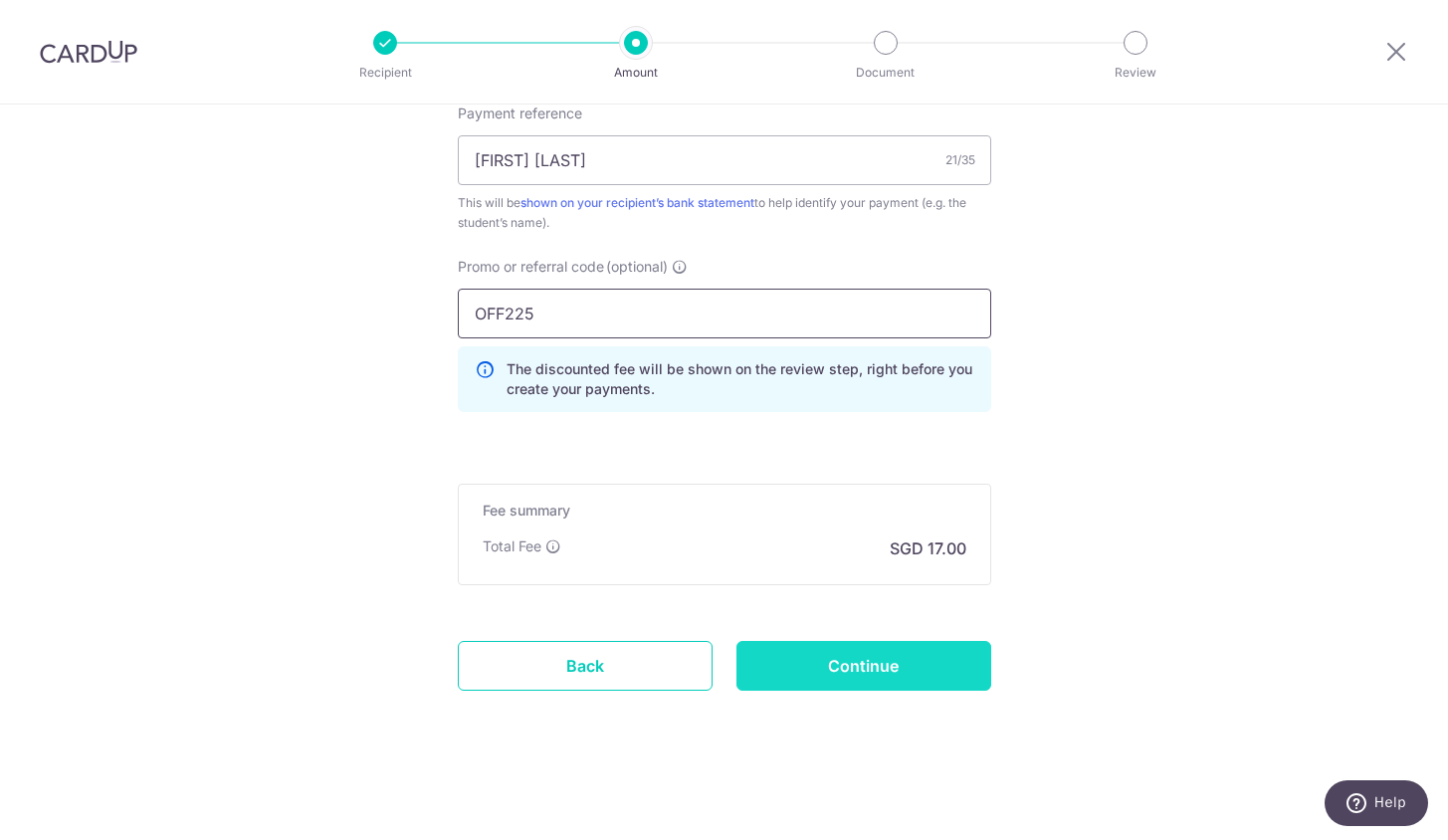 type on "OFF225" 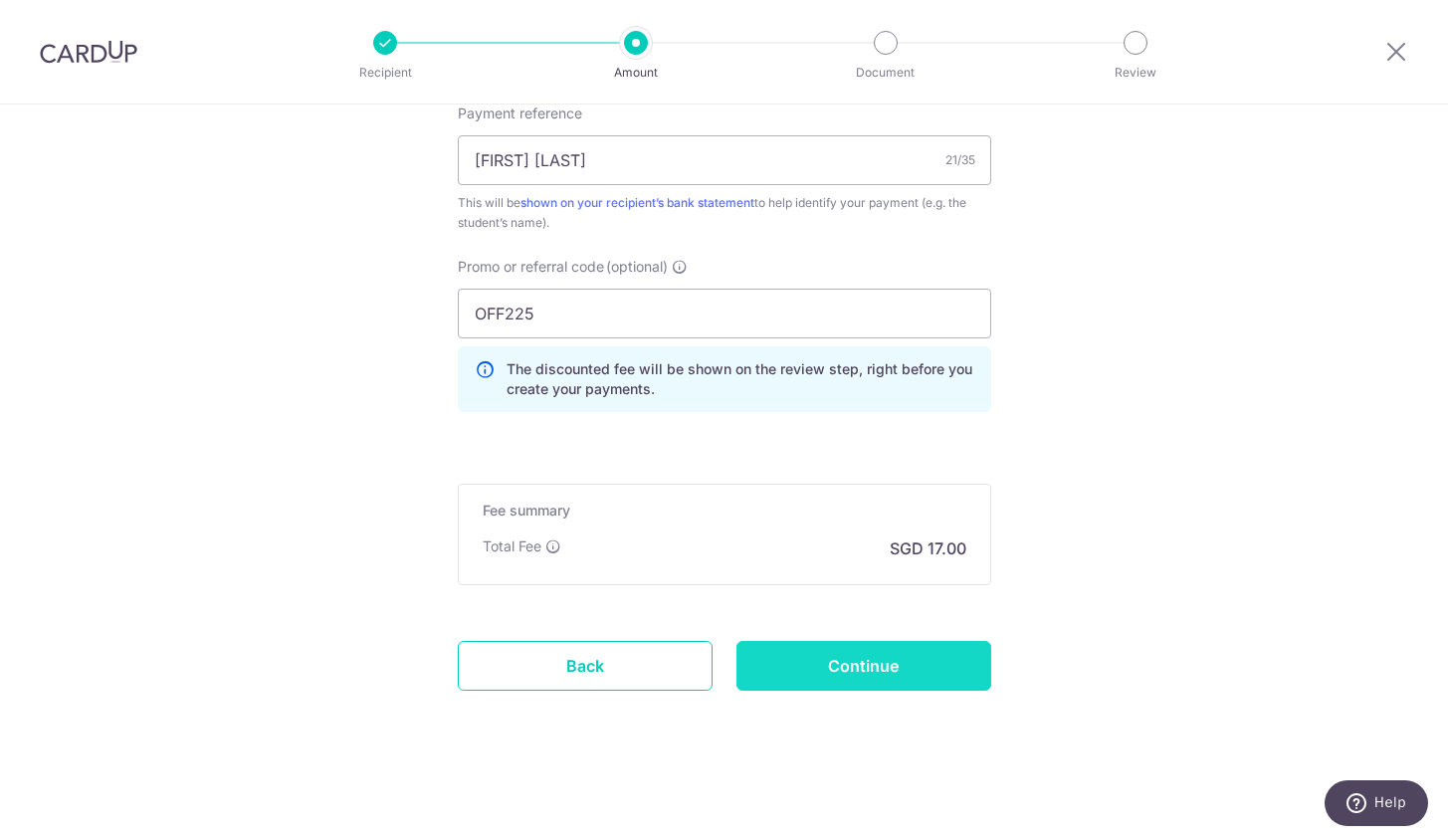 click on "Continue" at bounding box center (864, 666) 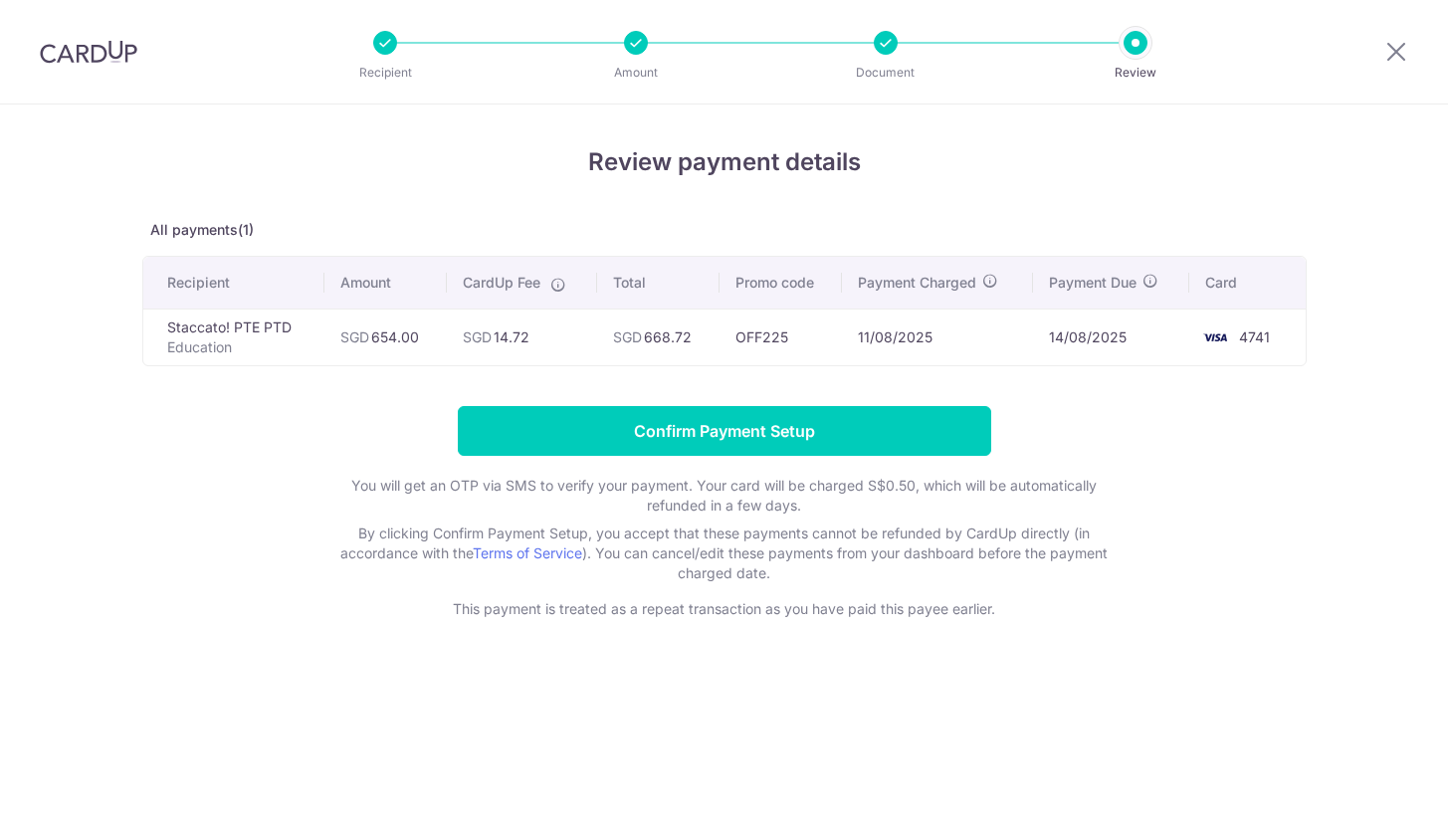 scroll, scrollTop: 0, scrollLeft: 0, axis: both 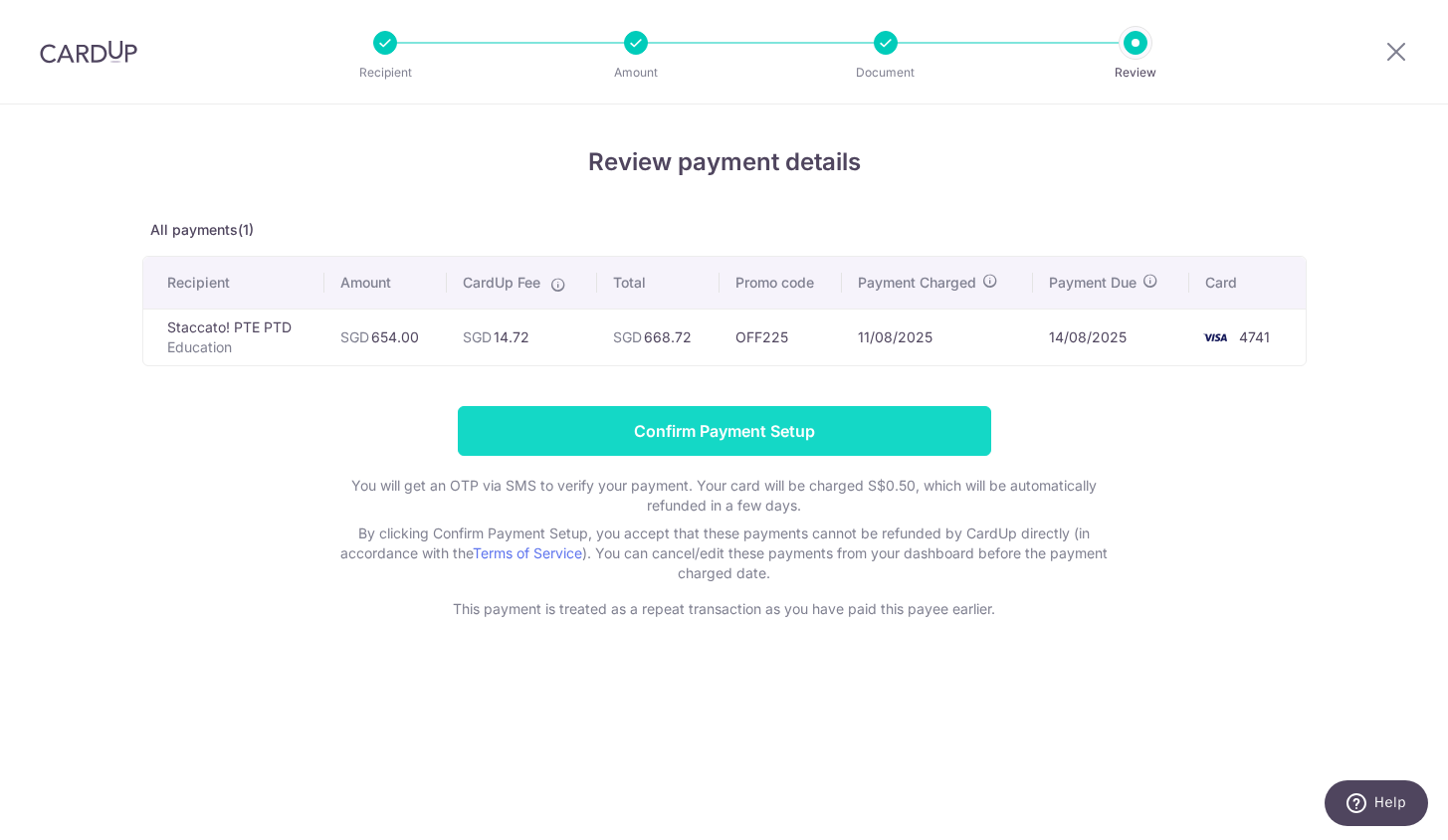 click on "Confirm Payment Setup" at bounding box center [724, 431] 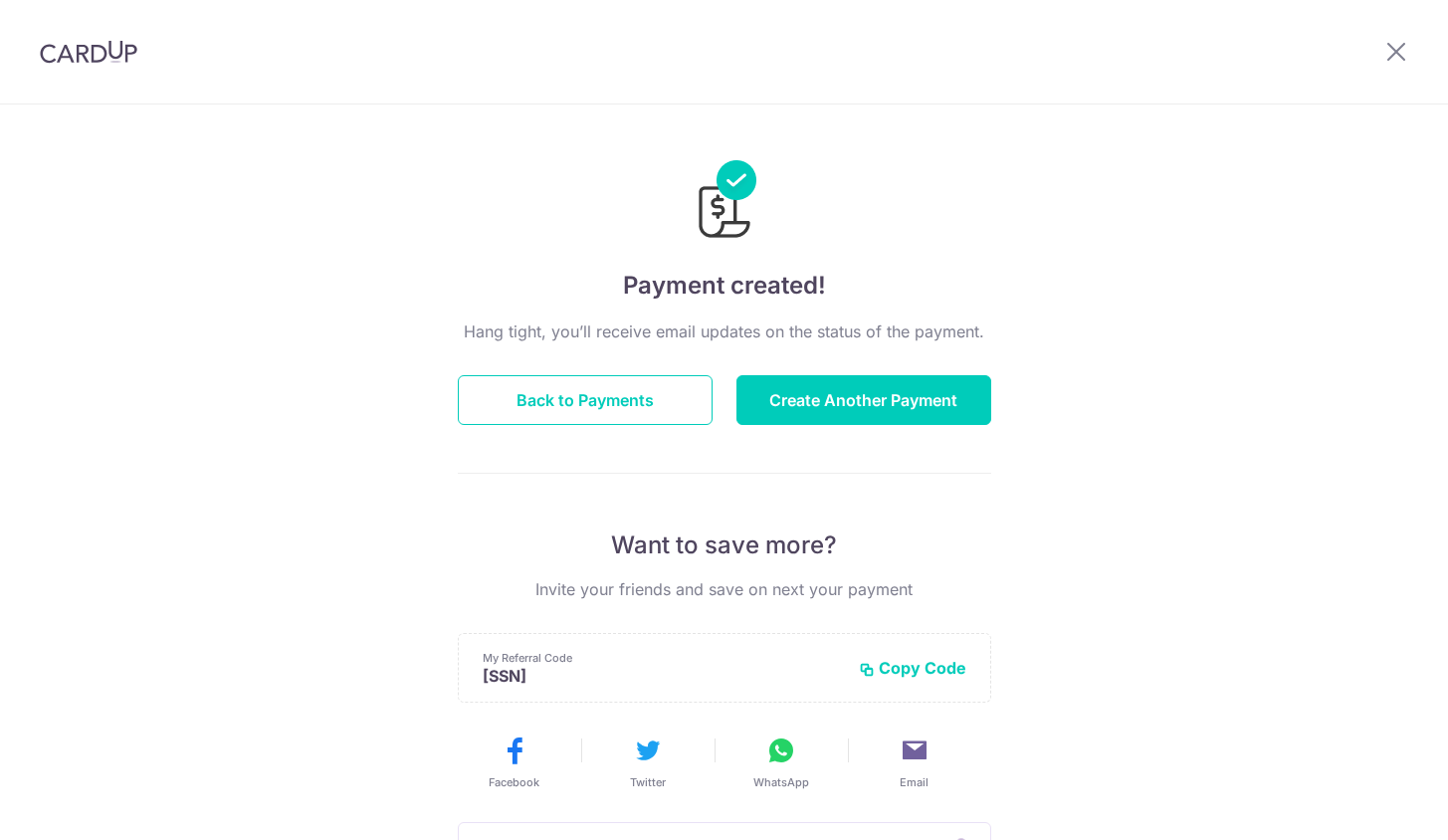 scroll, scrollTop: 0, scrollLeft: 0, axis: both 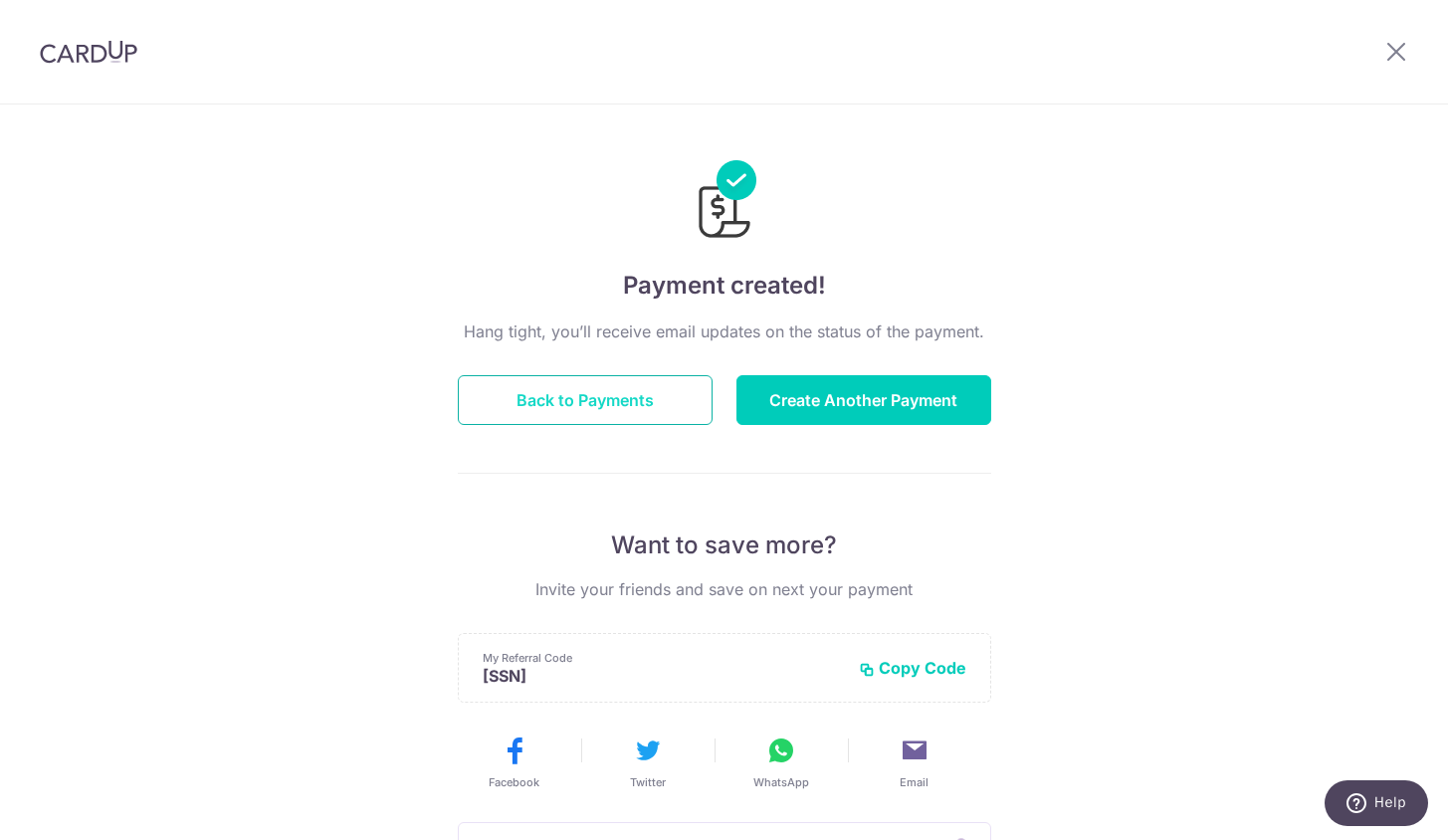 click on "Back to Payments" at bounding box center (585, 400) 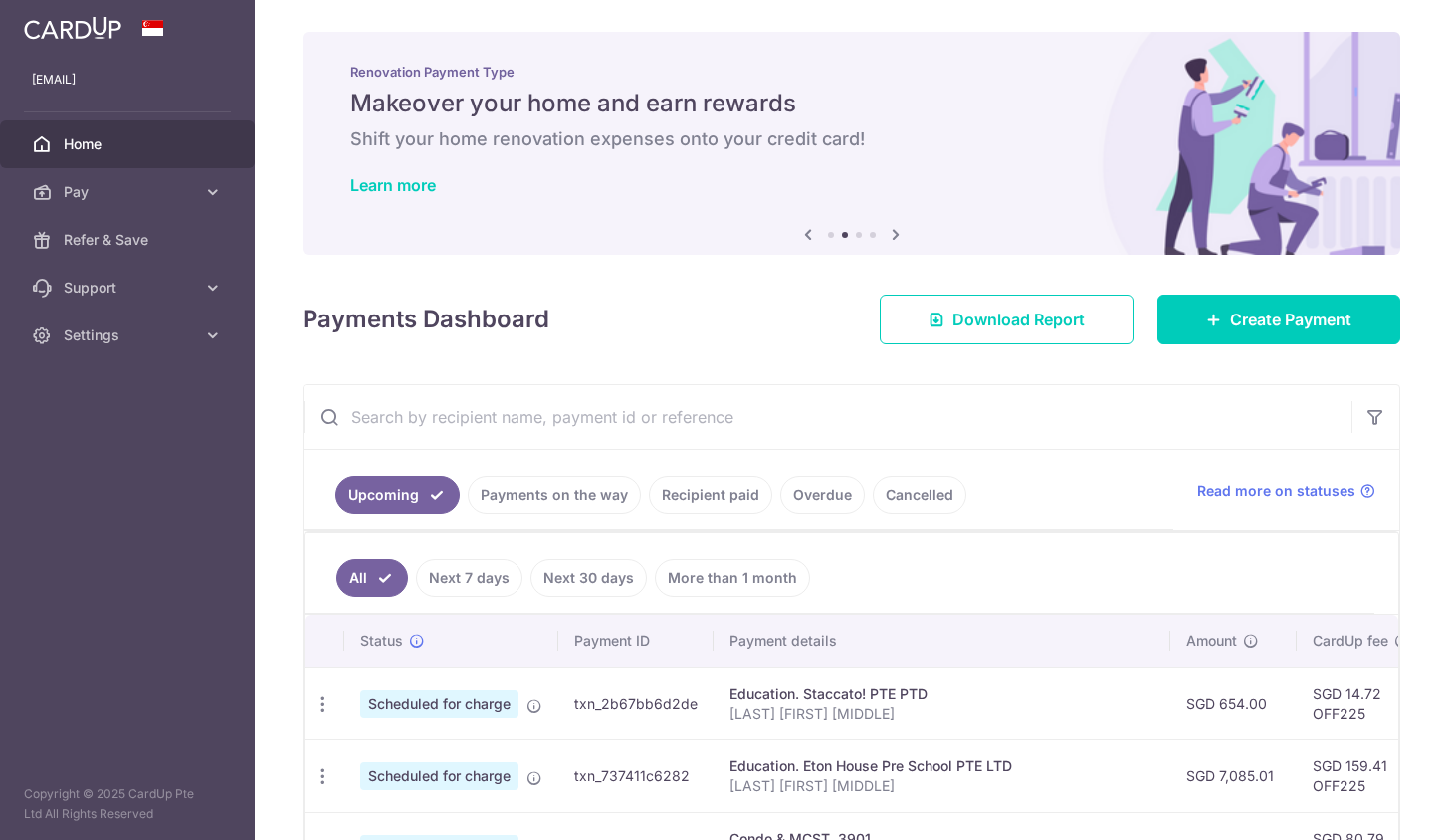 scroll, scrollTop: 0, scrollLeft: 0, axis: both 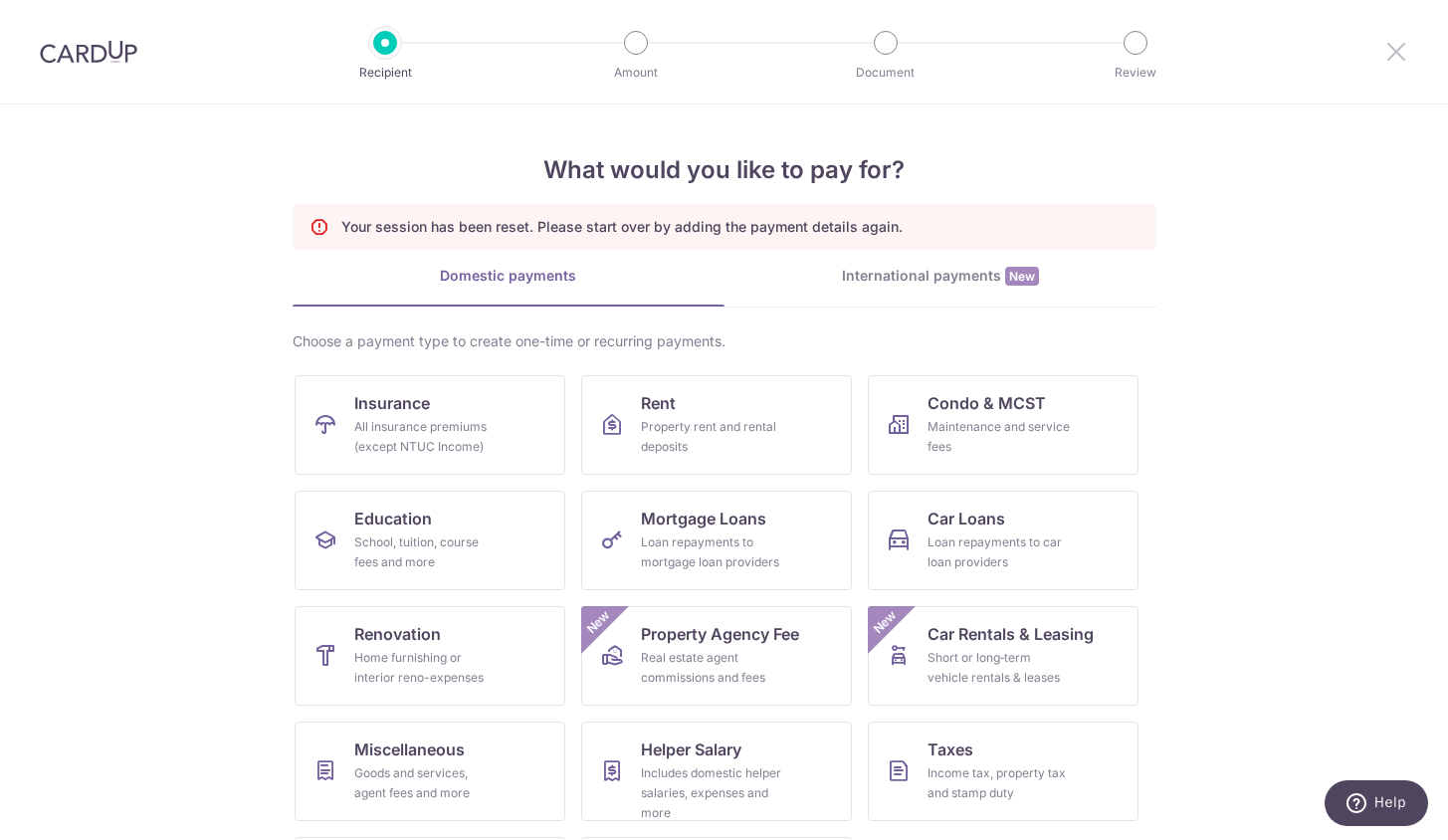 click at bounding box center [1396, 51] 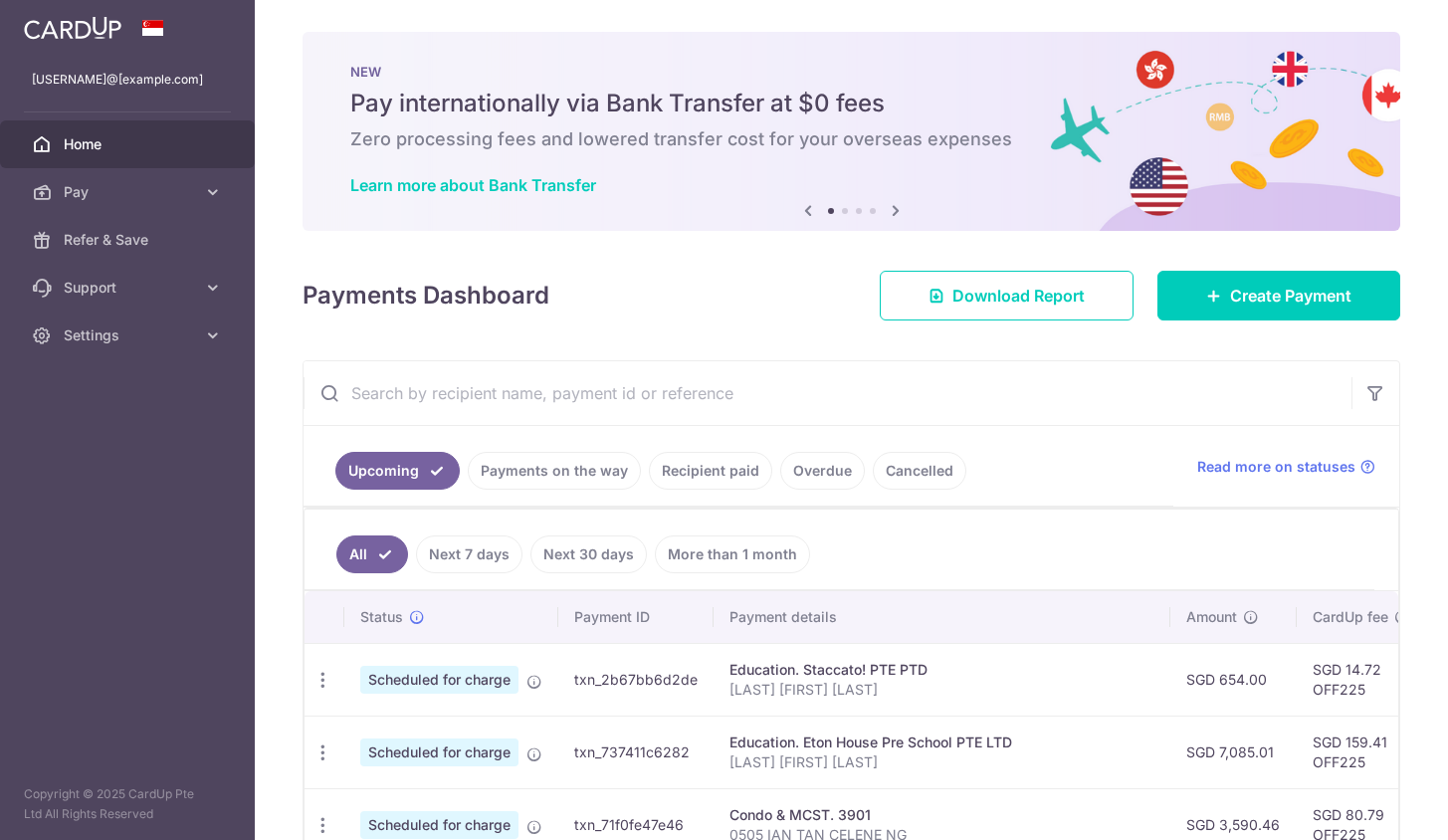 scroll, scrollTop: 0, scrollLeft: 0, axis: both 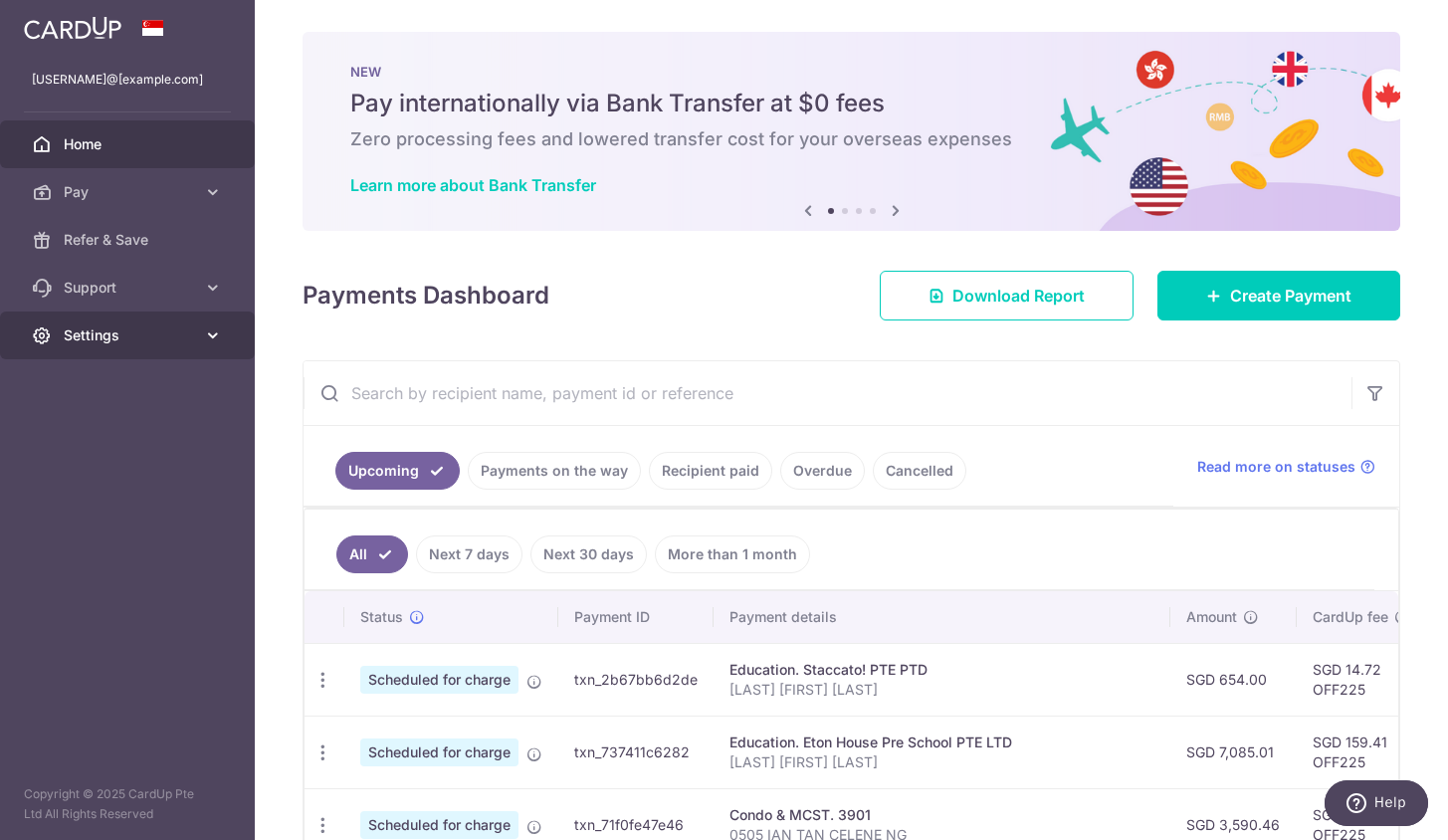 click on "Settings" at bounding box center [129, 335] 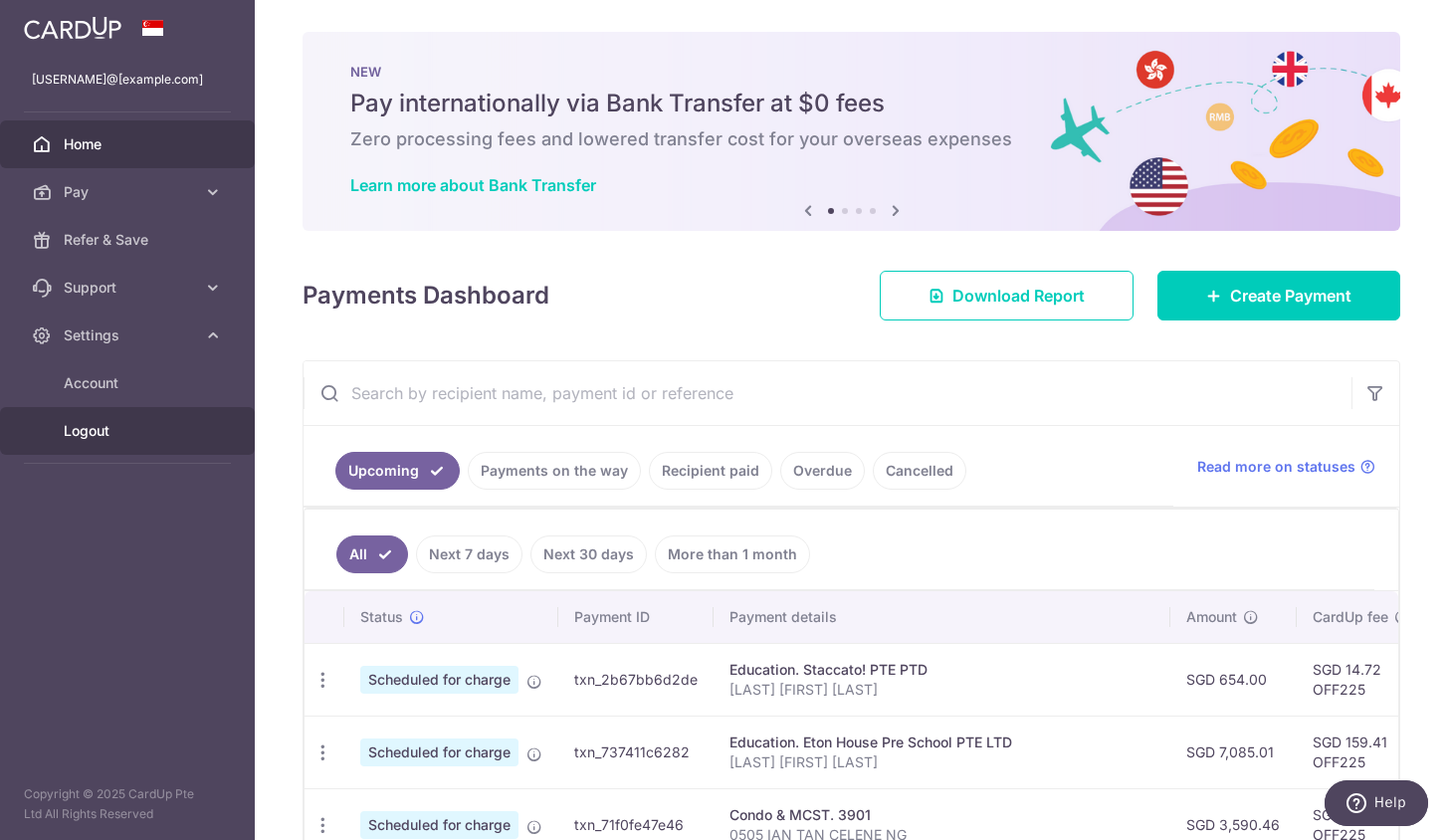 click on "Logout" at bounding box center [127, 431] 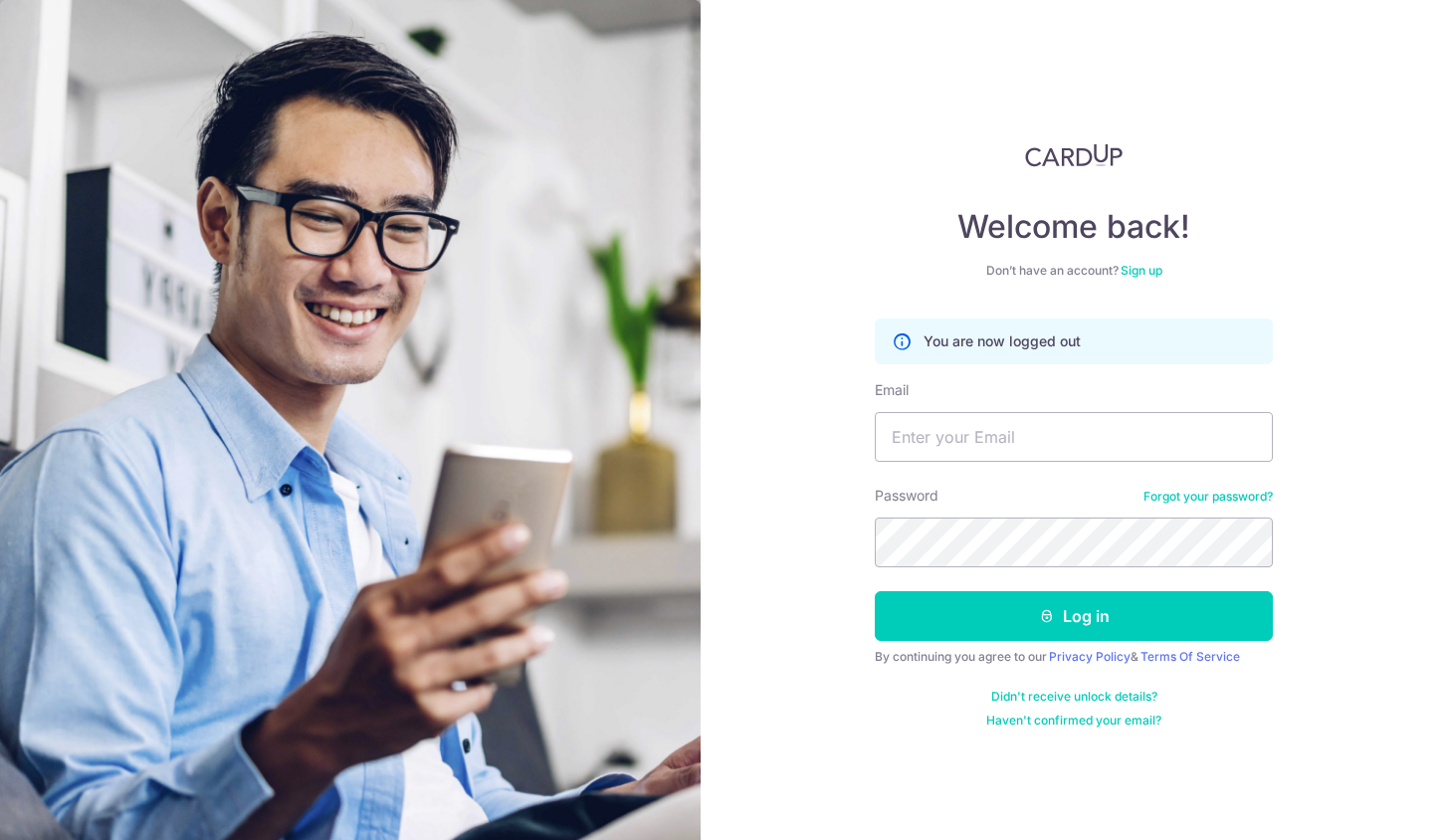 scroll, scrollTop: 0, scrollLeft: 0, axis: both 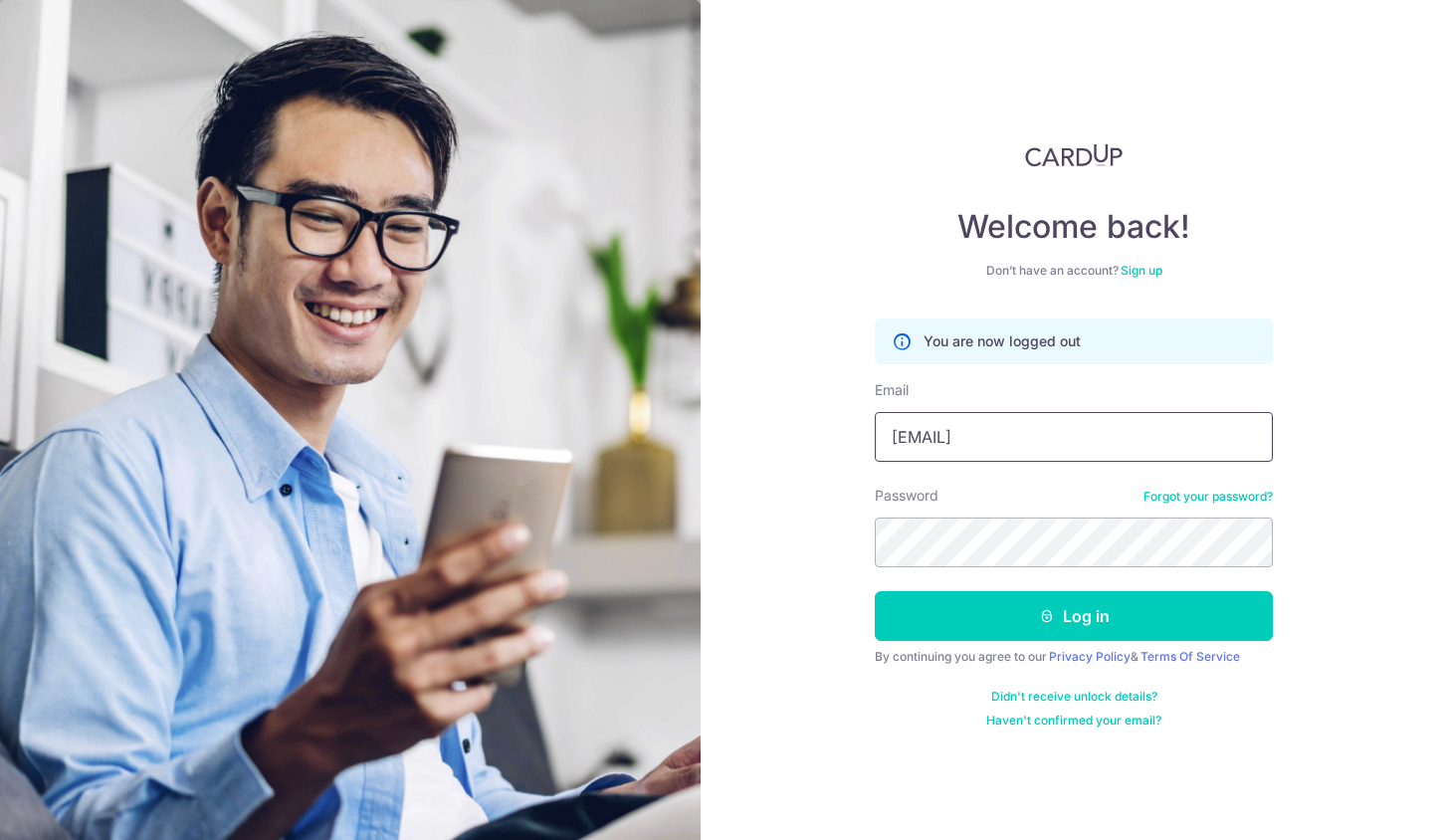 click on "[USERNAME]@[example.com]" at bounding box center (1074, 437) 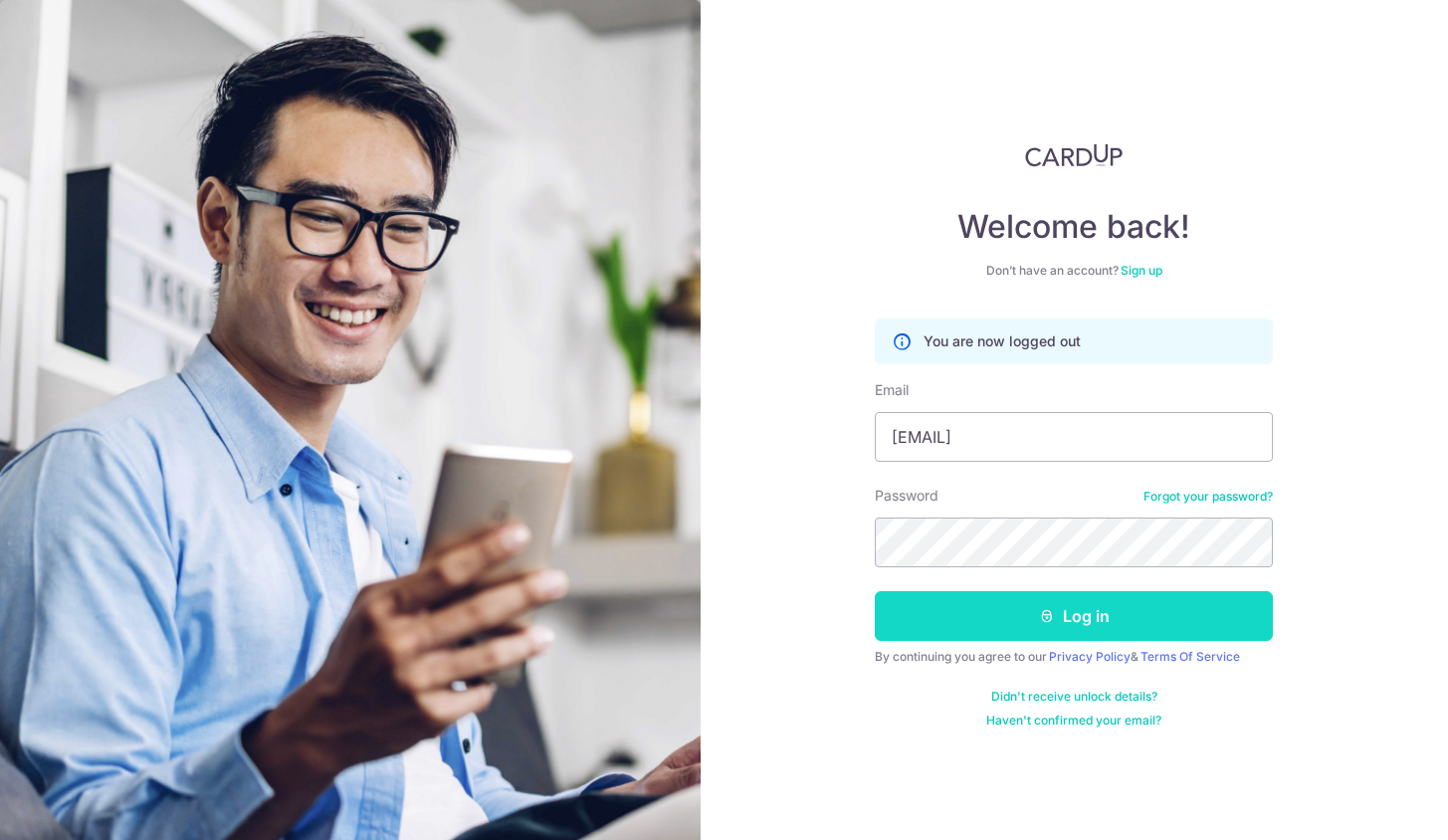 click at bounding box center (1047, 616) 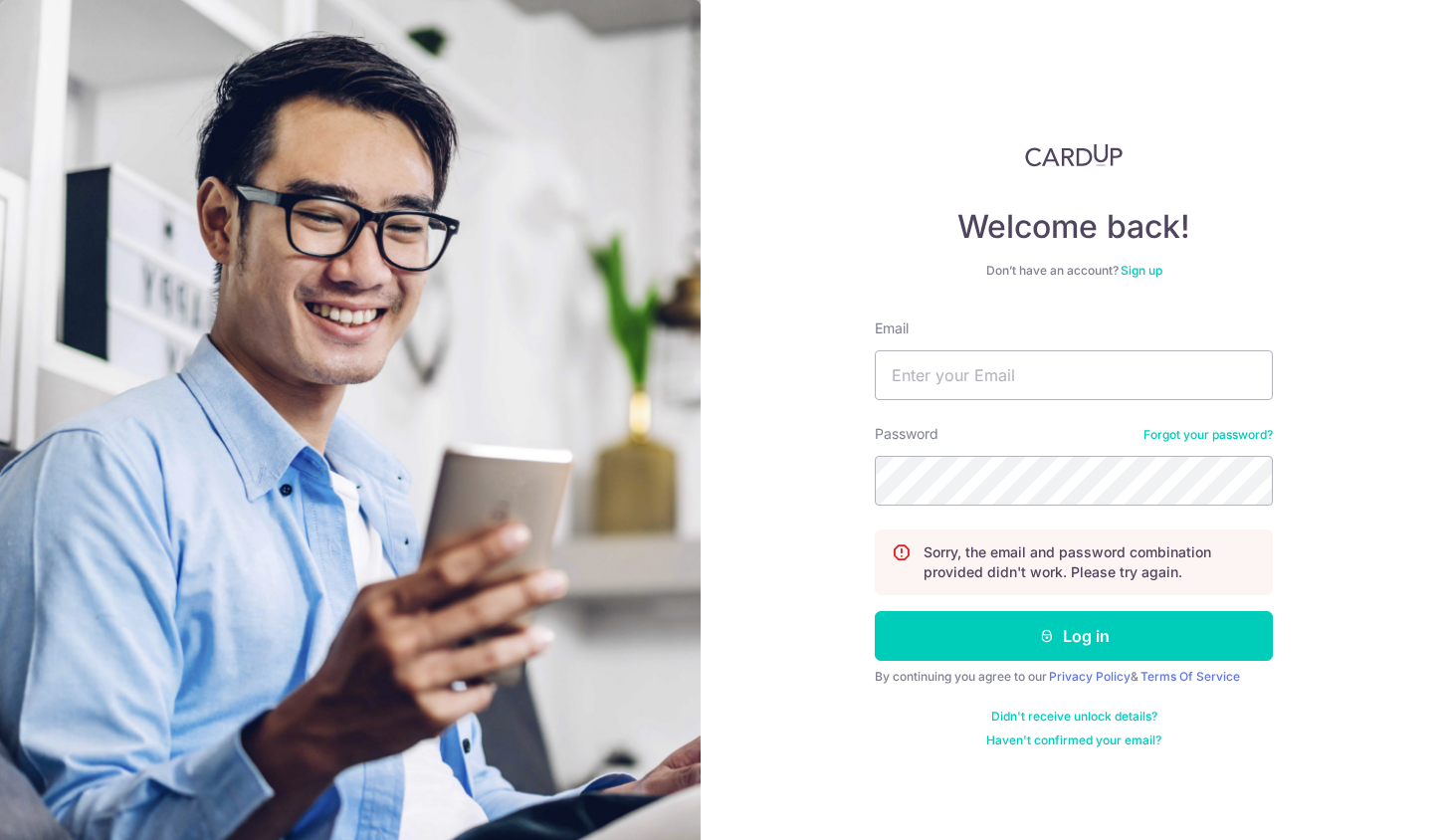 scroll, scrollTop: 0, scrollLeft: 0, axis: both 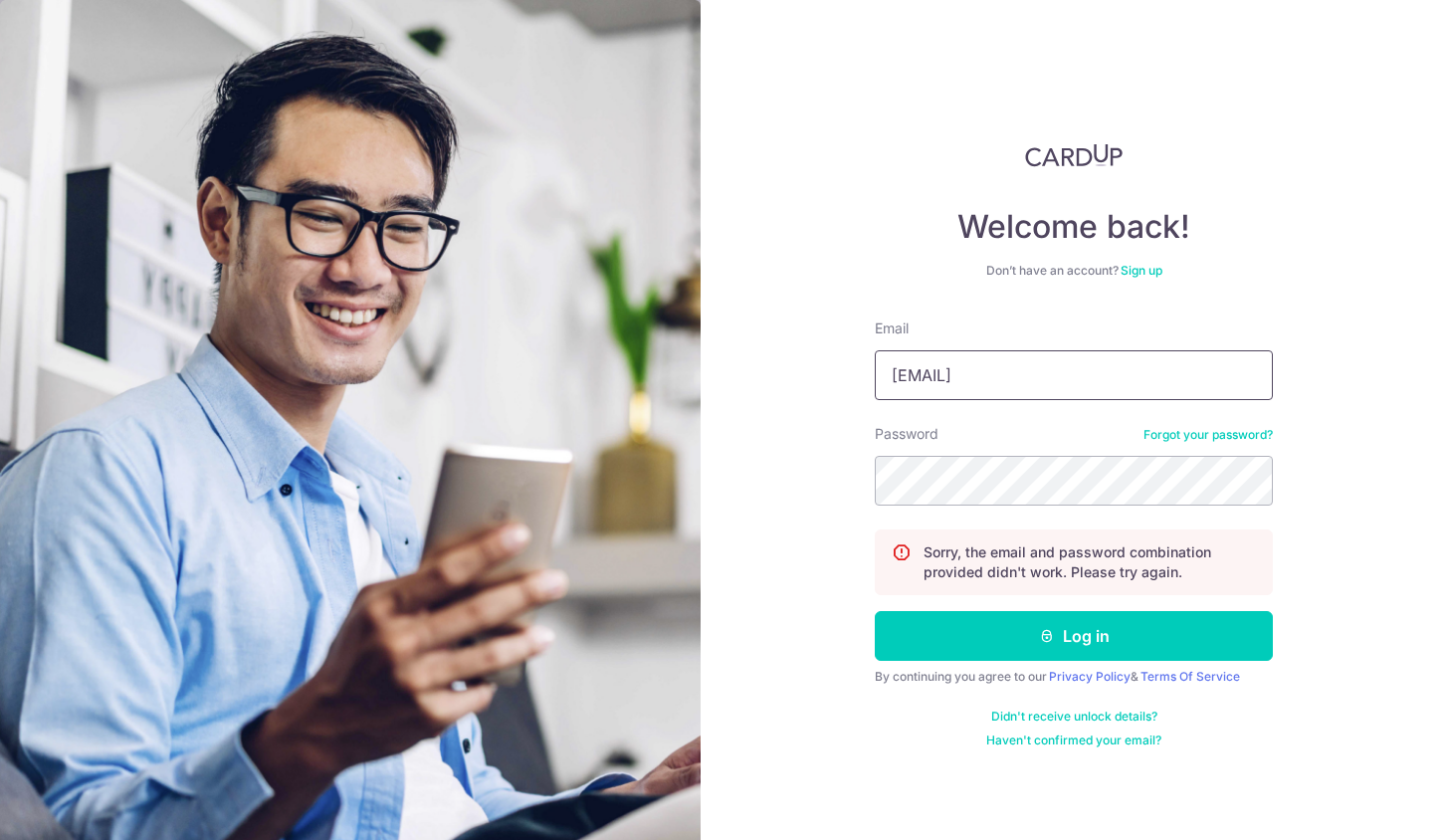 click on "[EMAIL]" at bounding box center [1074, 375] 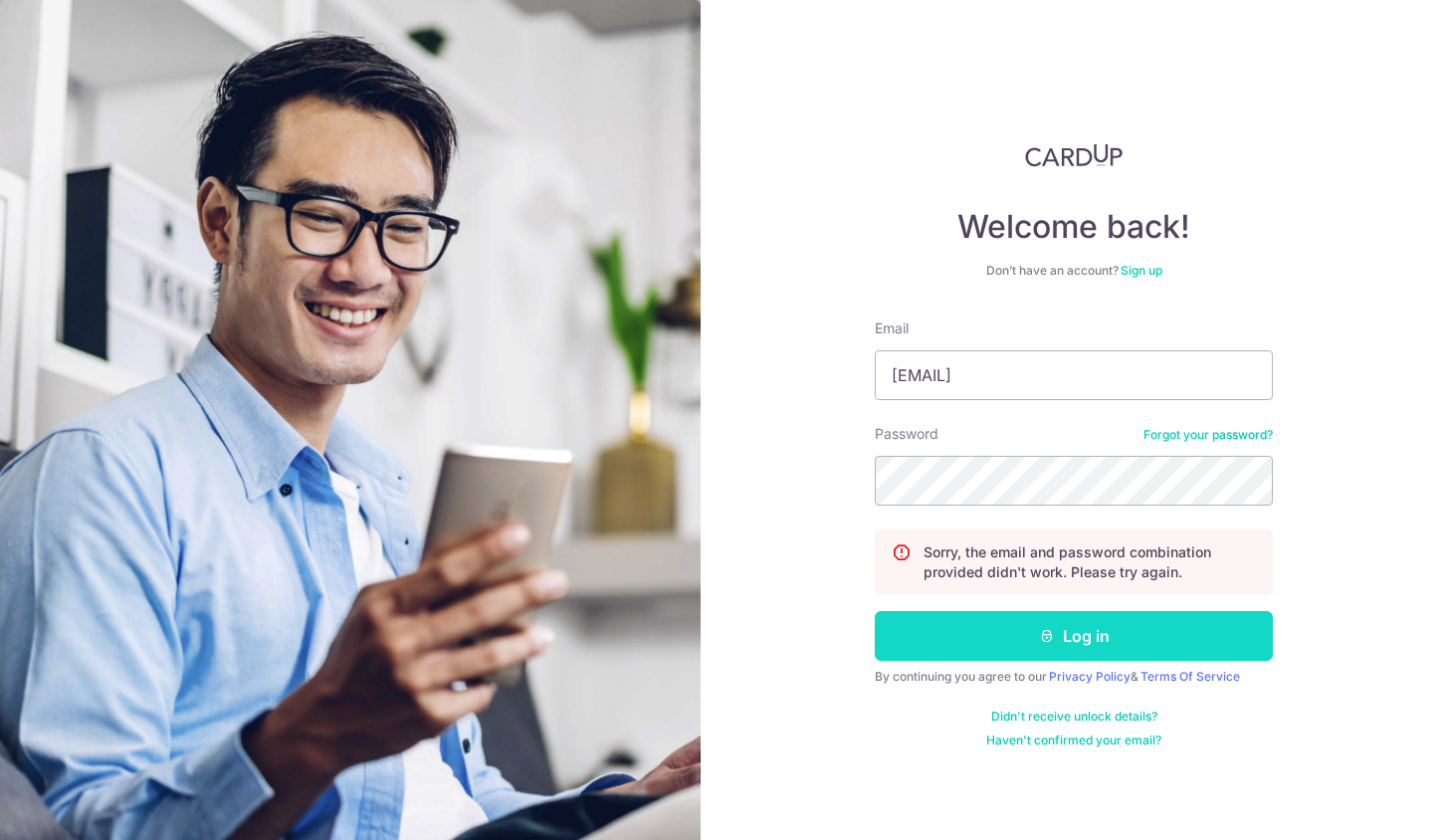 click on "Log in" at bounding box center (1074, 636) 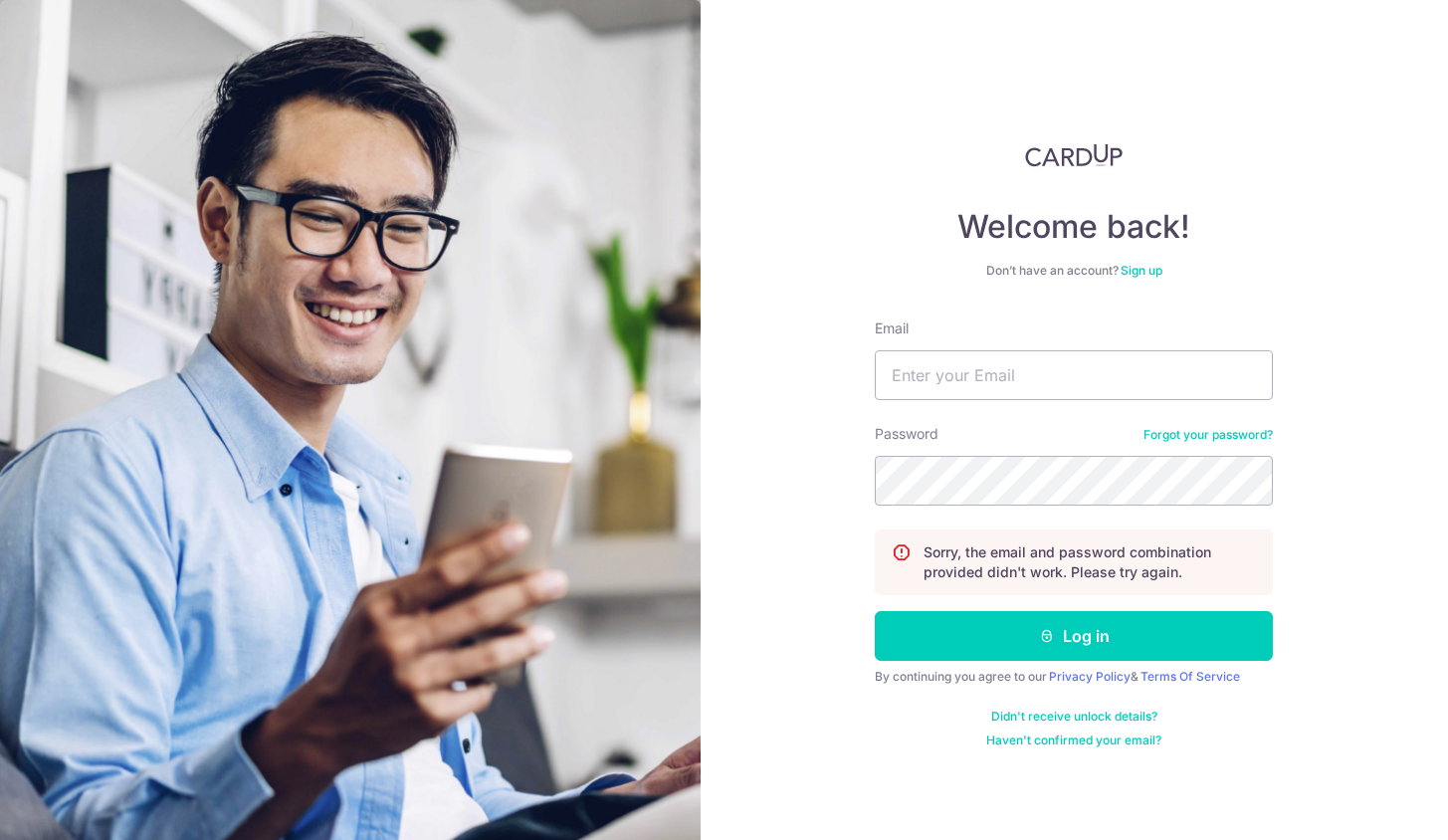 scroll, scrollTop: 0, scrollLeft: 0, axis: both 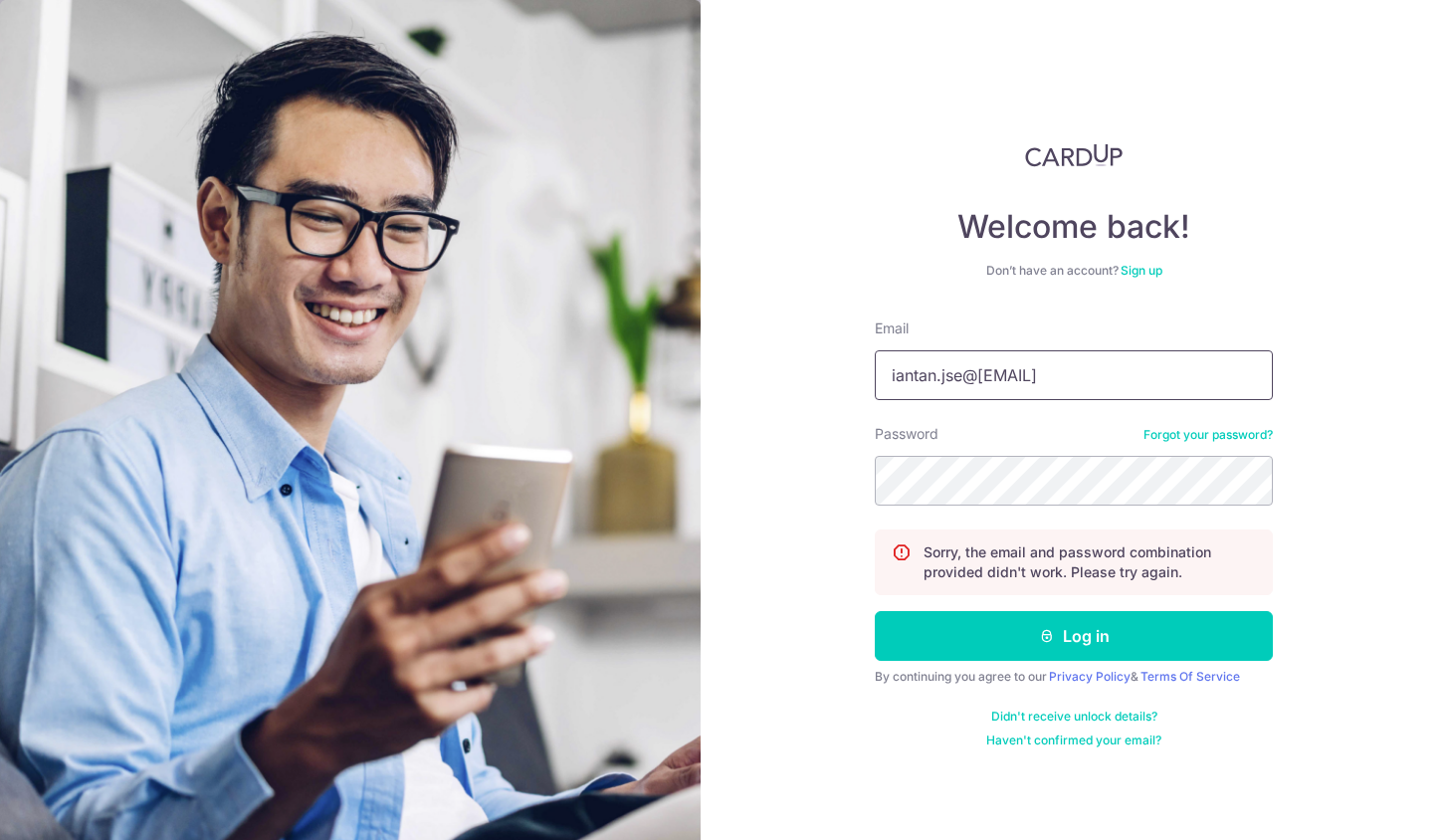 click on "[EMAIL]" at bounding box center [1074, 375] 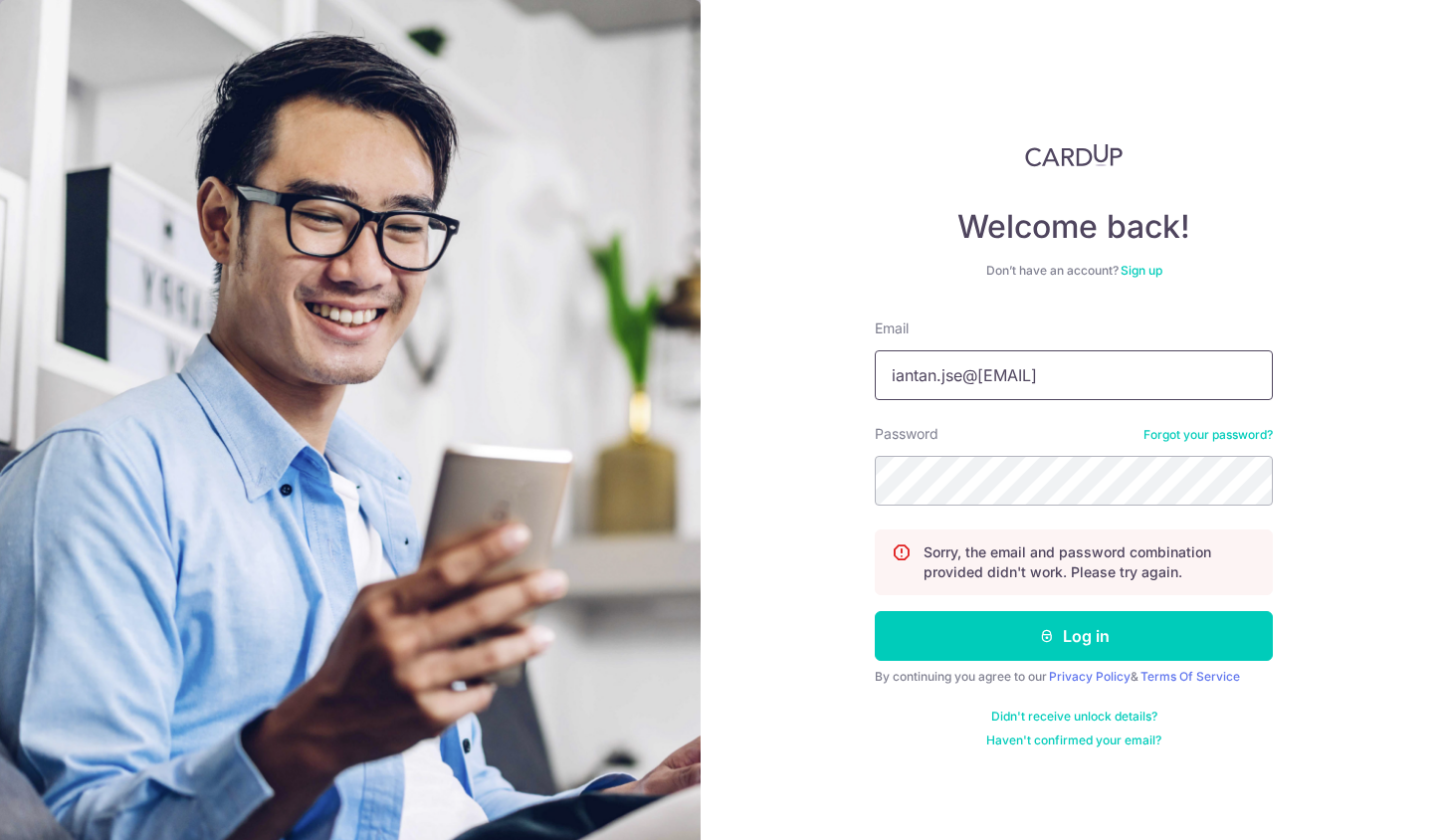 type on "[EMAIL]" 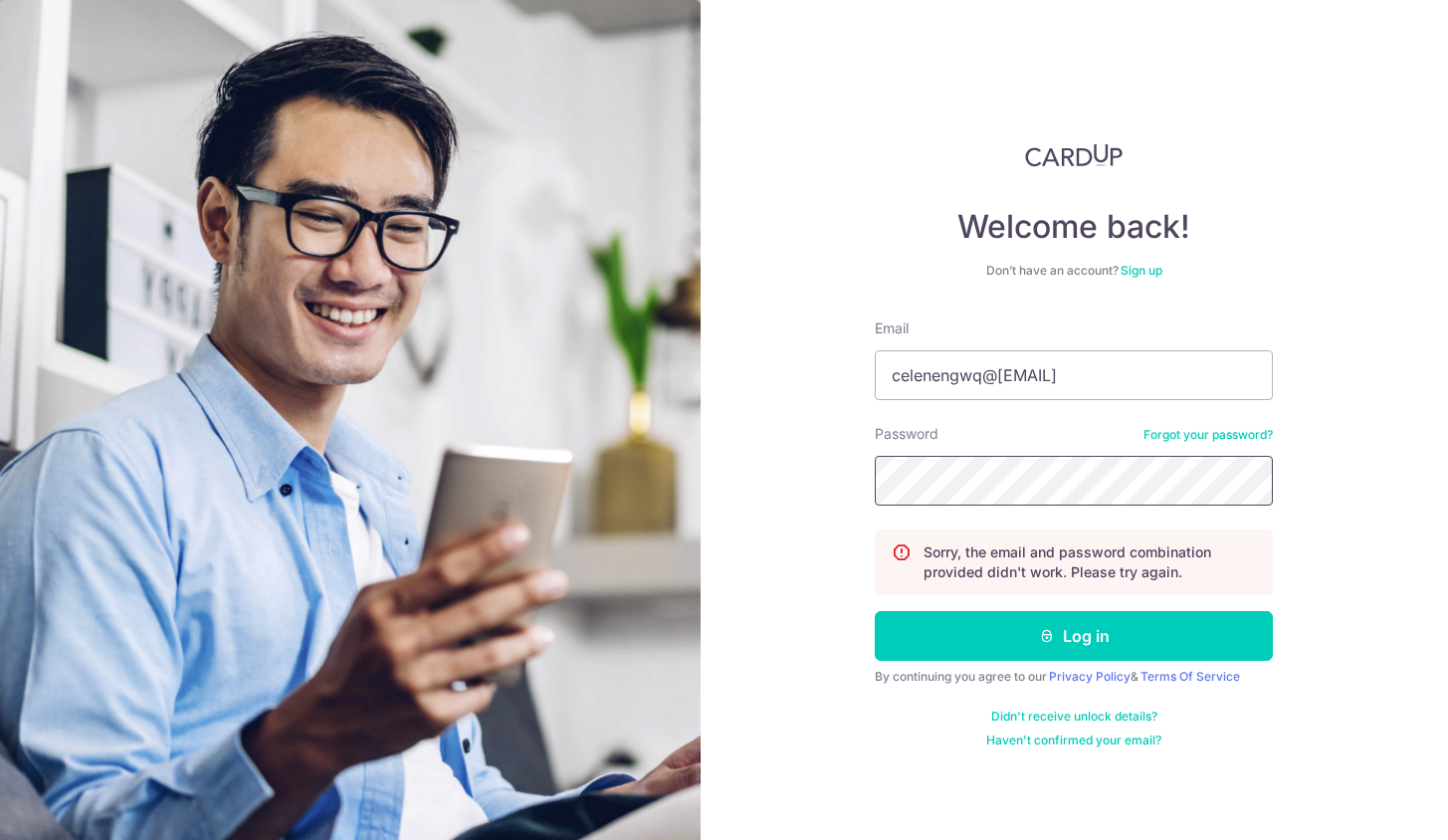 click on "Log in" at bounding box center (1074, 636) 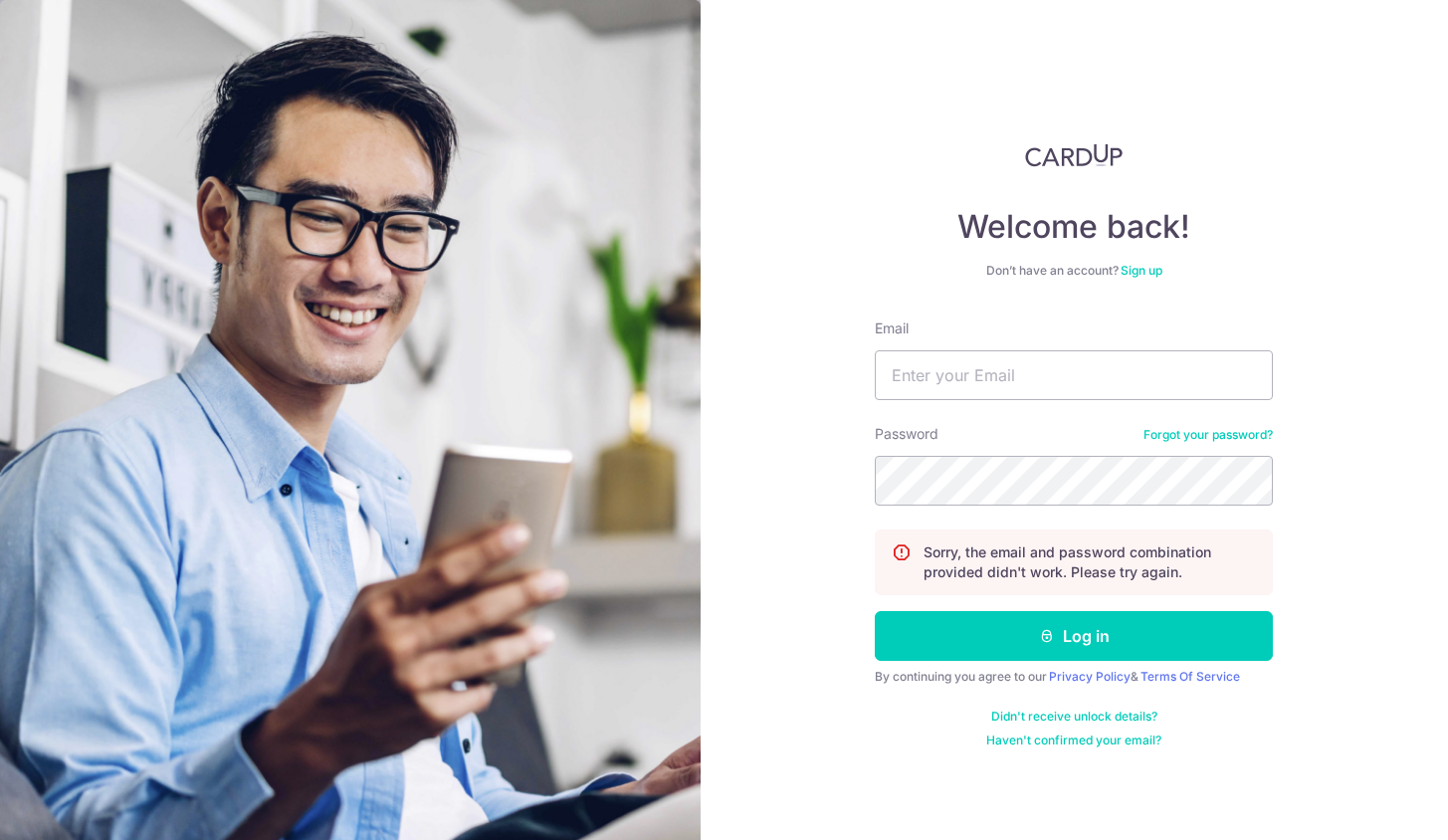 scroll, scrollTop: 0, scrollLeft: 0, axis: both 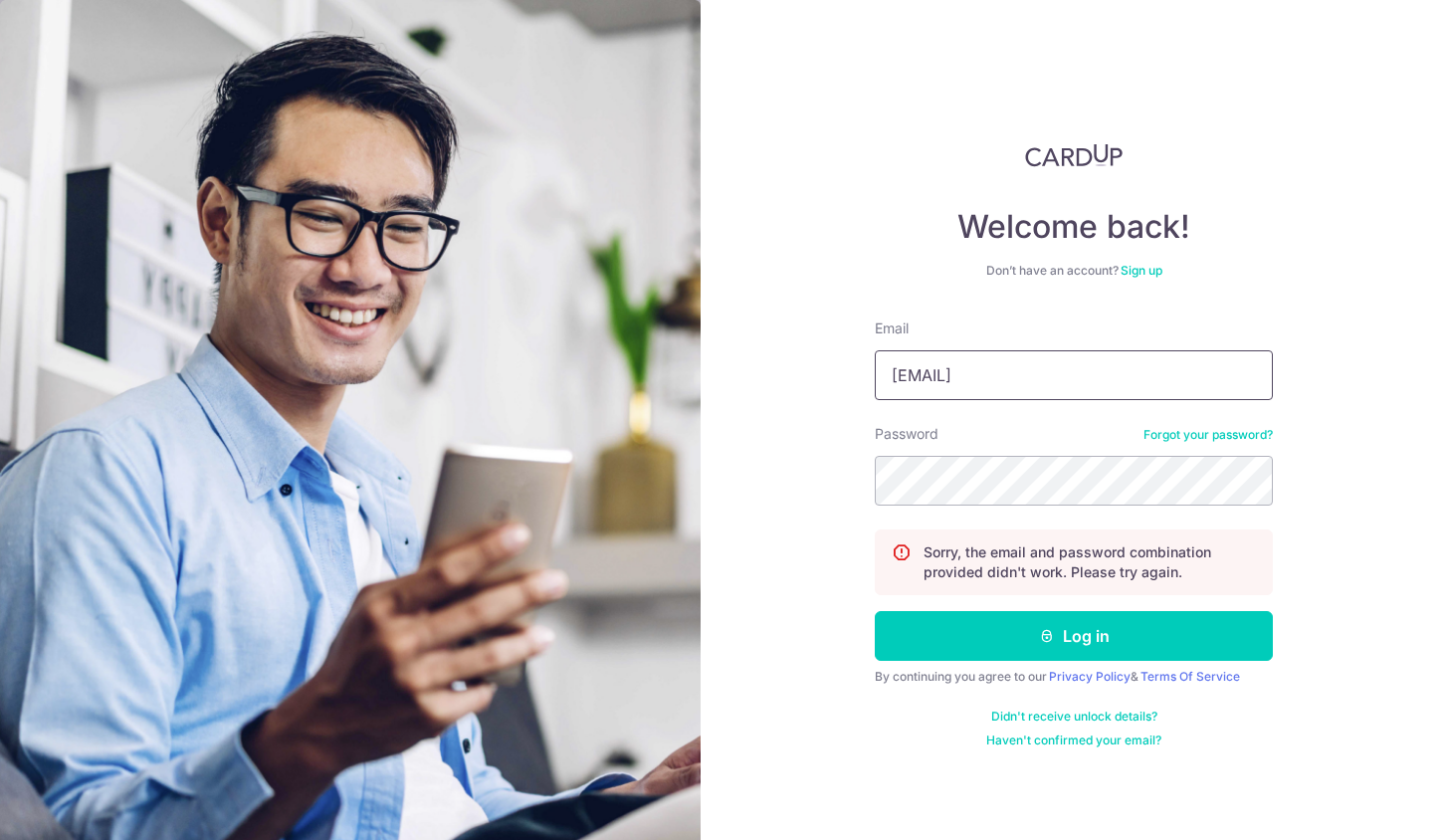 click on "[EMAIL]" at bounding box center (1074, 375) 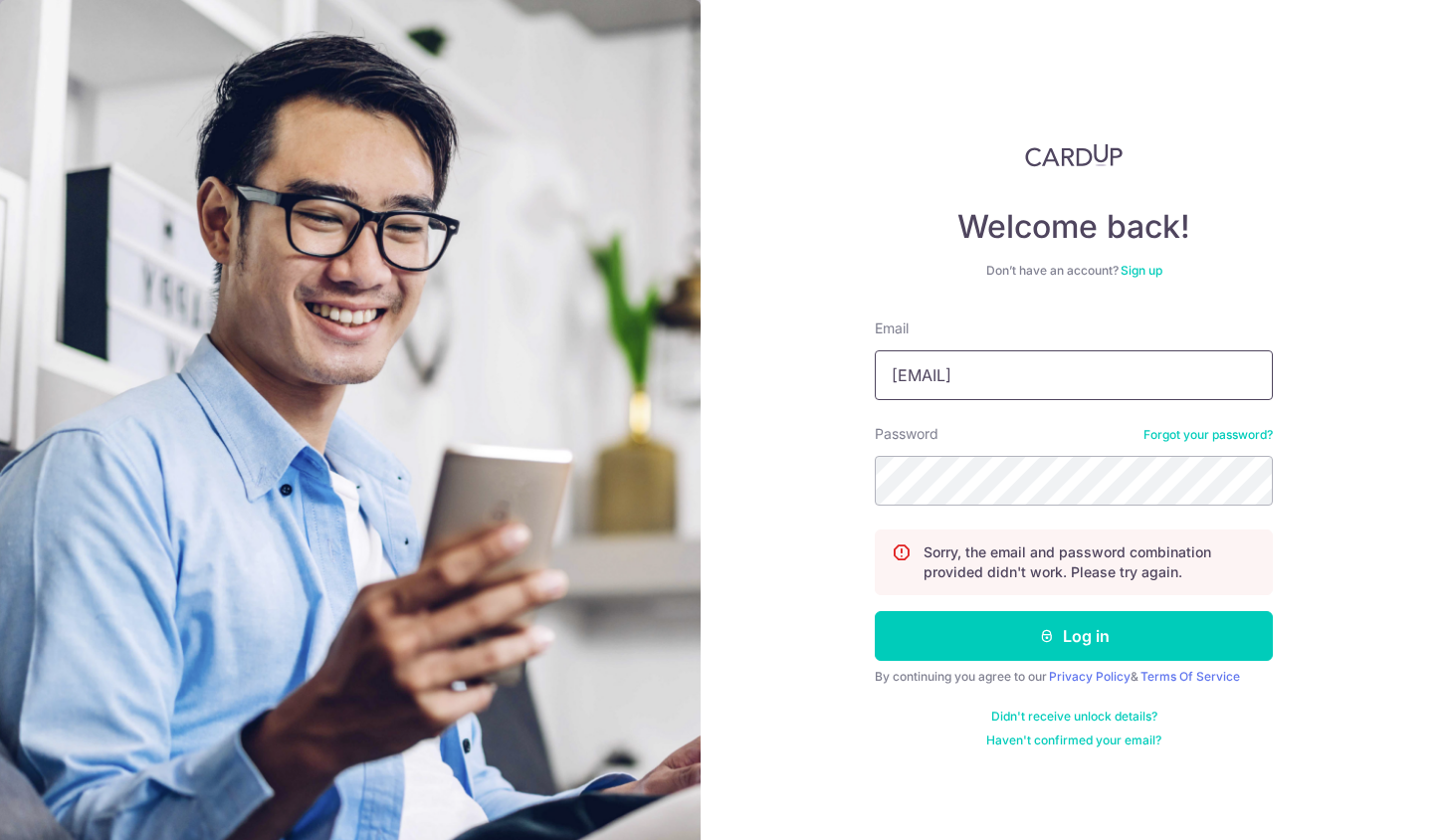 type on "[EMAIL]" 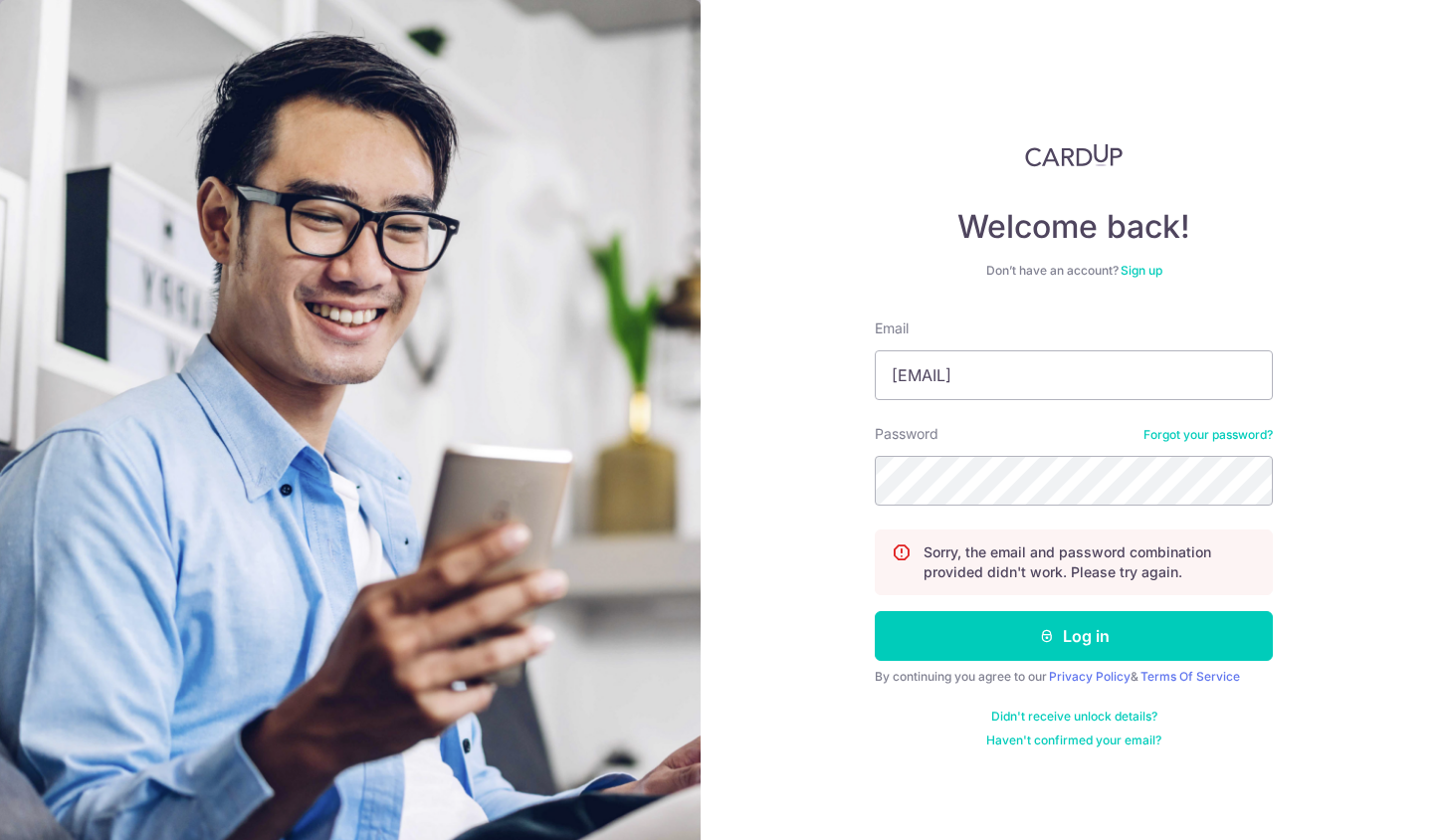 click on "Welcome back!" at bounding box center (1074, 227) 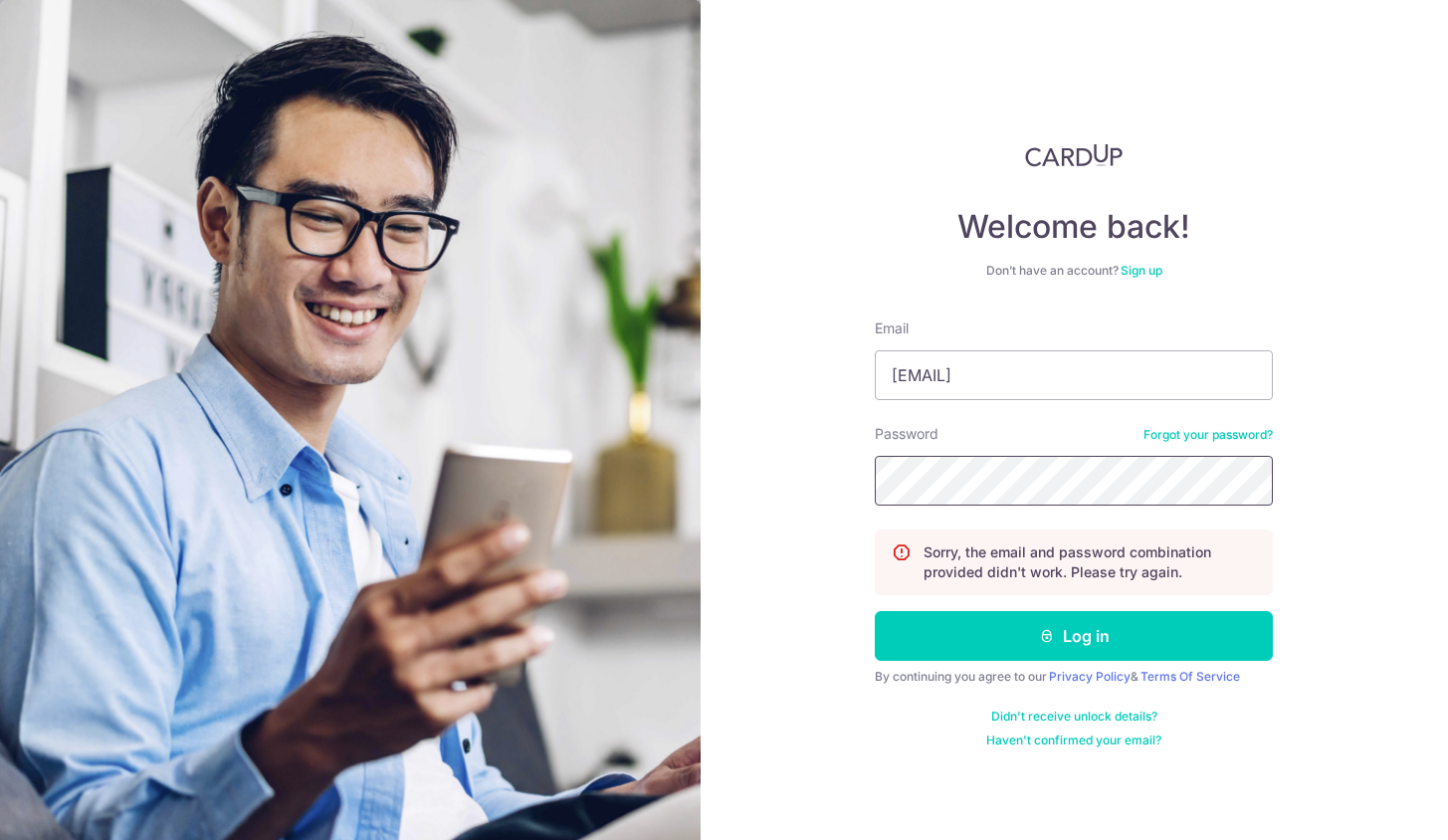 click on "Log in" at bounding box center (1074, 636) 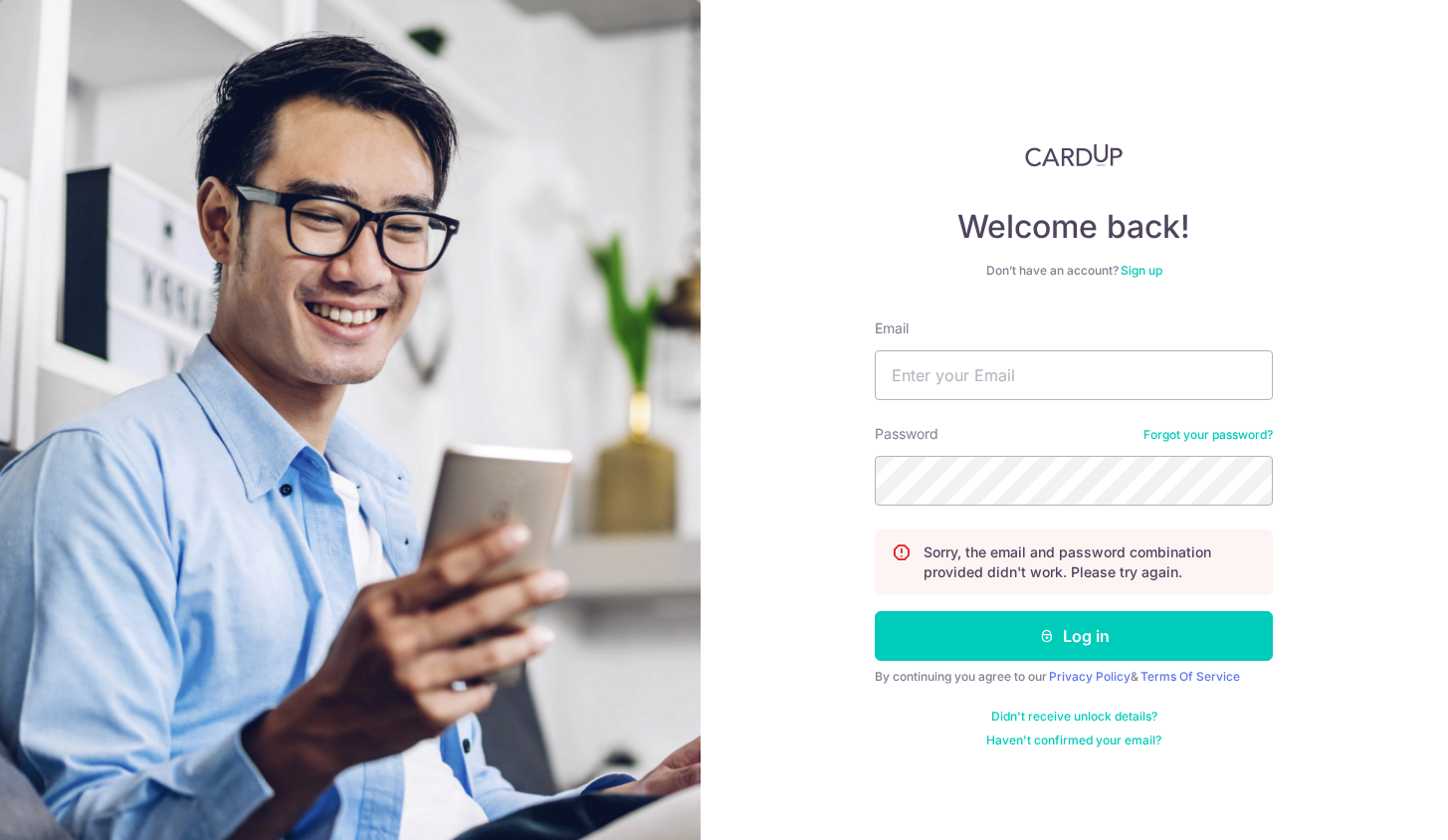 scroll, scrollTop: 0, scrollLeft: 0, axis: both 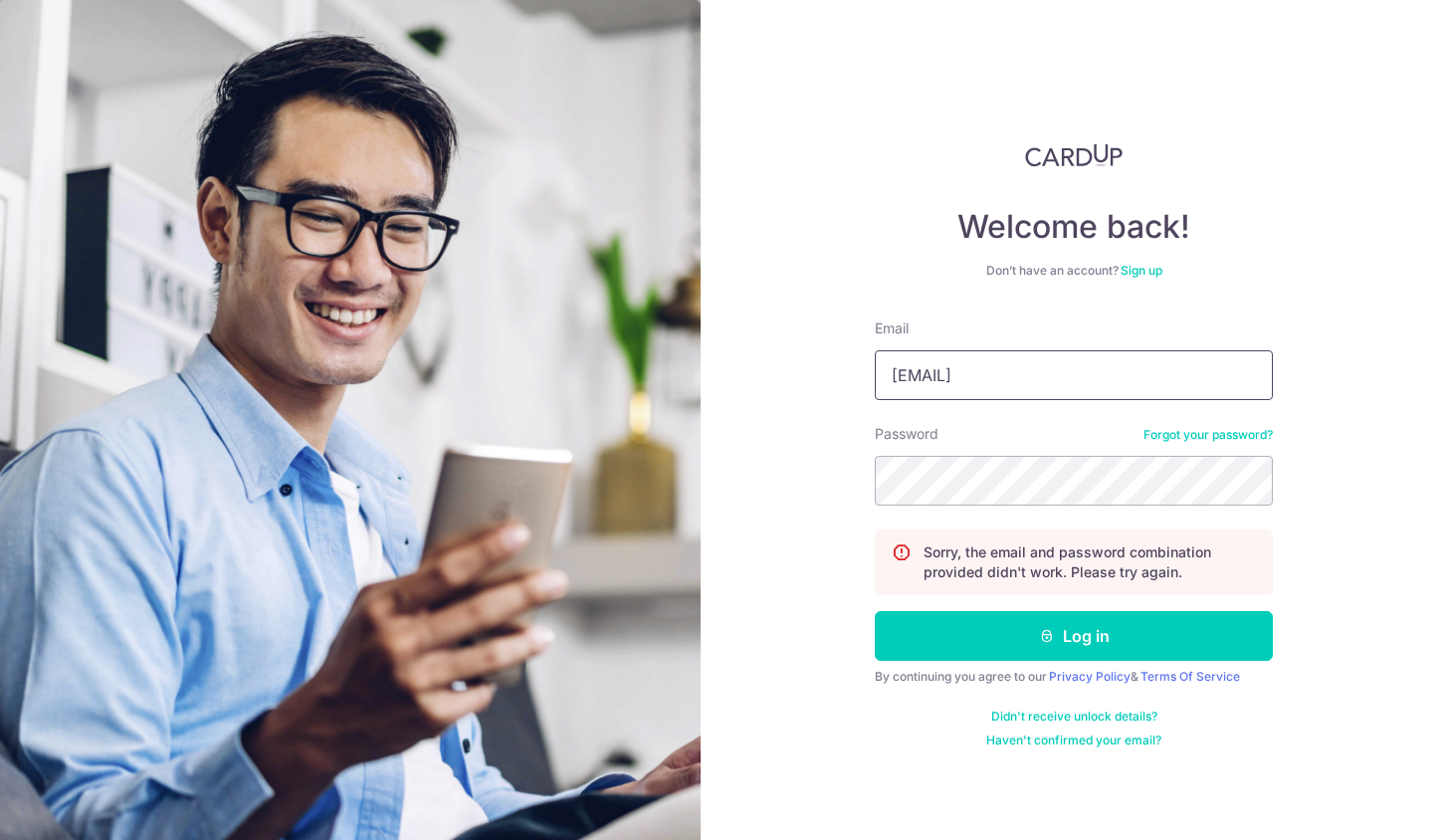 click on "[EMAIL]" at bounding box center (1074, 375) 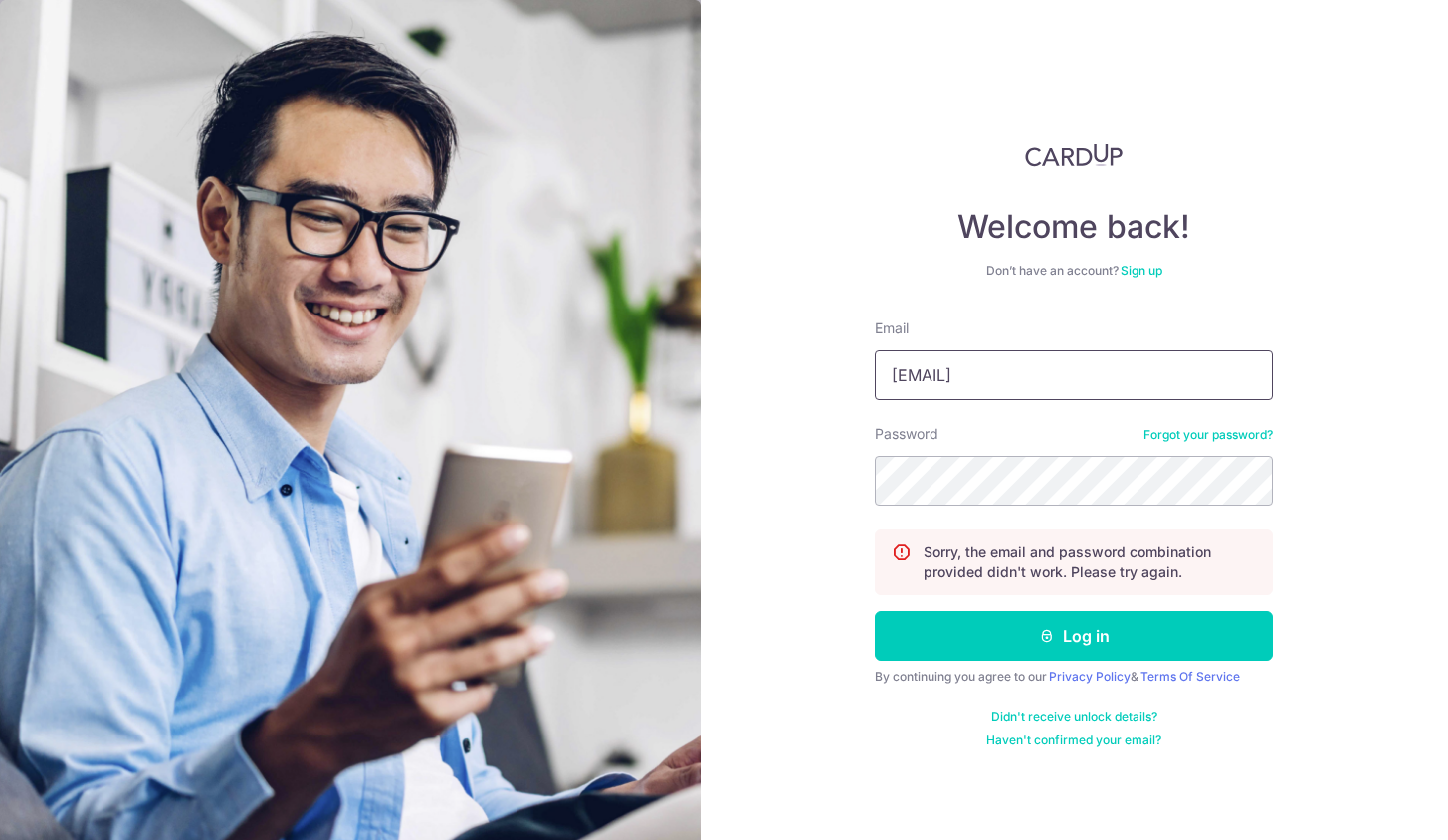 type on "[EMAIL]" 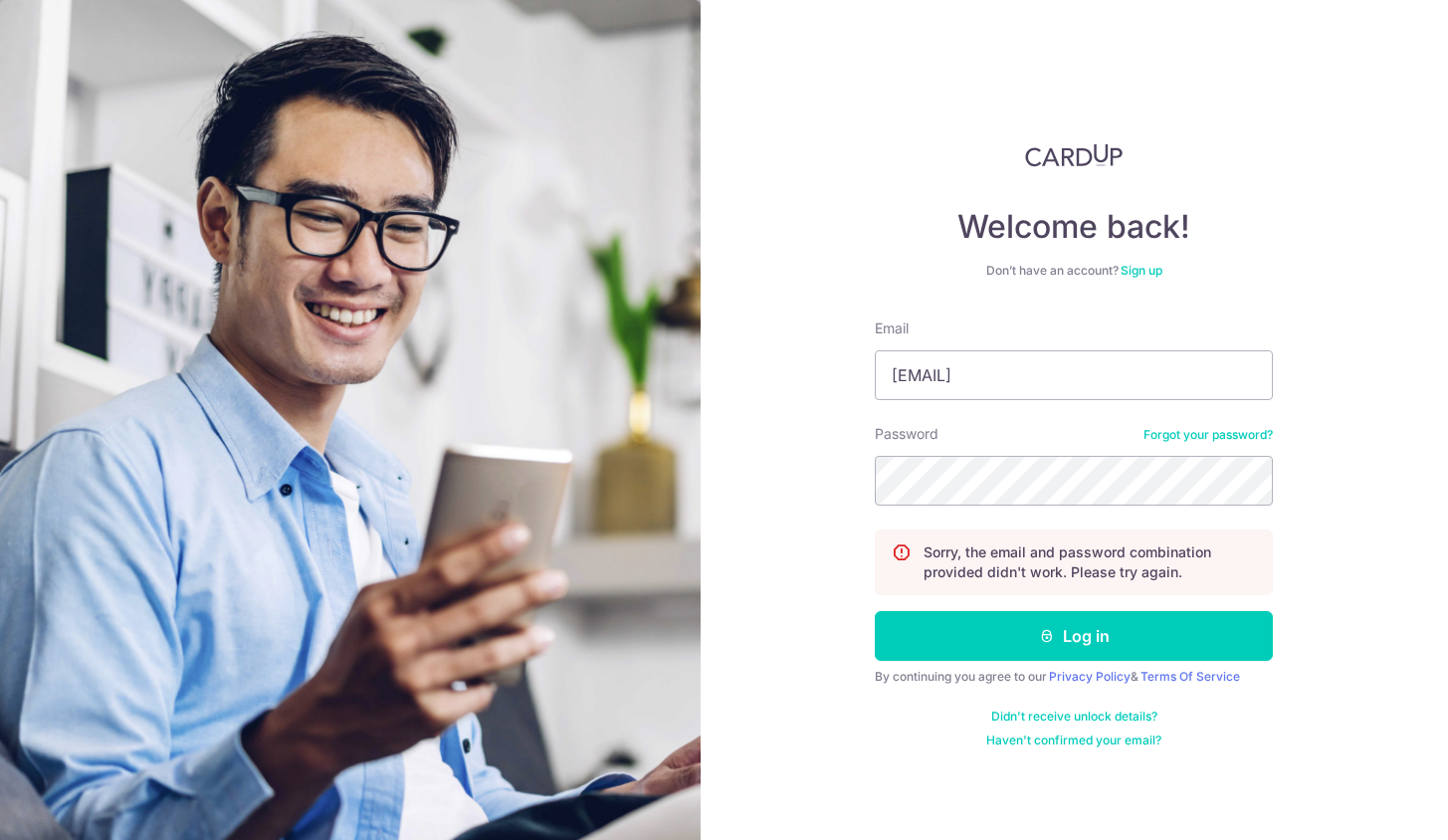 click on "Welcome back!
Don’t have an account?  Sign up
Email
celenengwq@gmail.com
Password
Forgot your password?
Sorry, the email and password combination provided didn't work. Please try again.
Log in
By continuing you agree to our
Privacy Policy
&  Terms Of Service
Didn't receive unlock details?
Haven't confirmed your email?" at bounding box center [1075, 420] 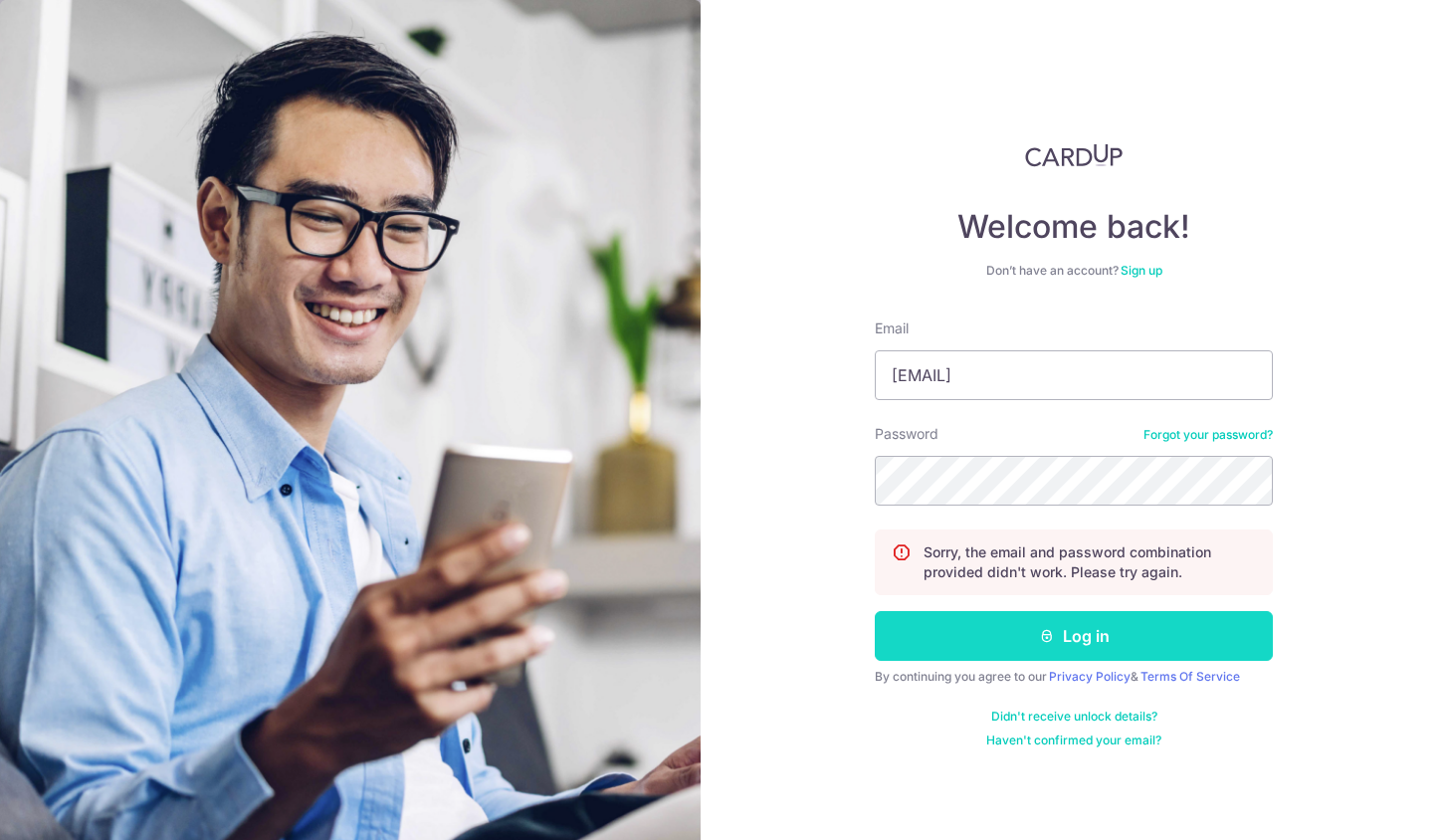 click on "Log in" at bounding box center [1074, 636] 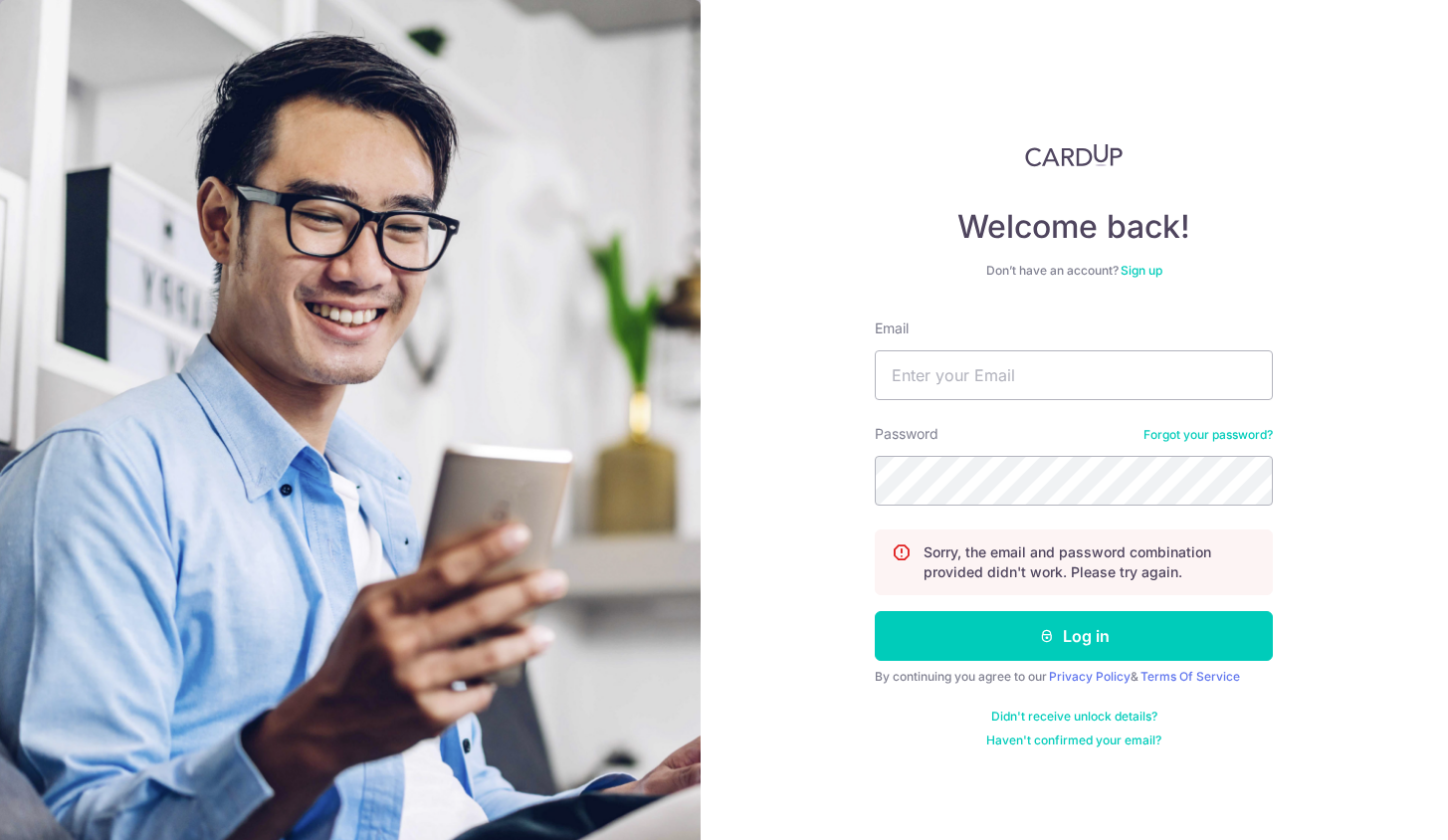 scroll, scrollTop: 0, scrollLeft: 0, axis: both 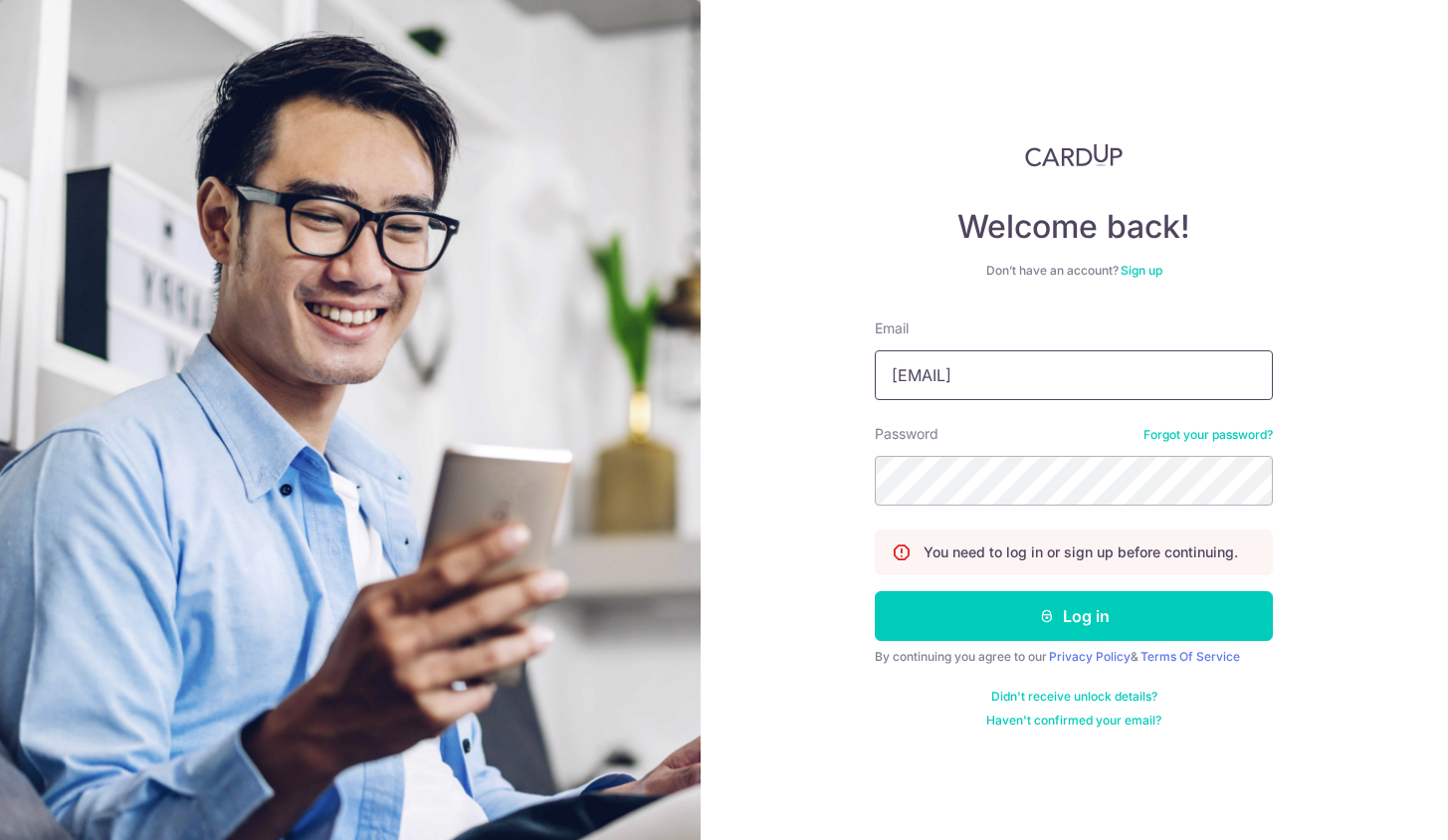 click on "[EMAIL]" at bounding box center (1074, 375) 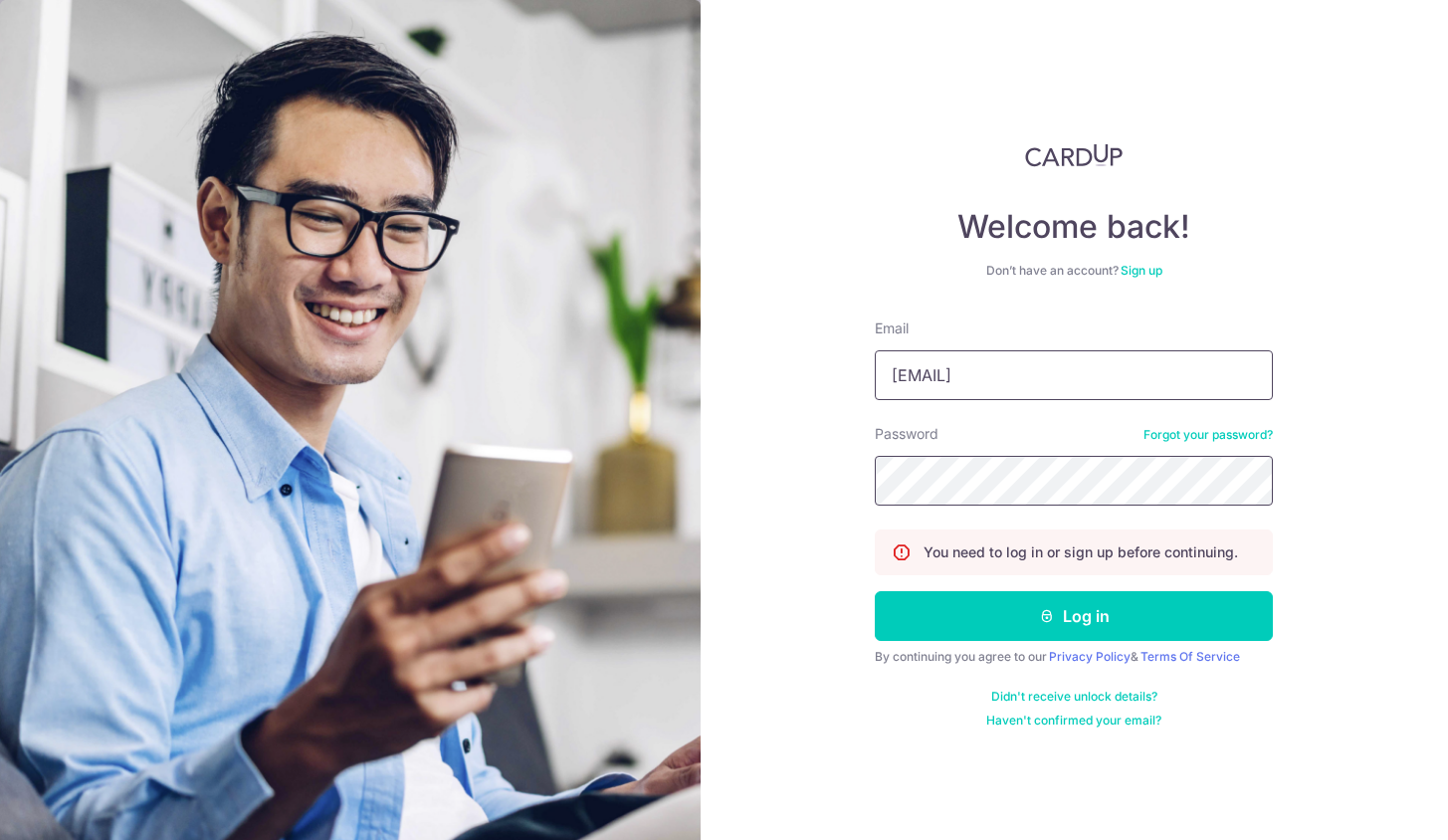 click on "Log in" at bounding box center [1074, 616] 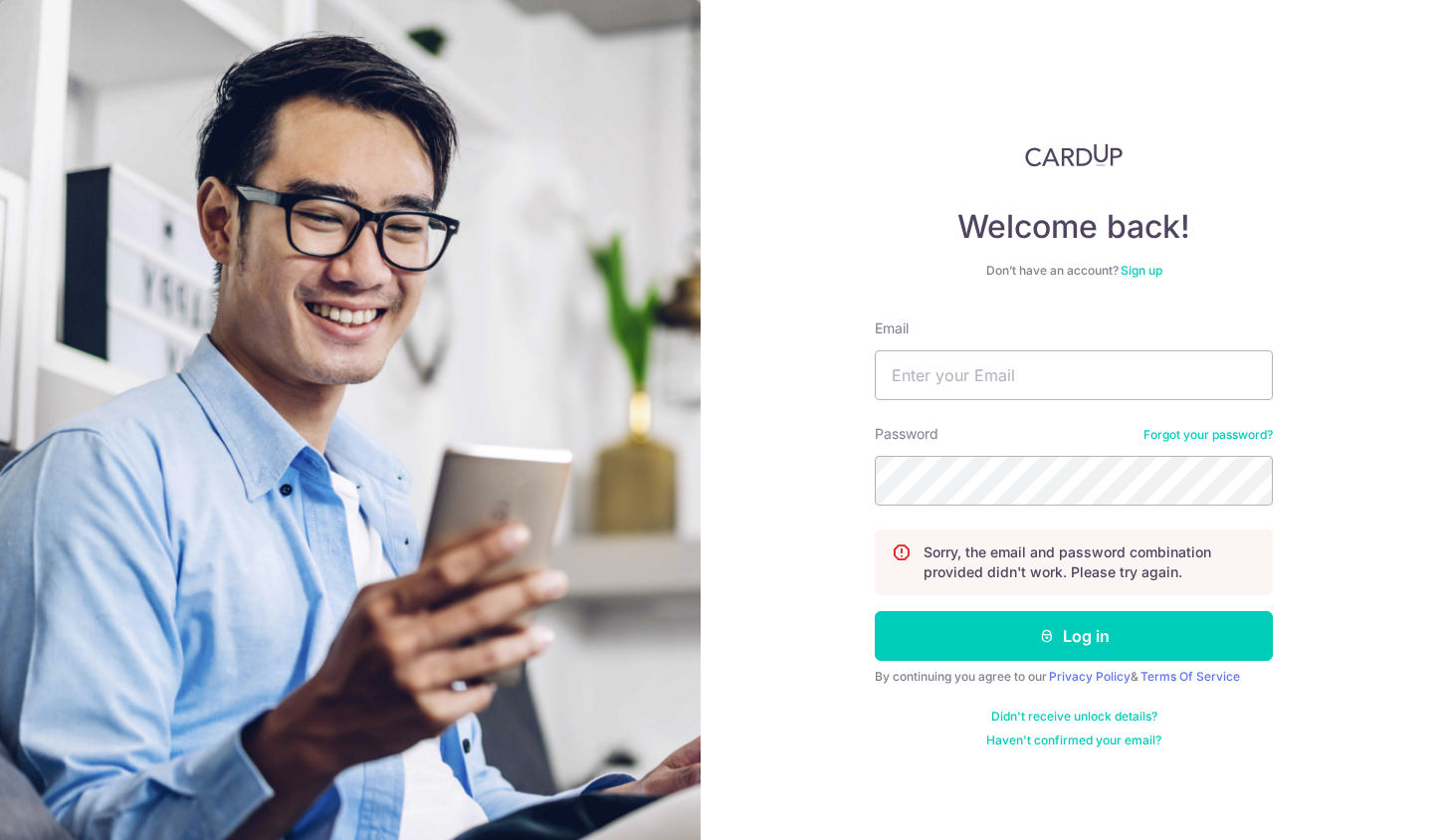 scroll, scrollTop: 0, scrollLeft: 0, axis: both 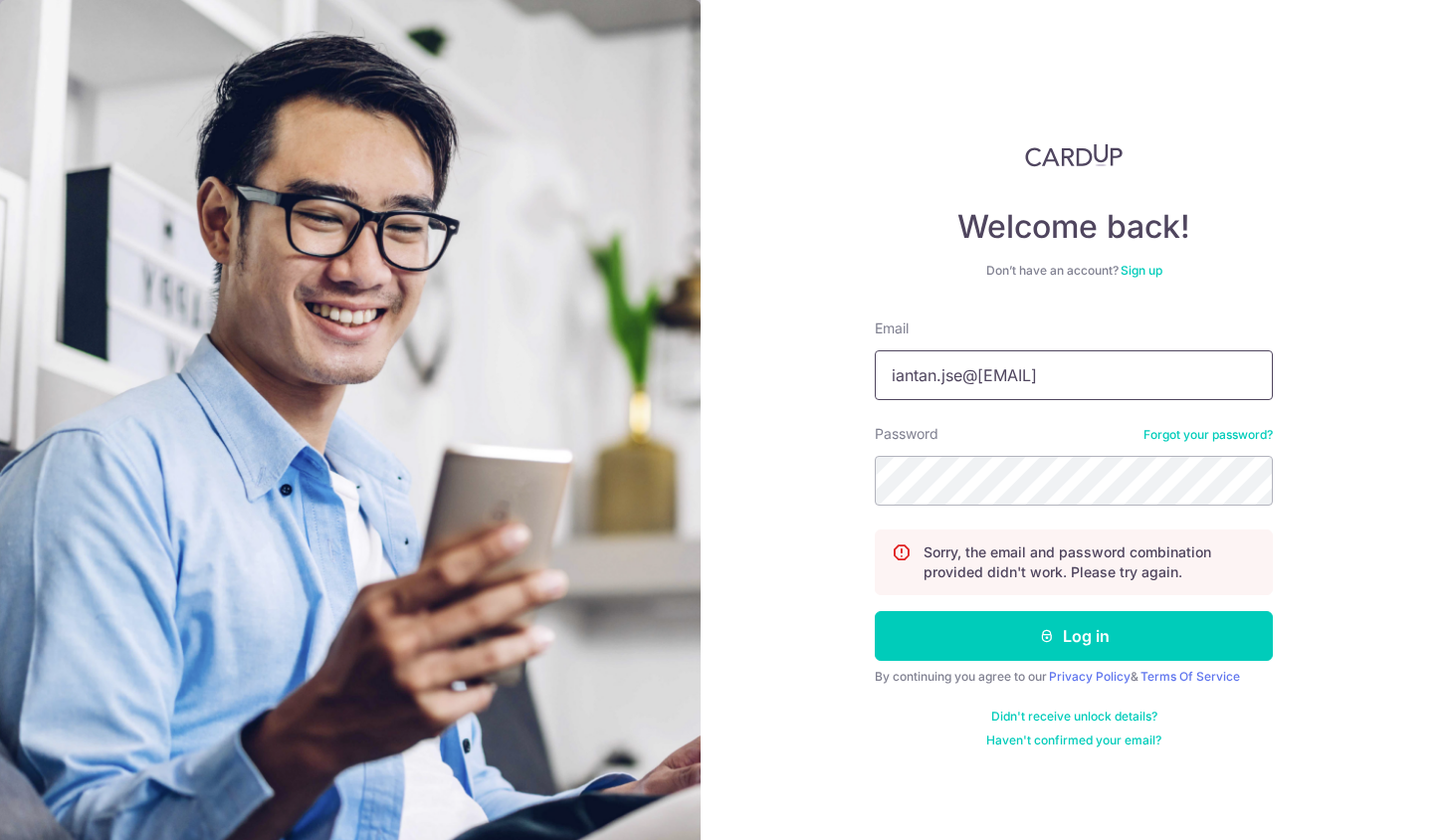 click on "iantan.jse@gmail.com" at bounding box center [1074, 375] 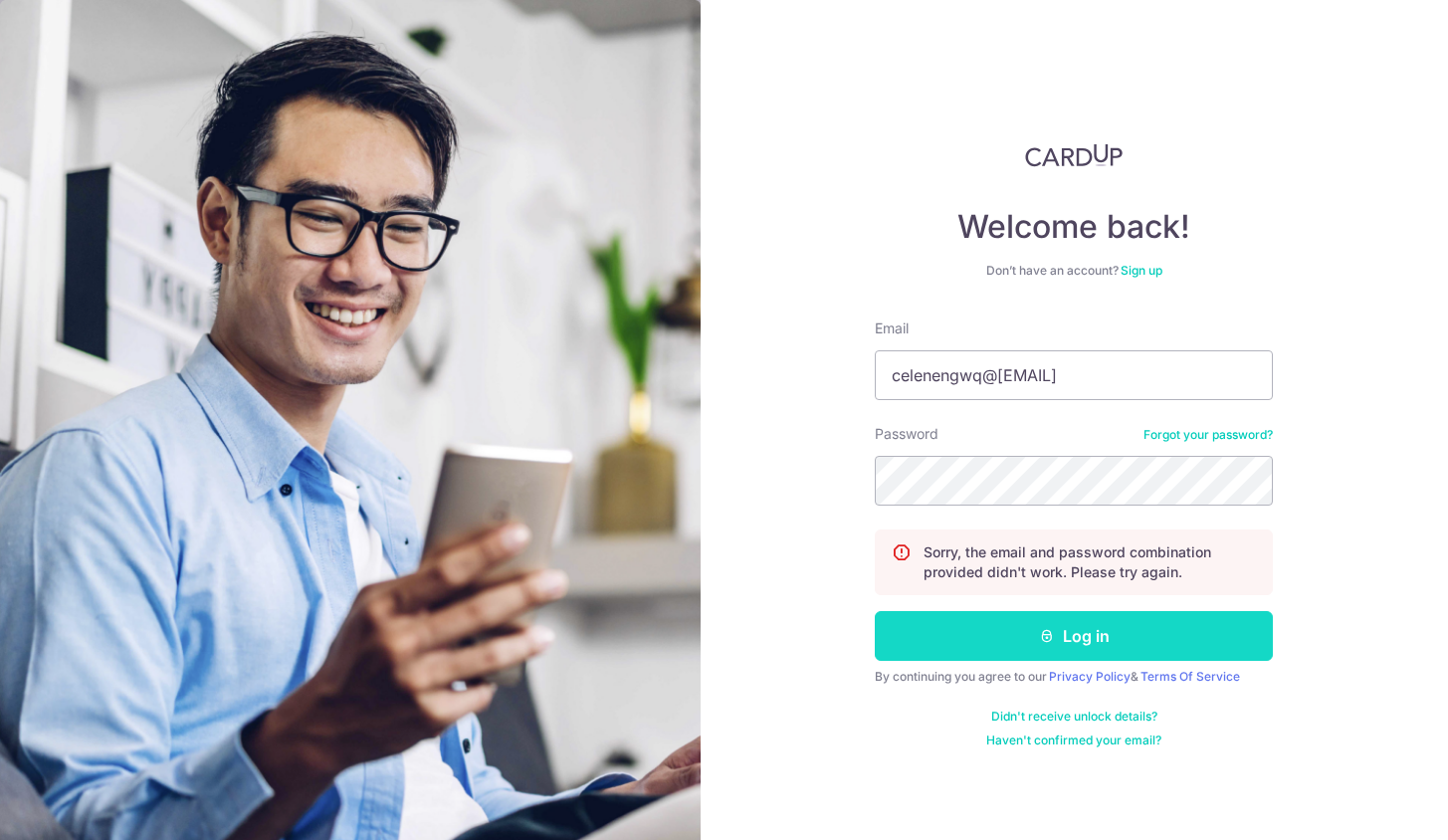 click on "Log in" at bounding box center [1074, 636] 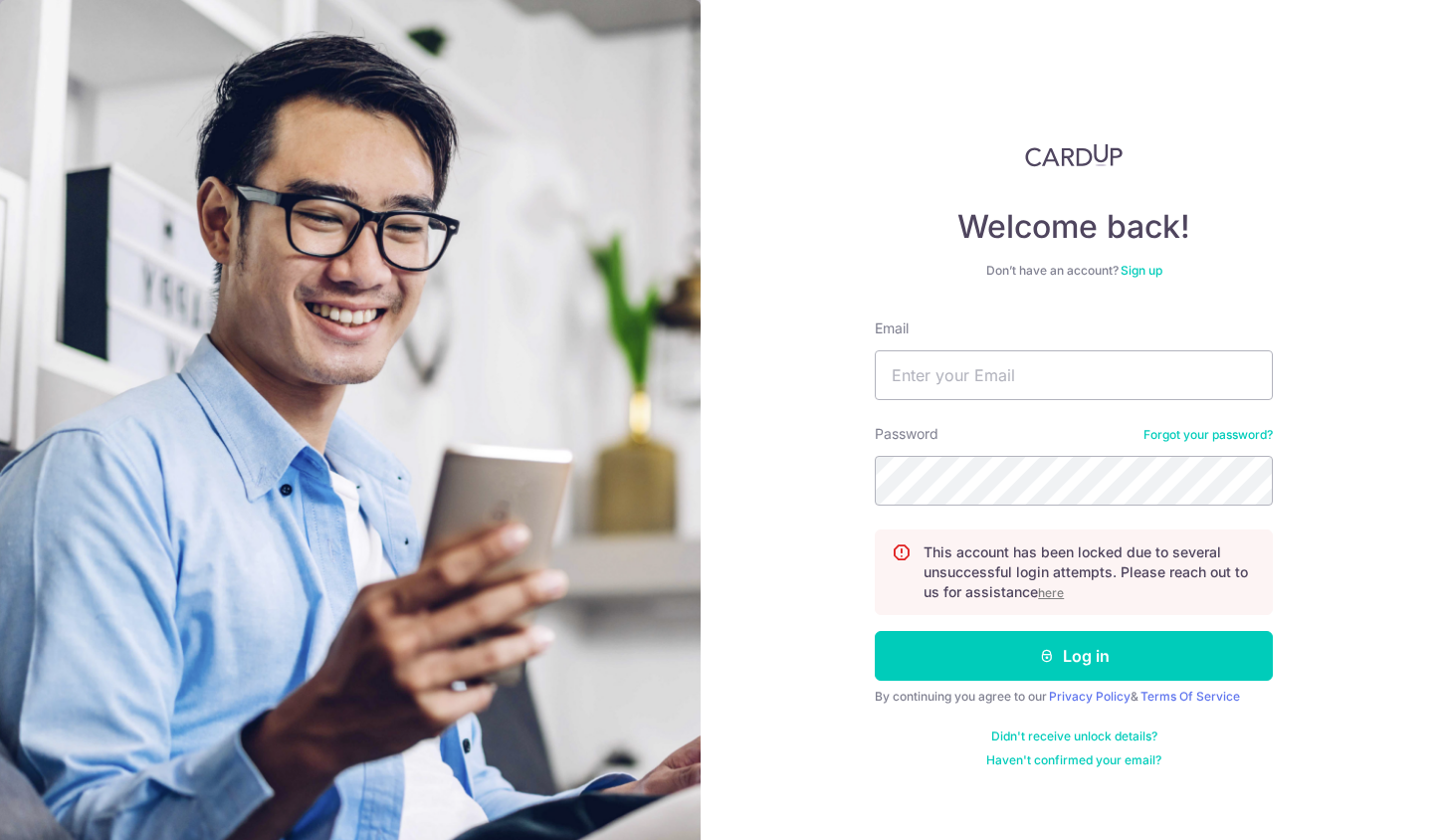 scroll, scrollTop: 0, scrollLeft: 0, axis: both 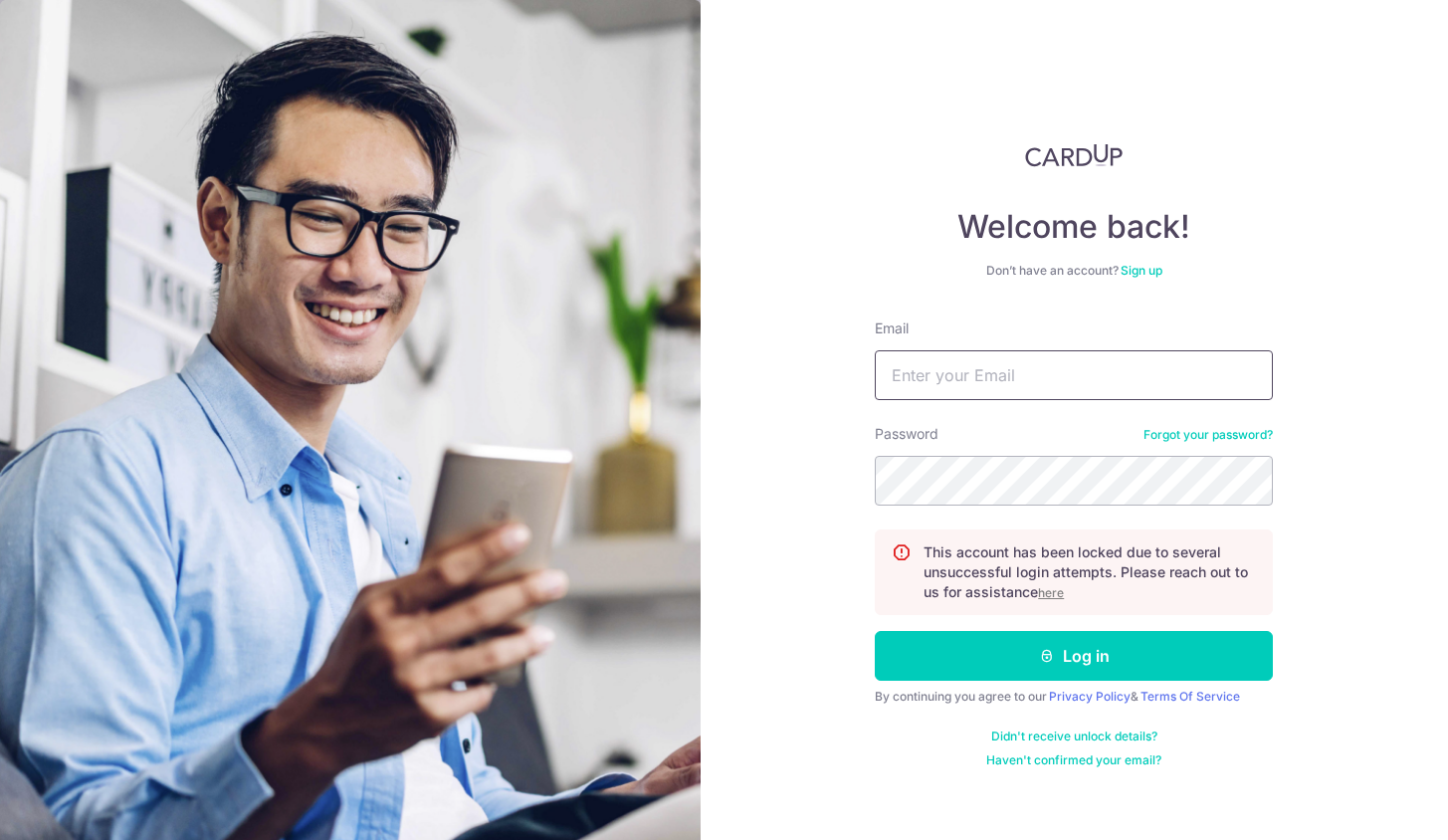 type on "iantan.jse@gmail.com" 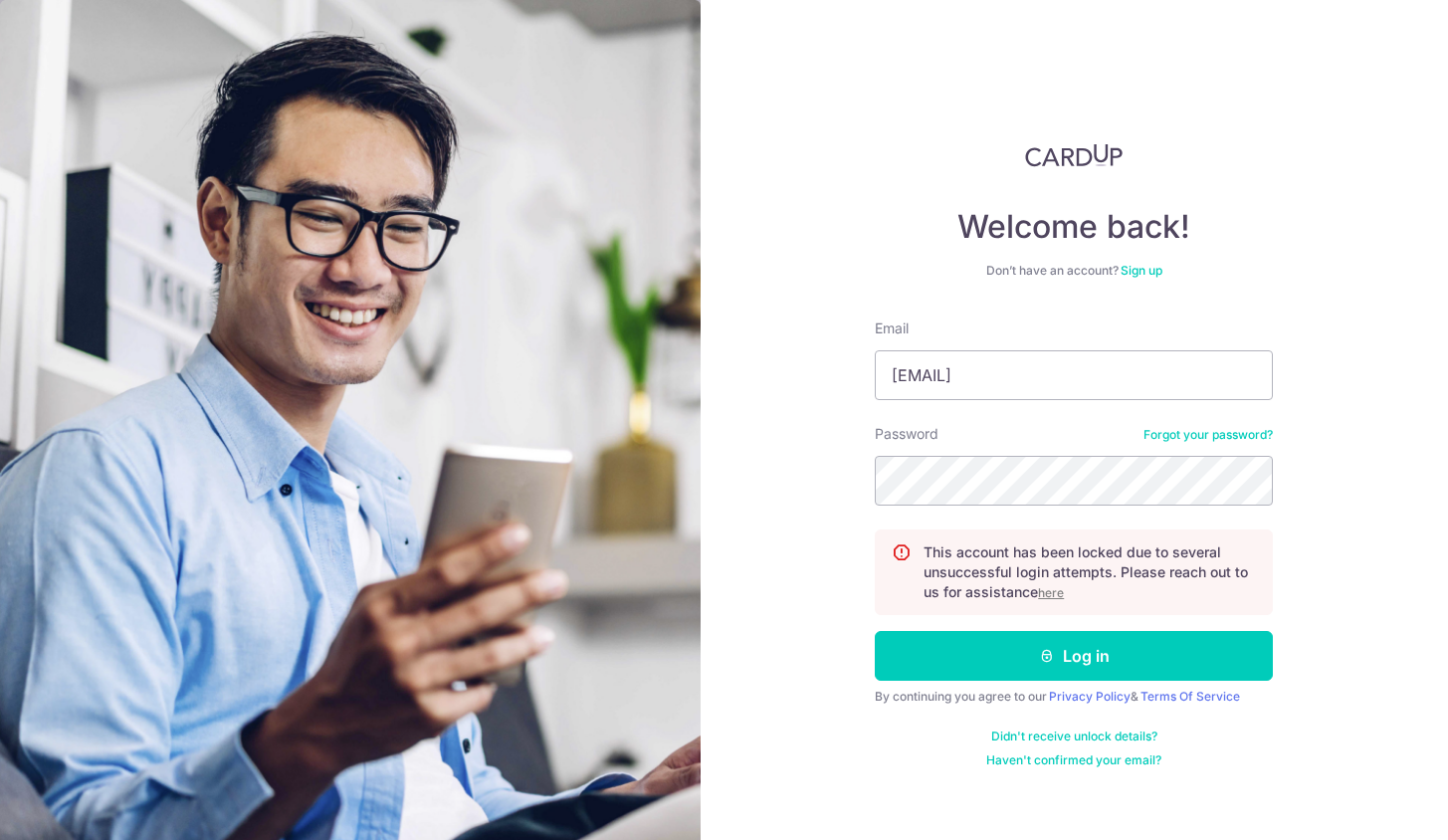 click on "here" at bounding box center (1051, 592) 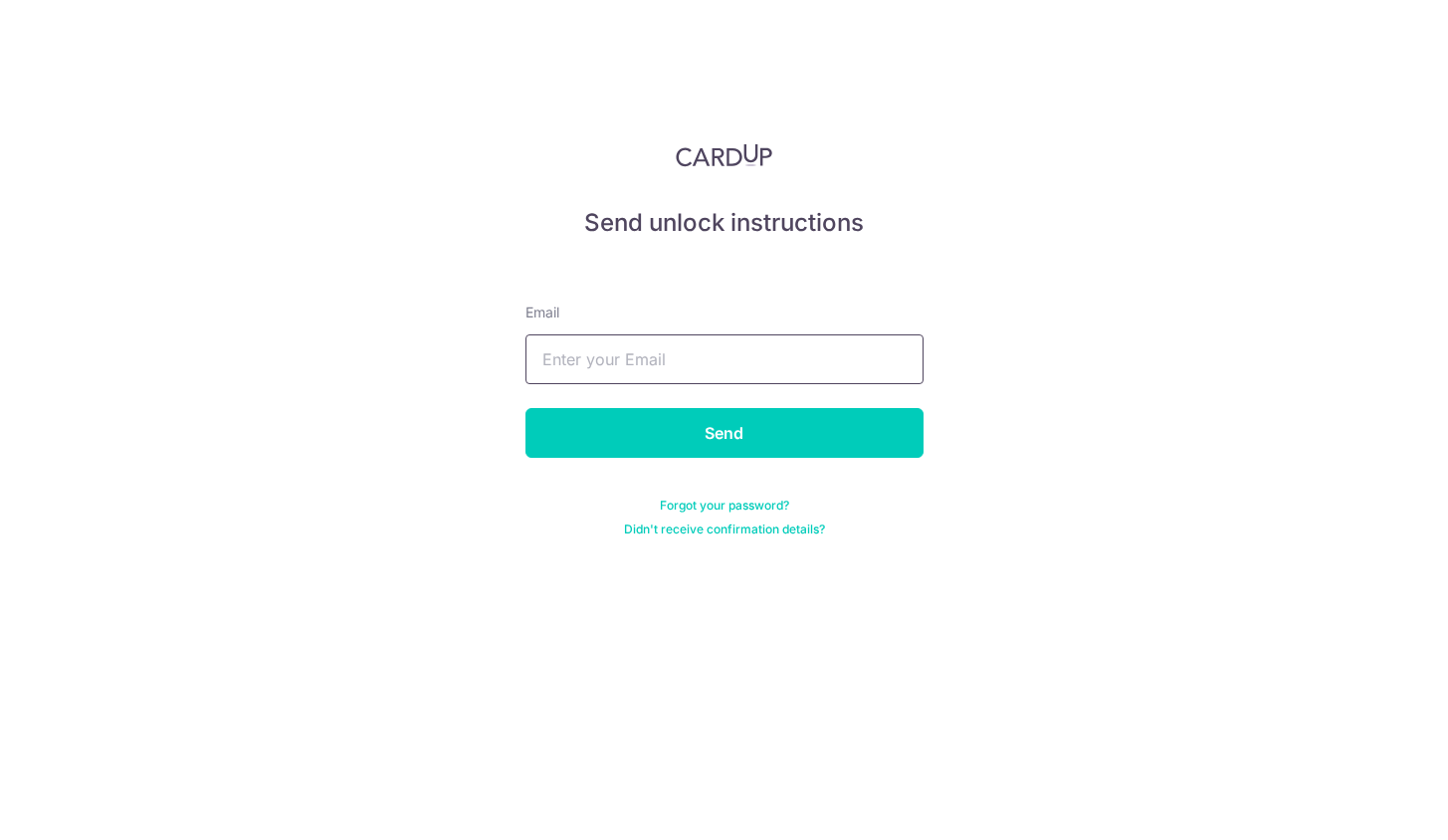 click at bounding box center (724, 359) 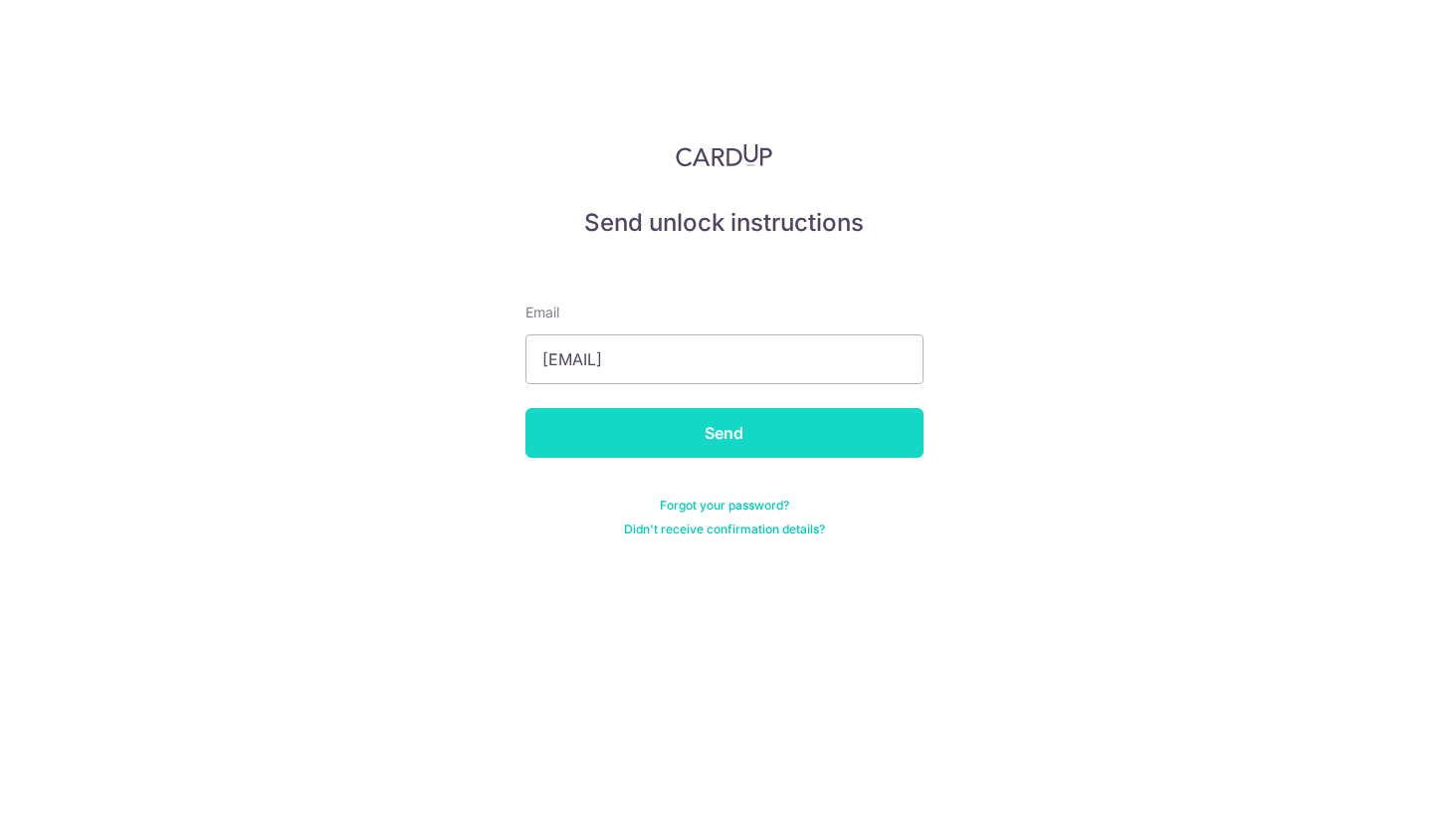 click on "Send" at bounding box center [724, 433] 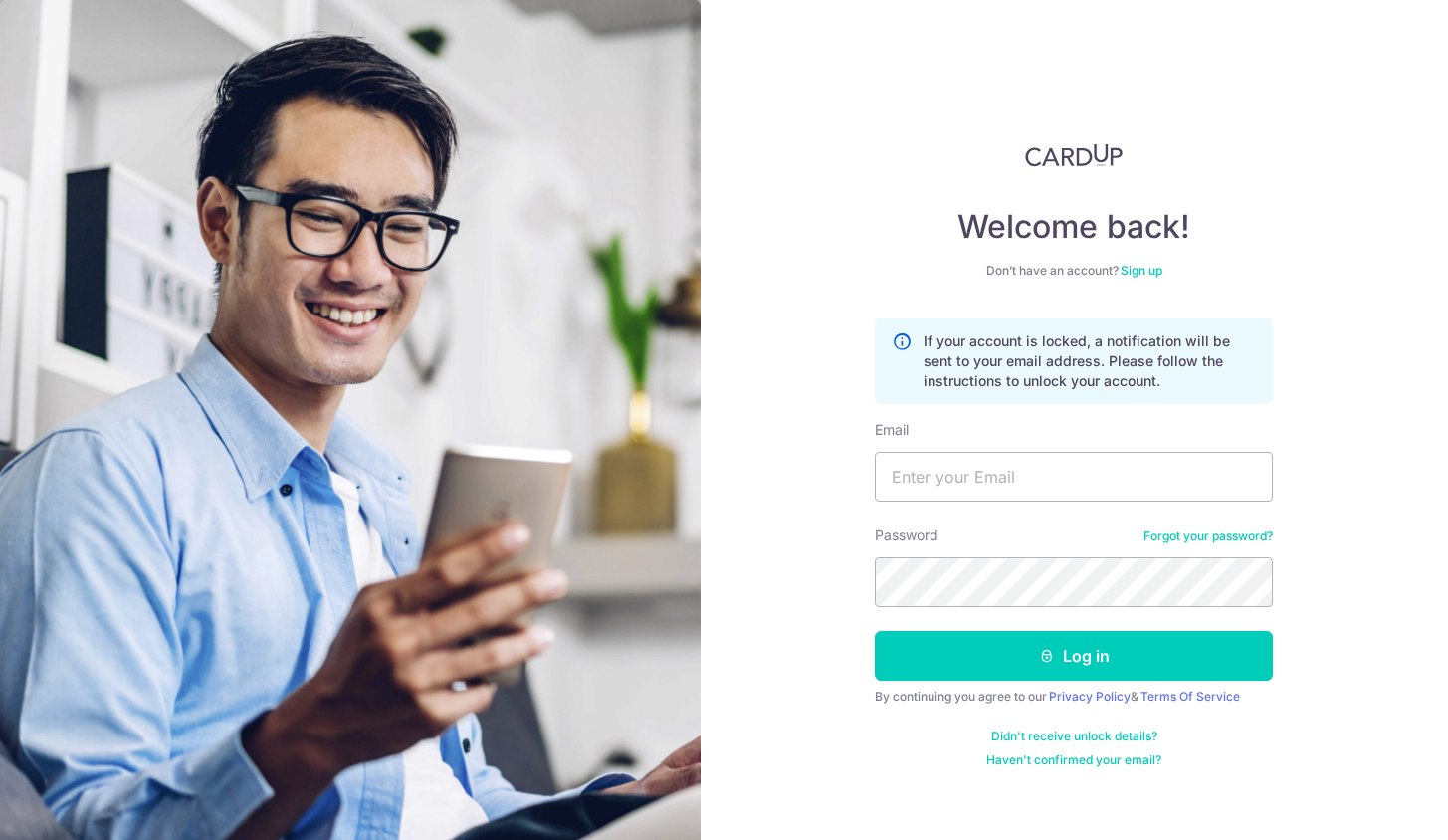 scroll, scrollTop: 0, scrollLeft: 0, axis: both 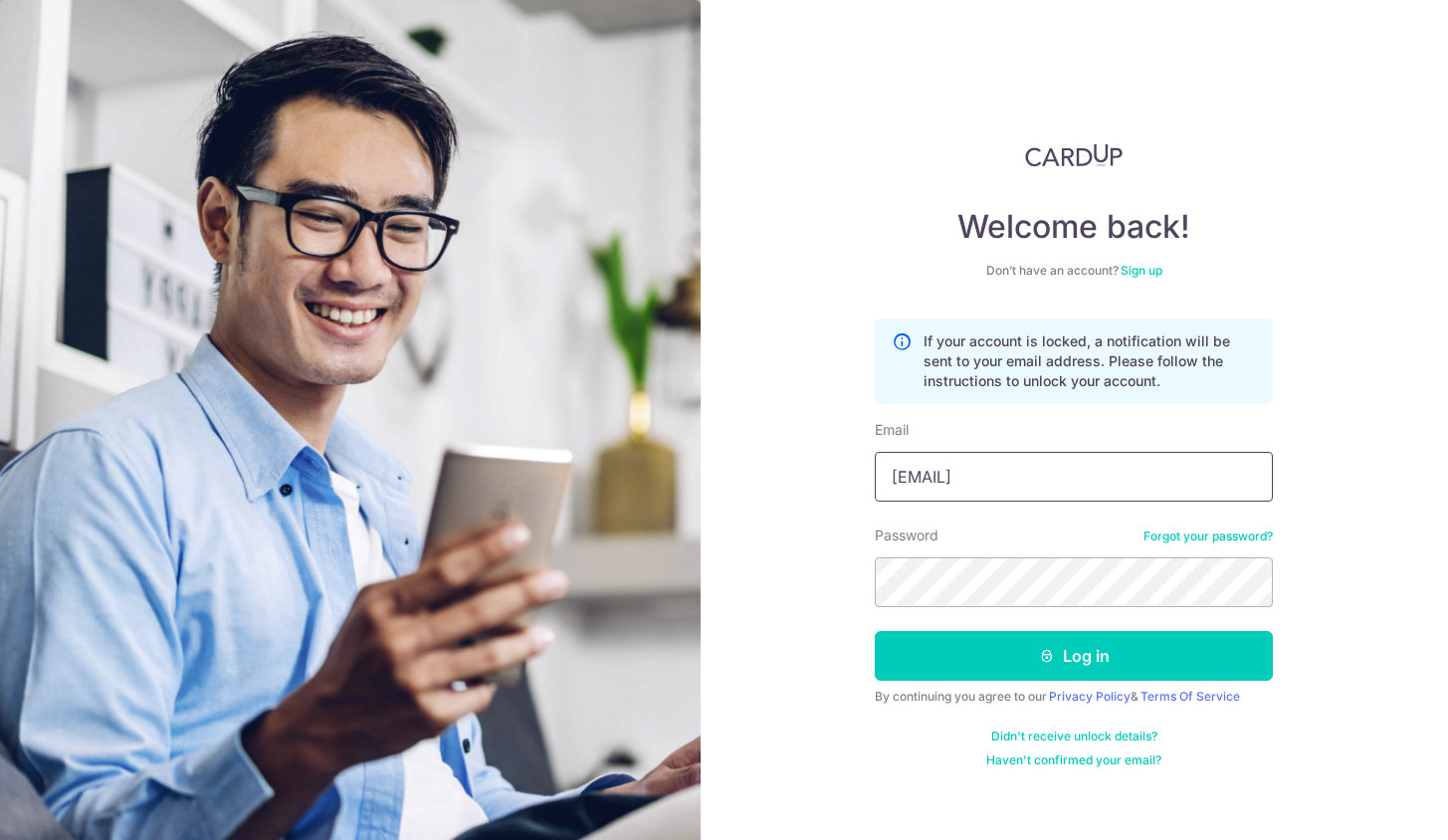 click on "iantan.jse@gmail.com" at bounding box center (1074, 477) 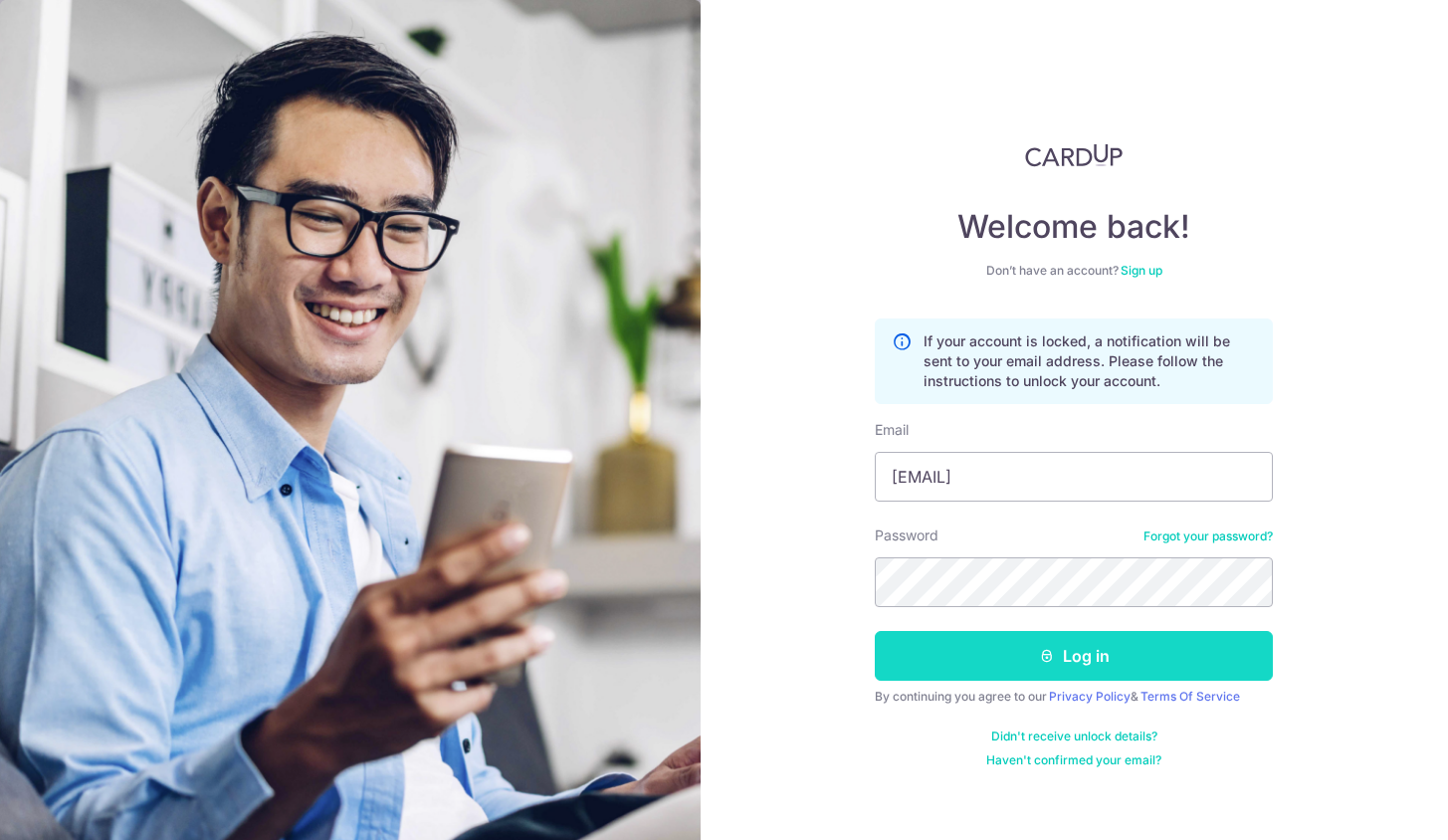 click on "Log in" at bounding box center [1074, 656] 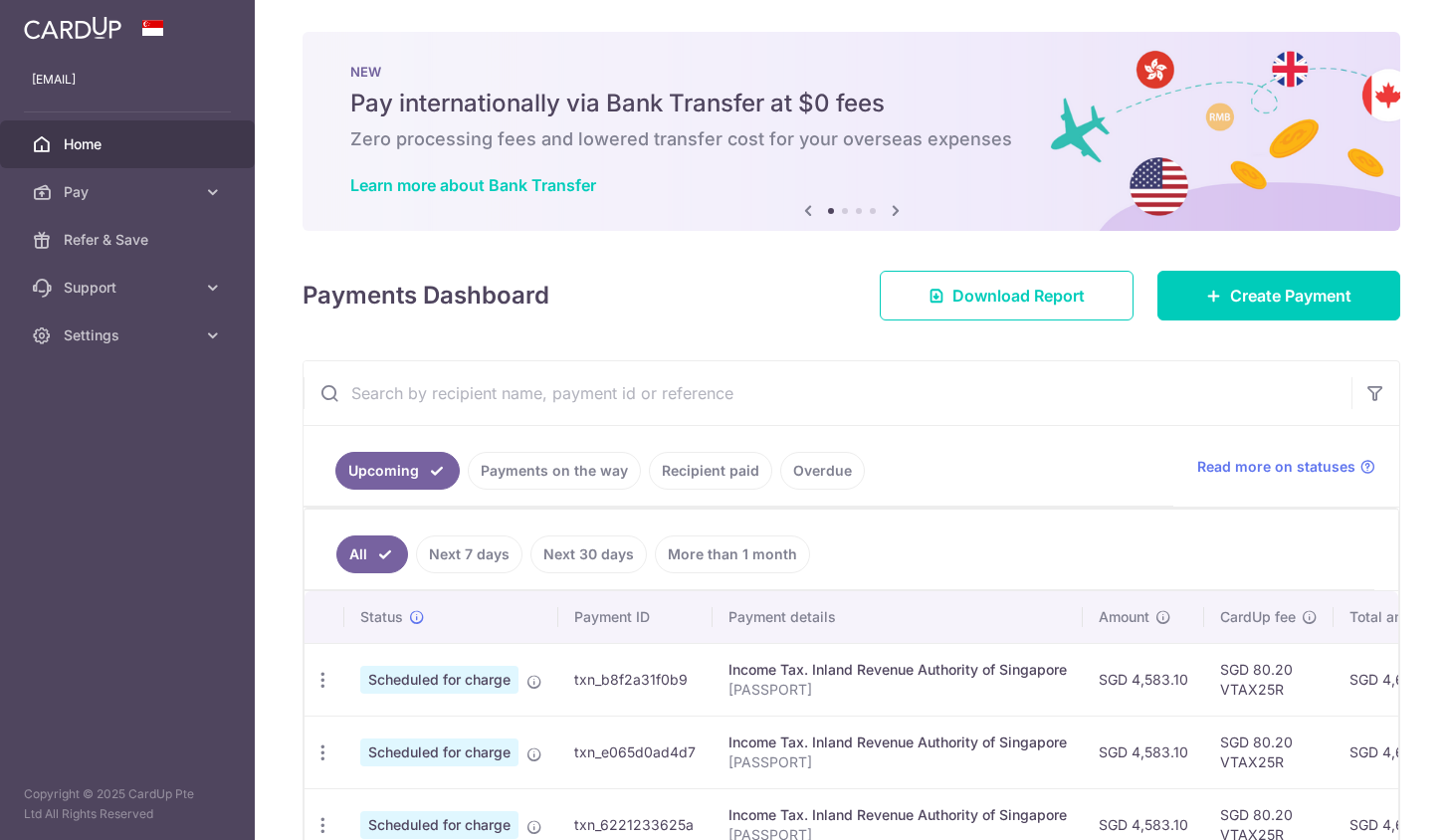 scroll, scrollTop: 0, scrollLeft: 0, axis: both 